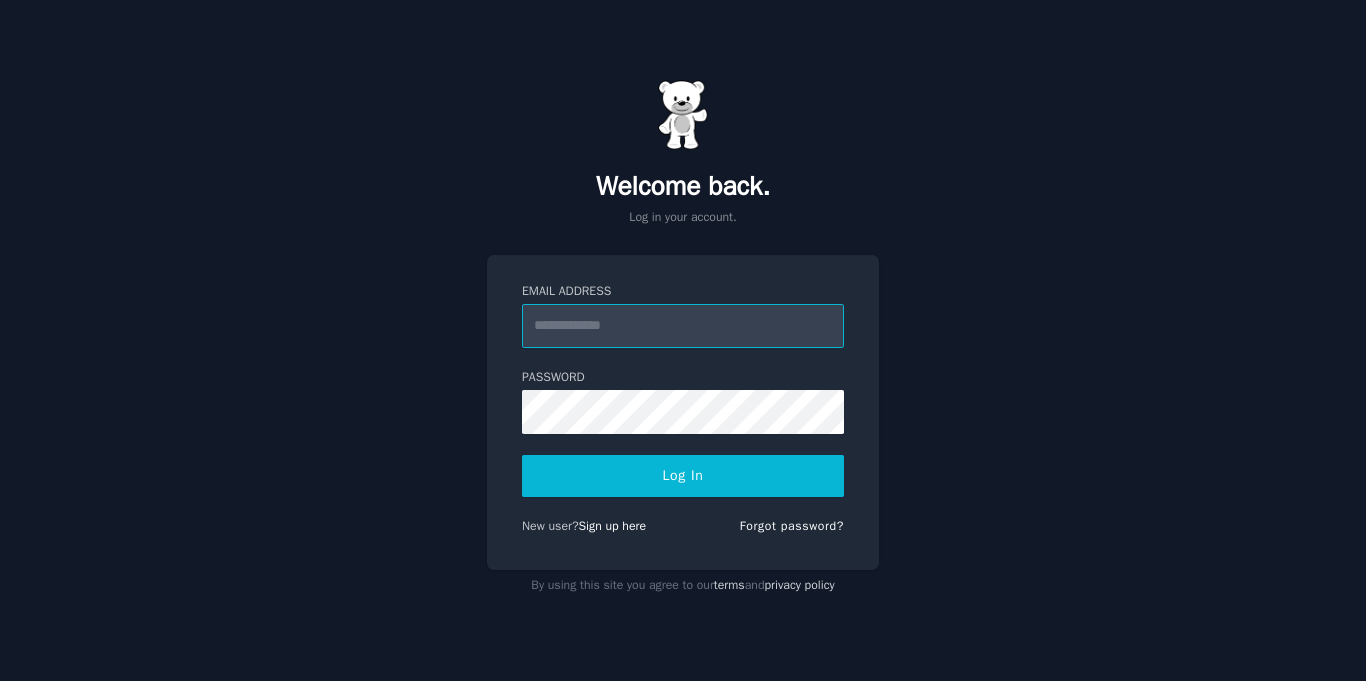 scroll, scrollTop: 0, scrollLeft: 0, axis: both 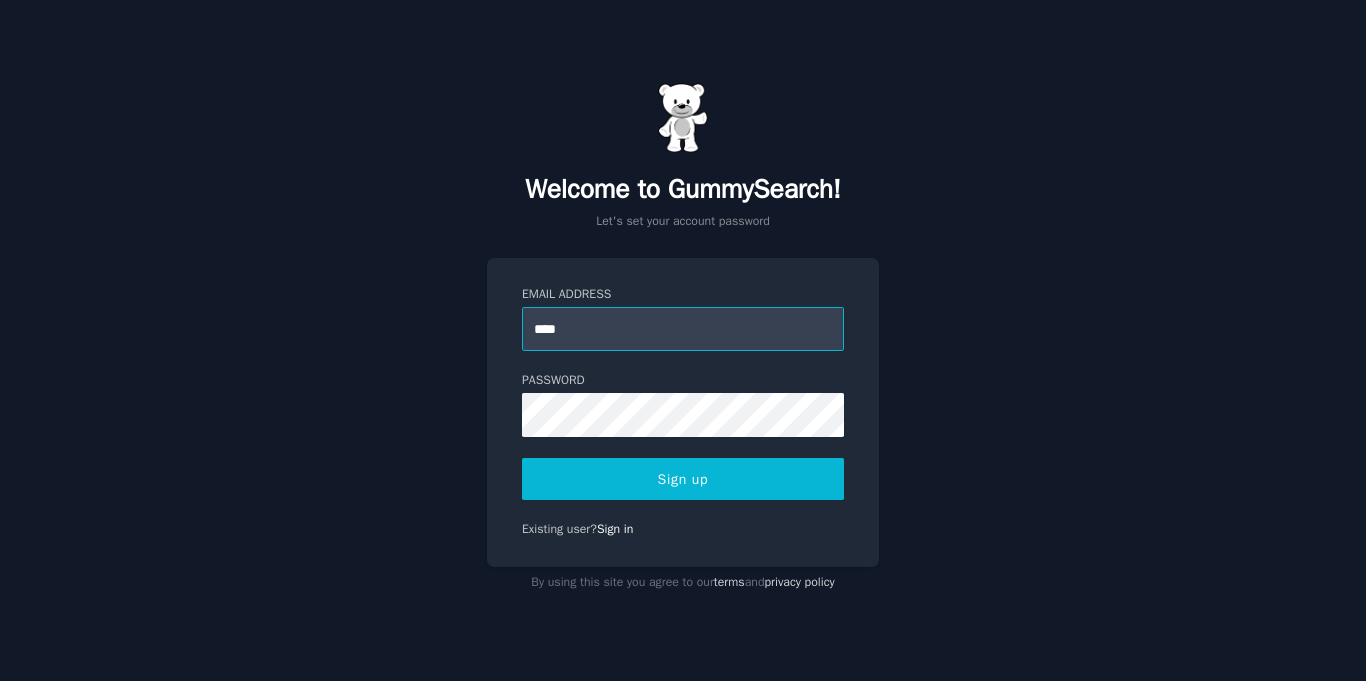 type on "**********" 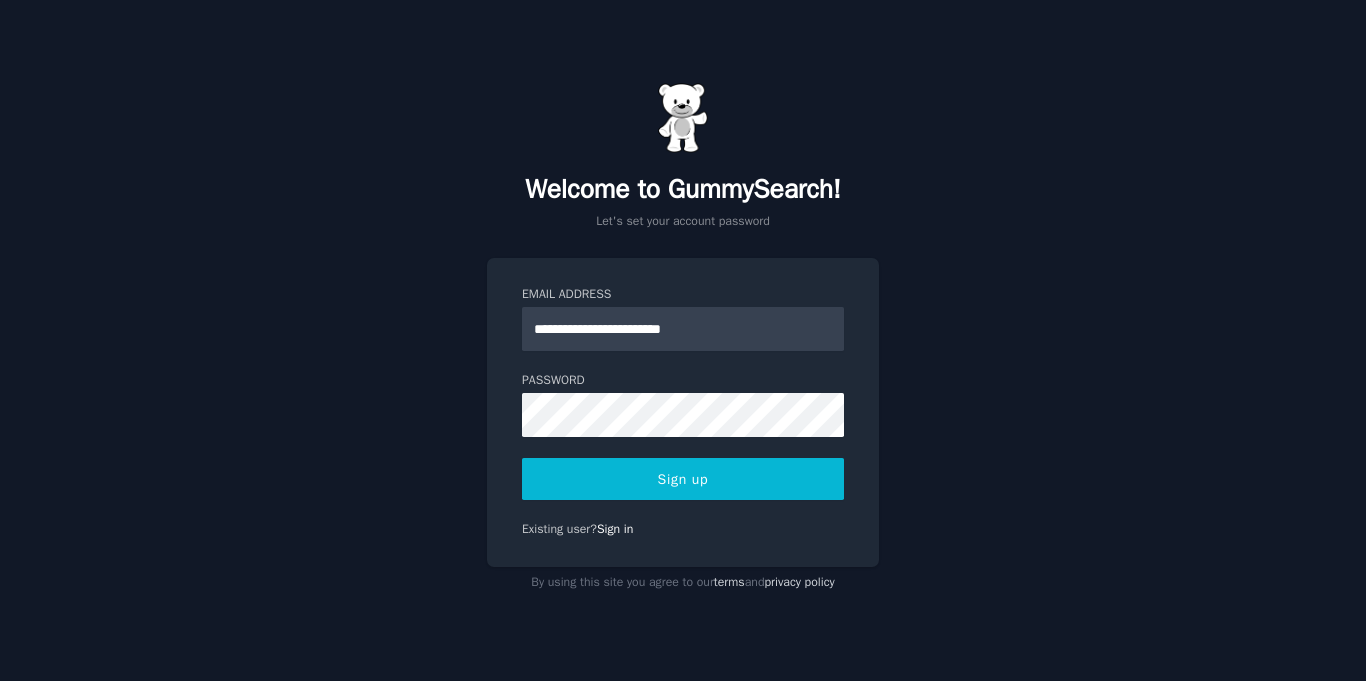 click on "Sign up" at bounding box center (683, 479) 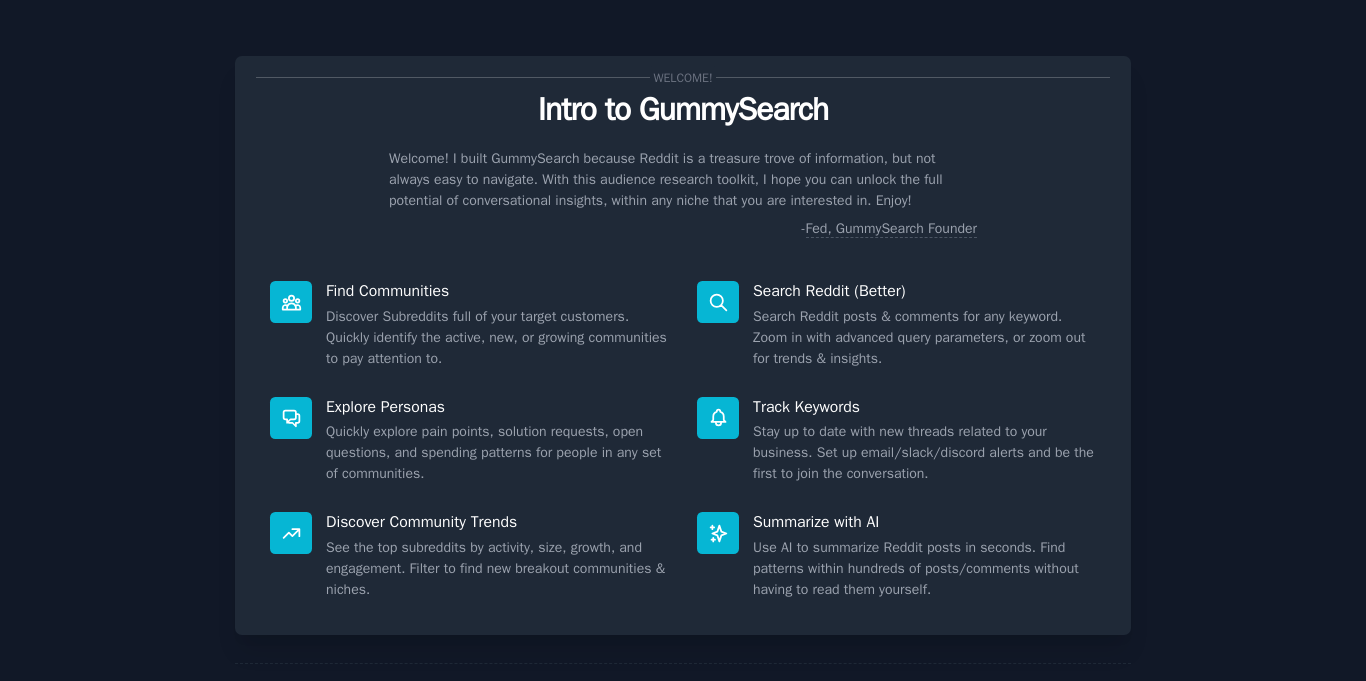 scroll, scrollTop: 0, scrollLeft: 0, axis: both 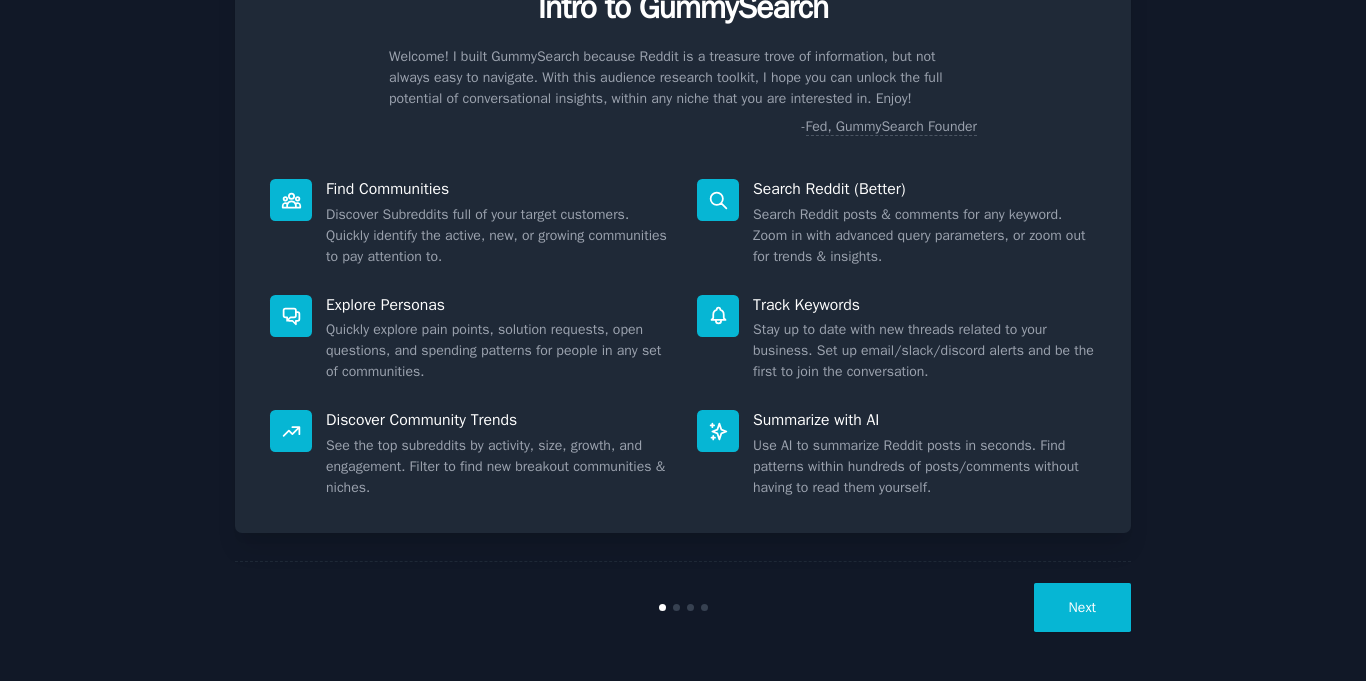 click on "Next" at bounding box center [1082, 607] 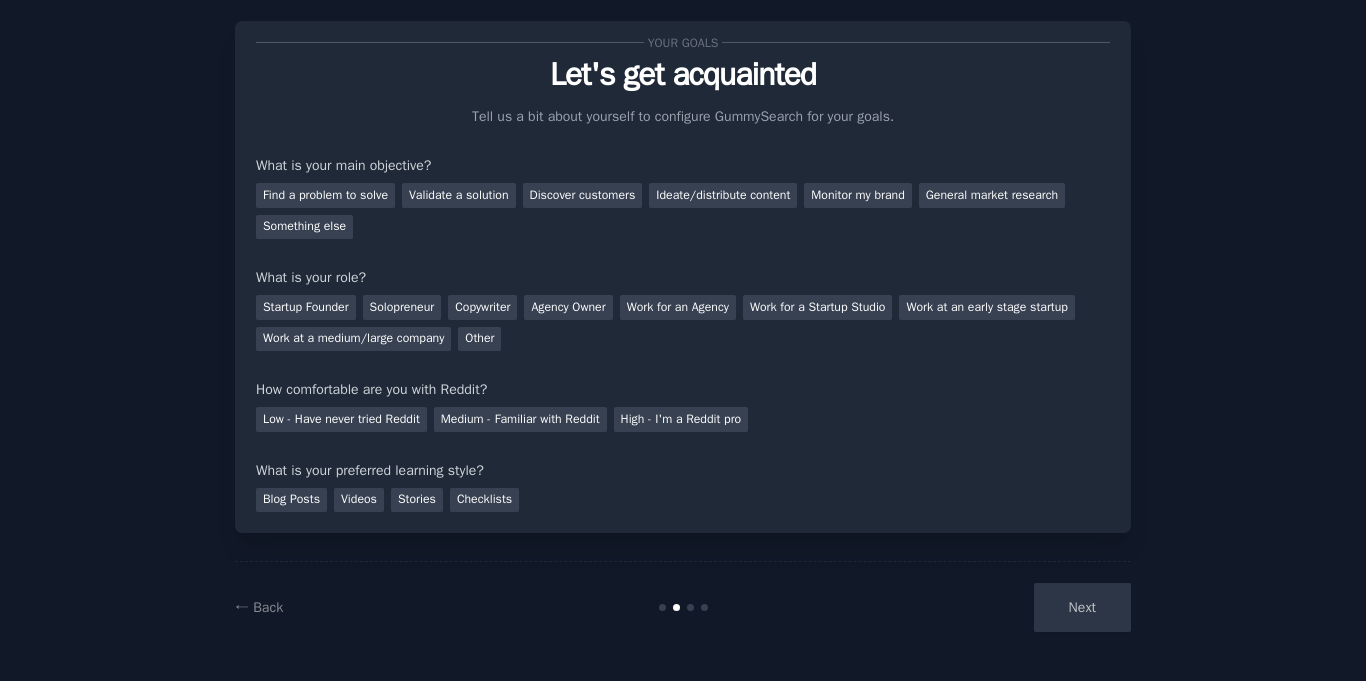 scroll, scrollTop: 0, scrollLeft: 0, axis: both 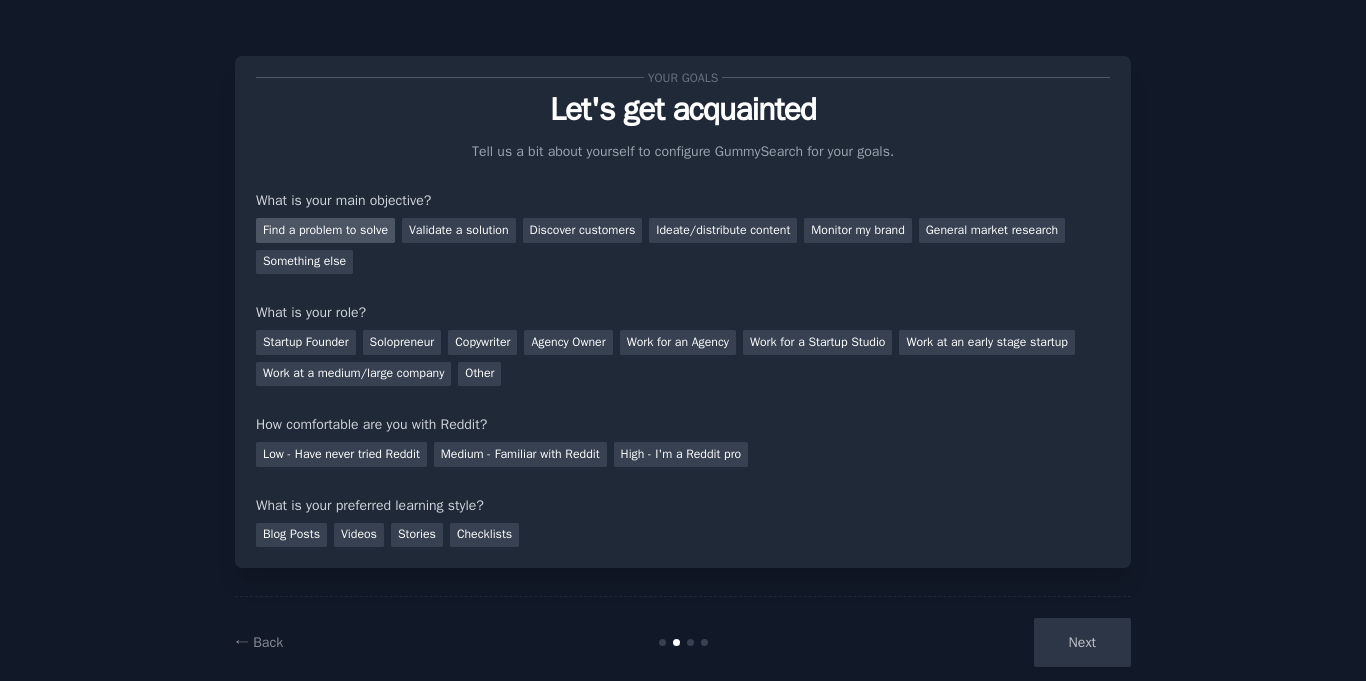 click on "Find a problem to solve" at bounding box center [325, 230] 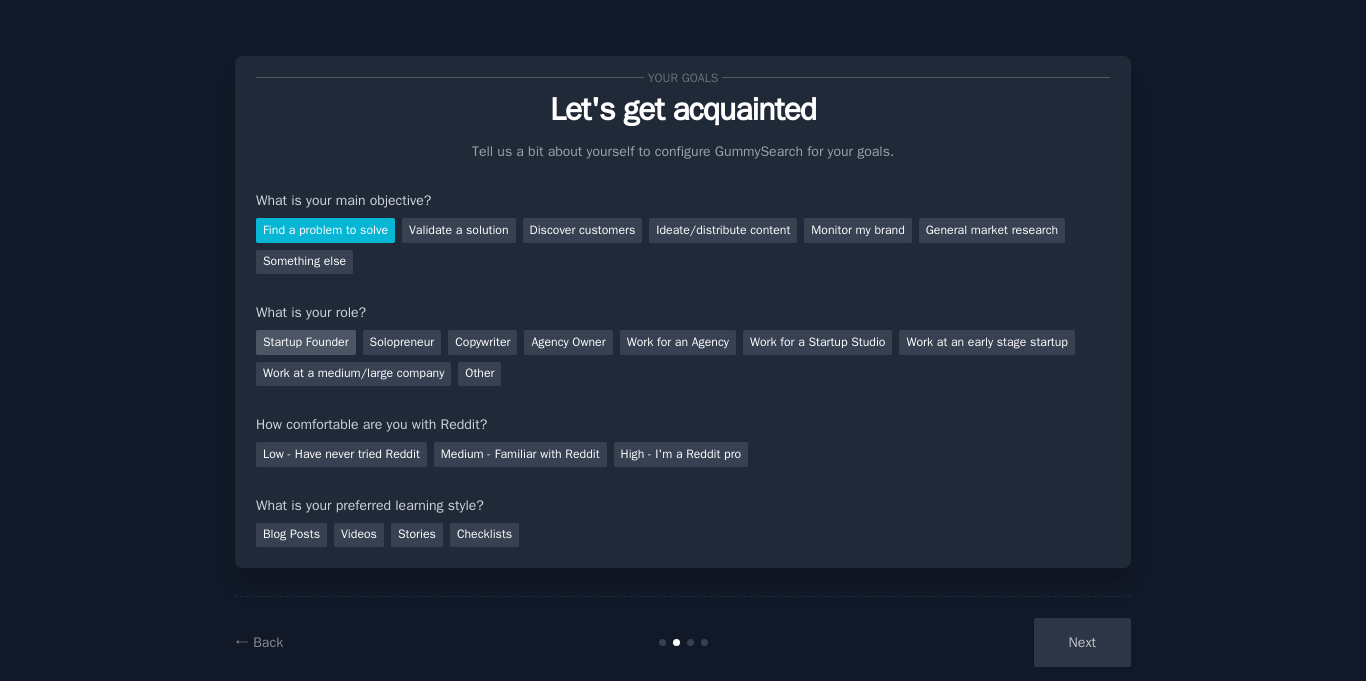 click on "Startup Founder" at bounding box center [306, 342] 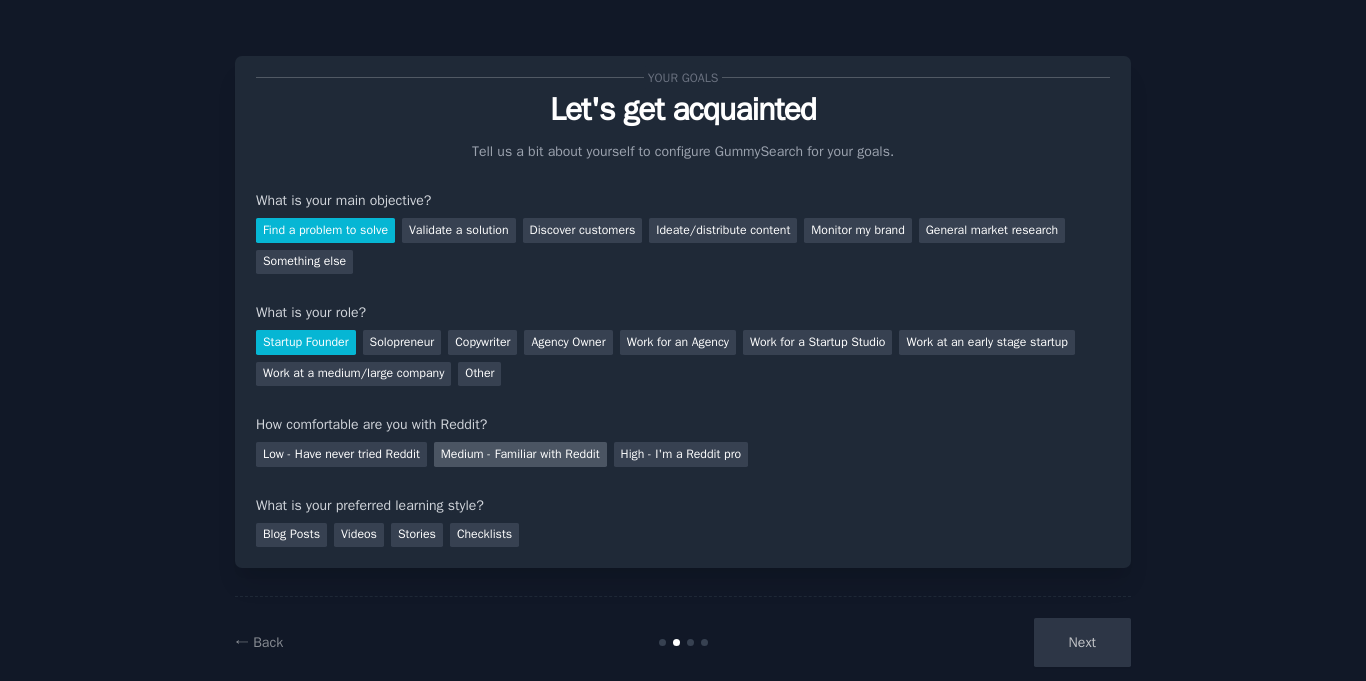 click on "Medium - Familiar with Reddit" at bounding box center (520, 454) 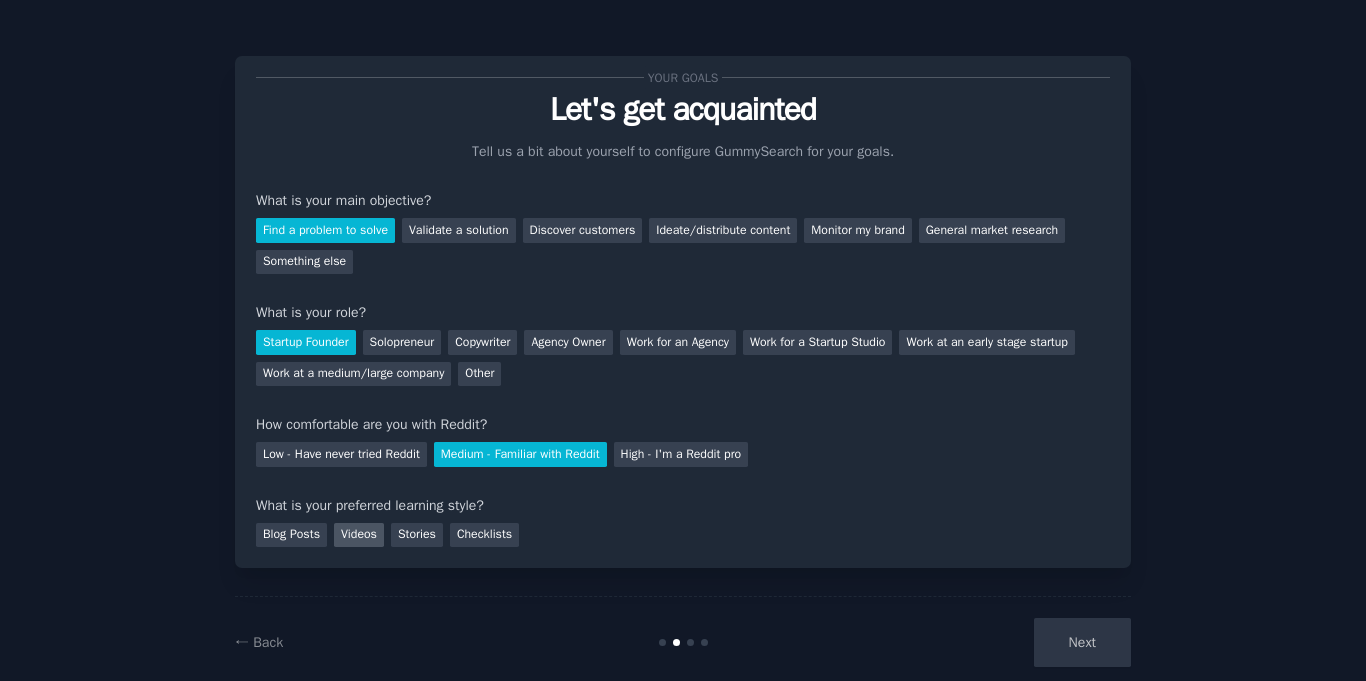 click on "Videos" at bounding box center (359, 535) 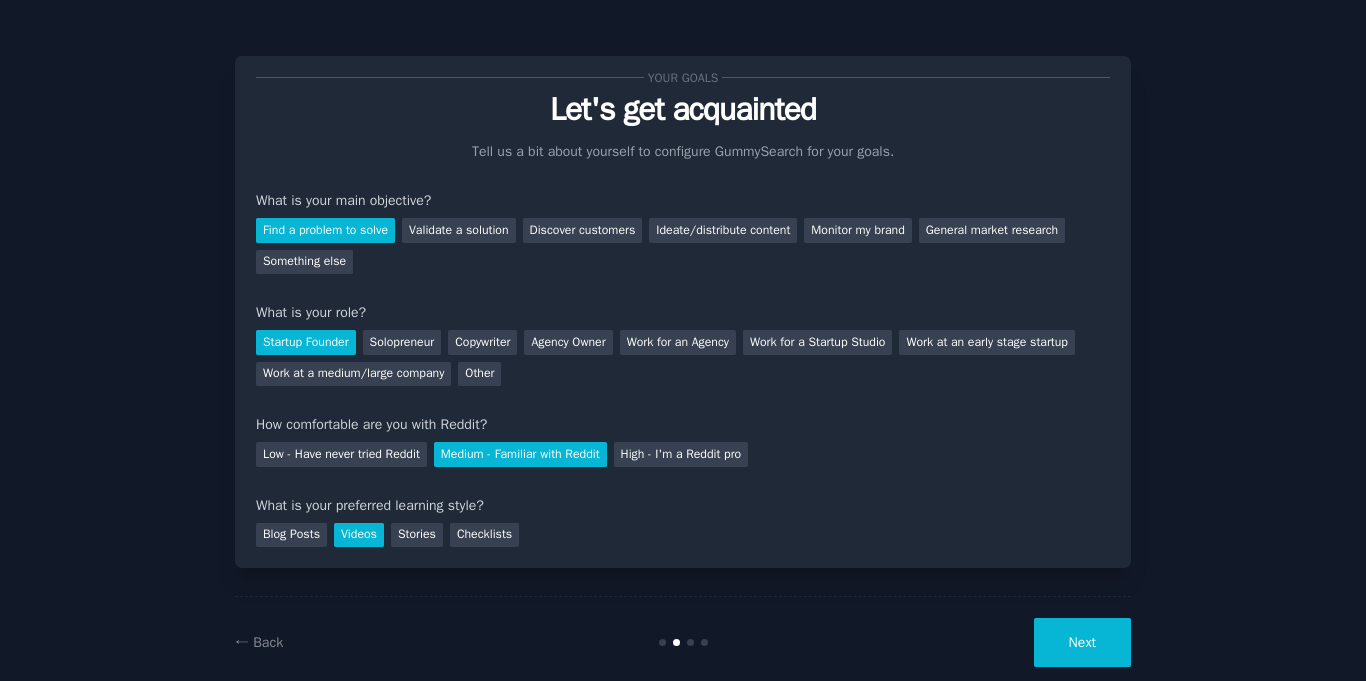 click on "Next" at bounding box center (1082, 642) 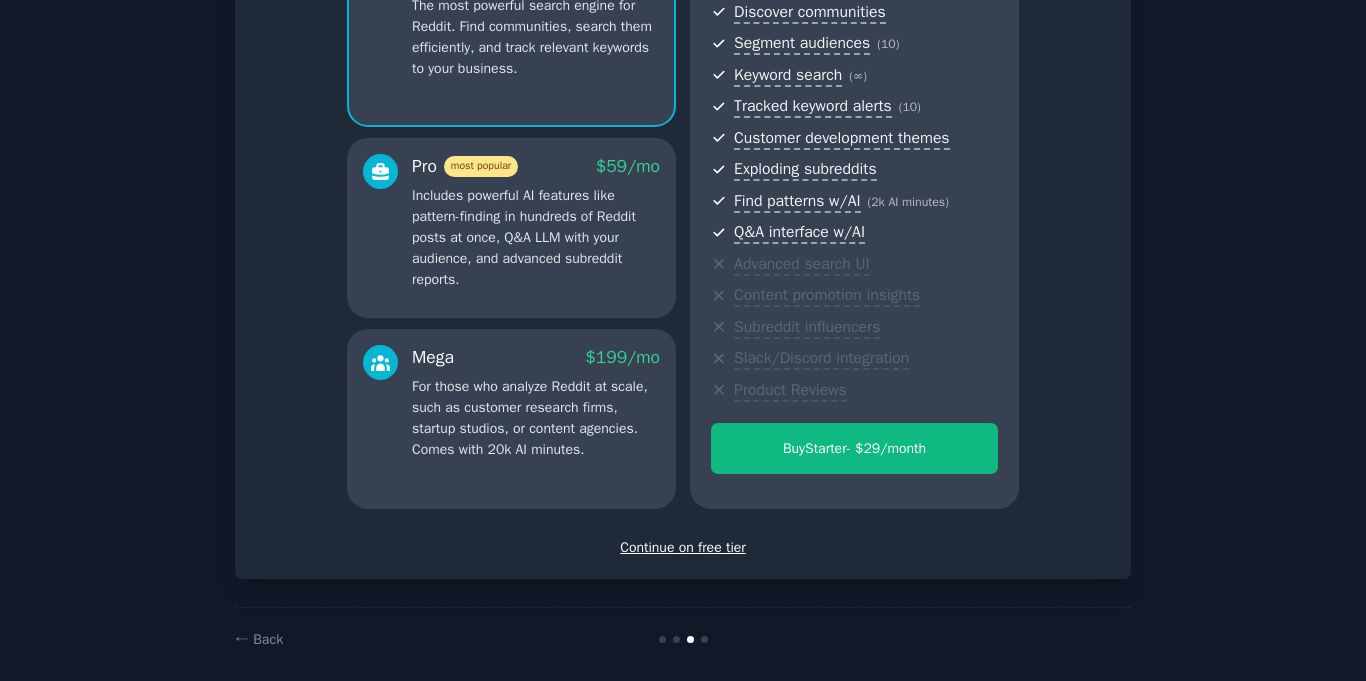 scroll, scrollTop: 250, scrollLeft: 0, axis: vertical 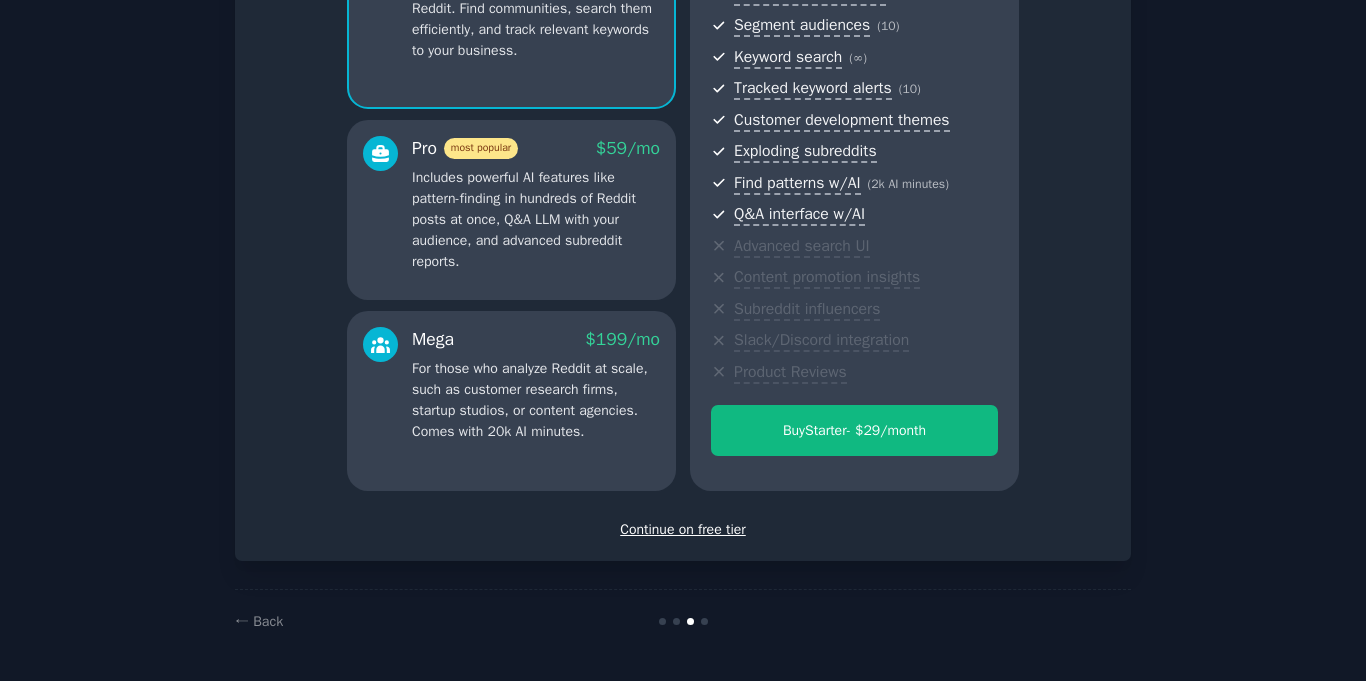 click on "Continue on free tier" at bounding box center (683, 529) 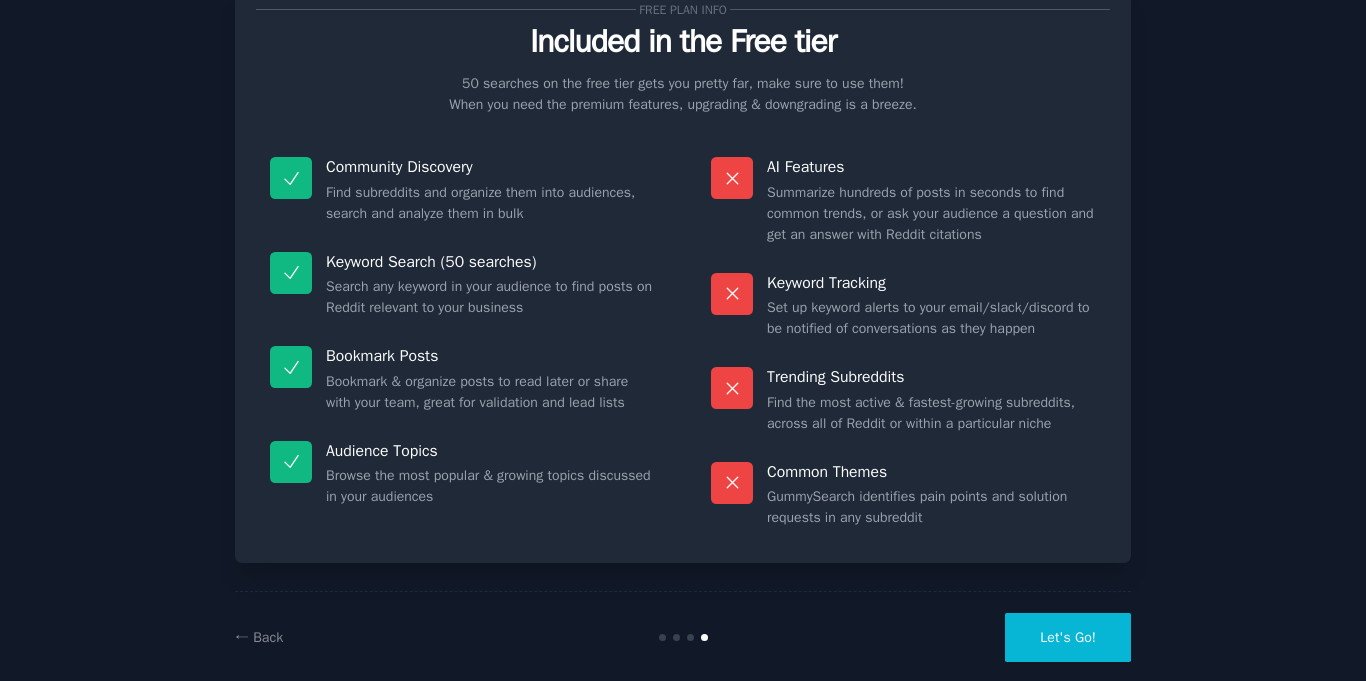 scroll, scrollTop: 98, scrollLeft: 0, axis: vertical 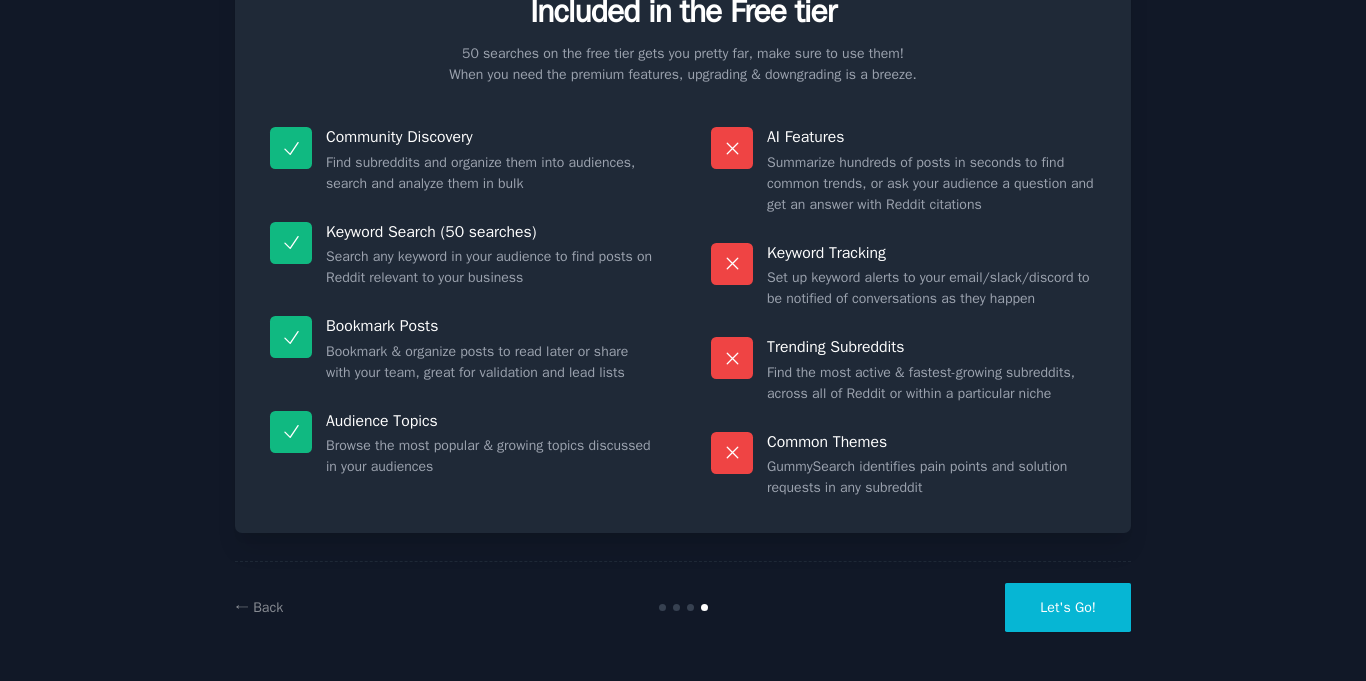 click on "Let's Go!" at bounding box center [1068, 607] 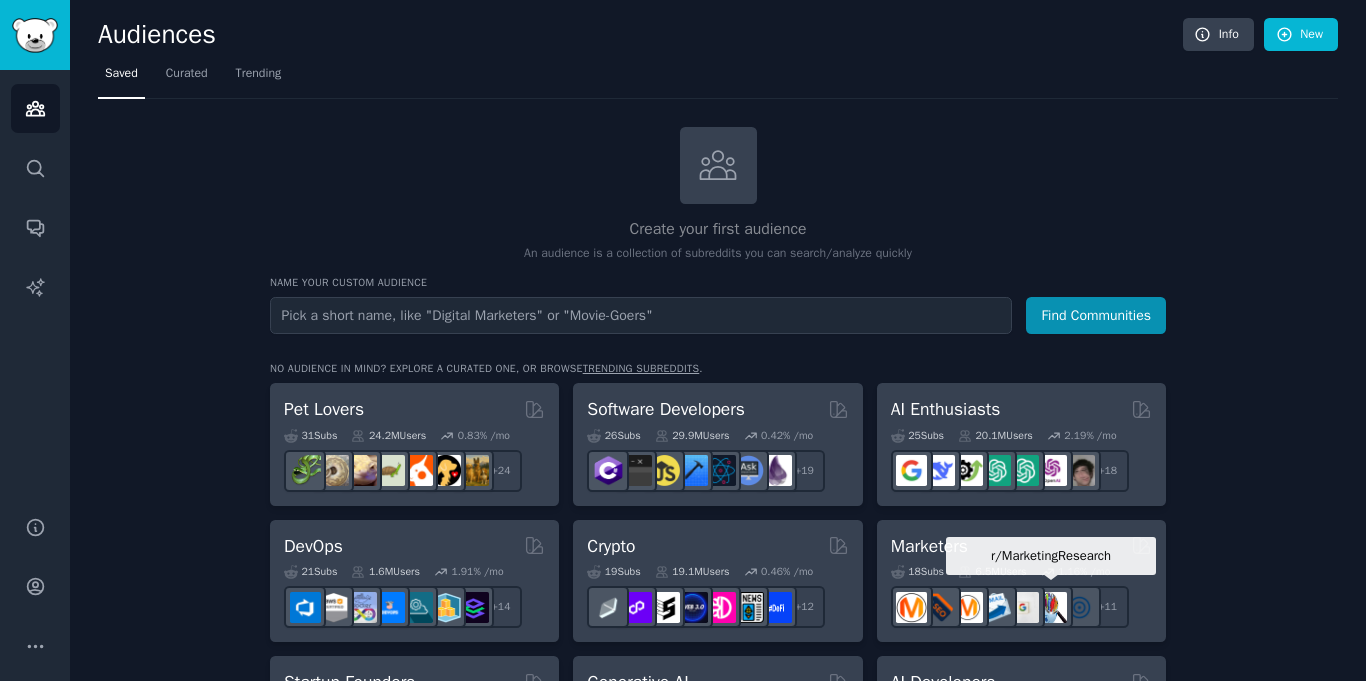 click at bounding box center (1051, 607) 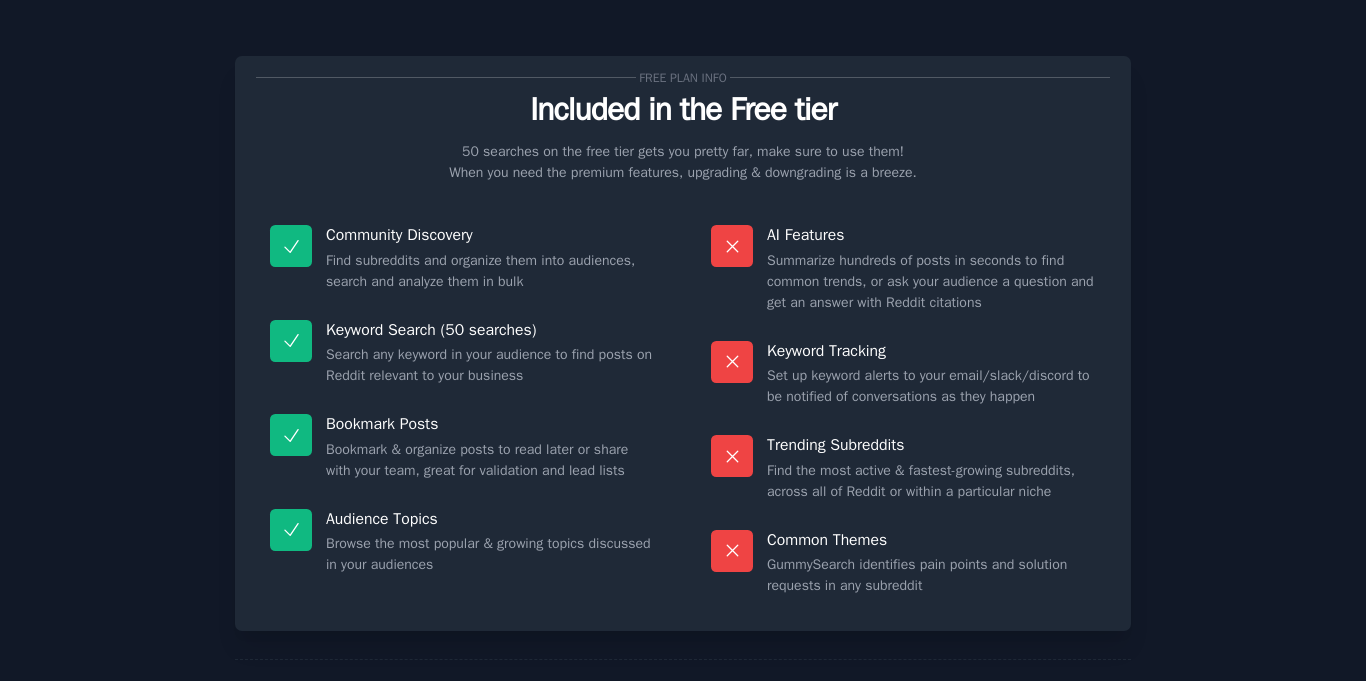 scroll, scrollTop: 98, scrollLeft: 0, axis: vertical 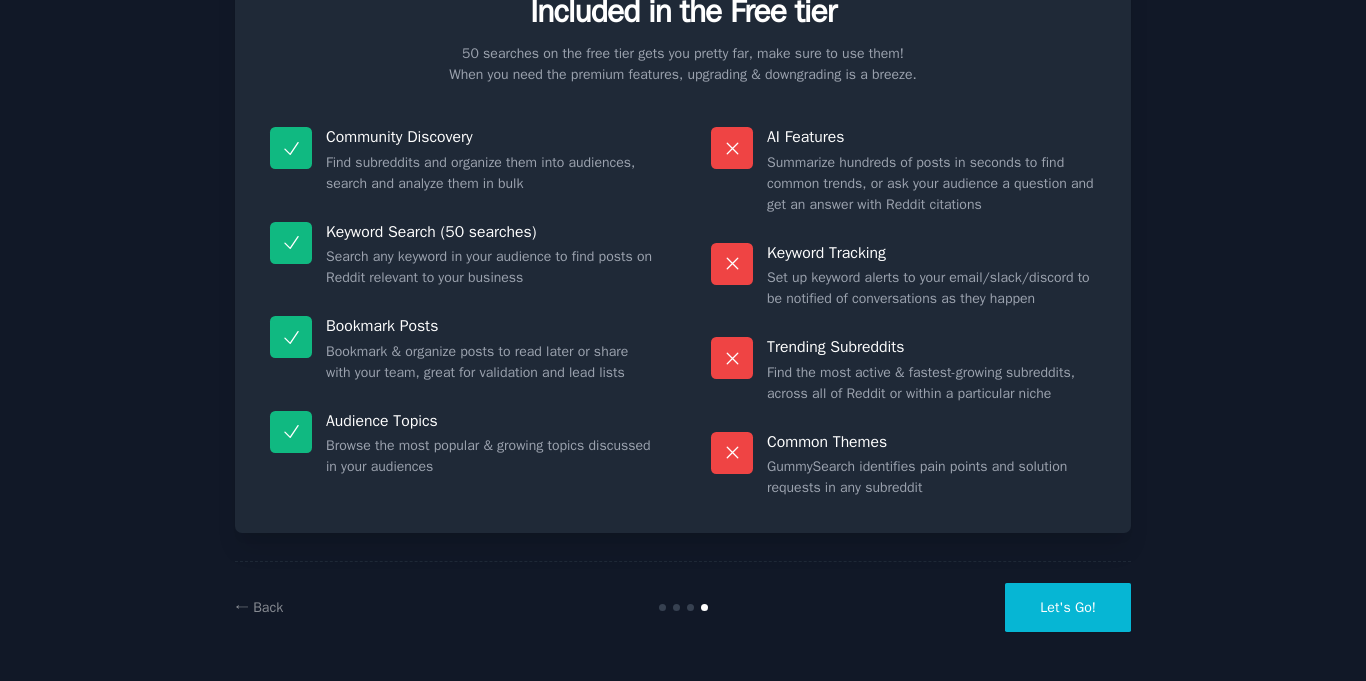 click on "Let's Go!" at bounding box center [1068, 607] 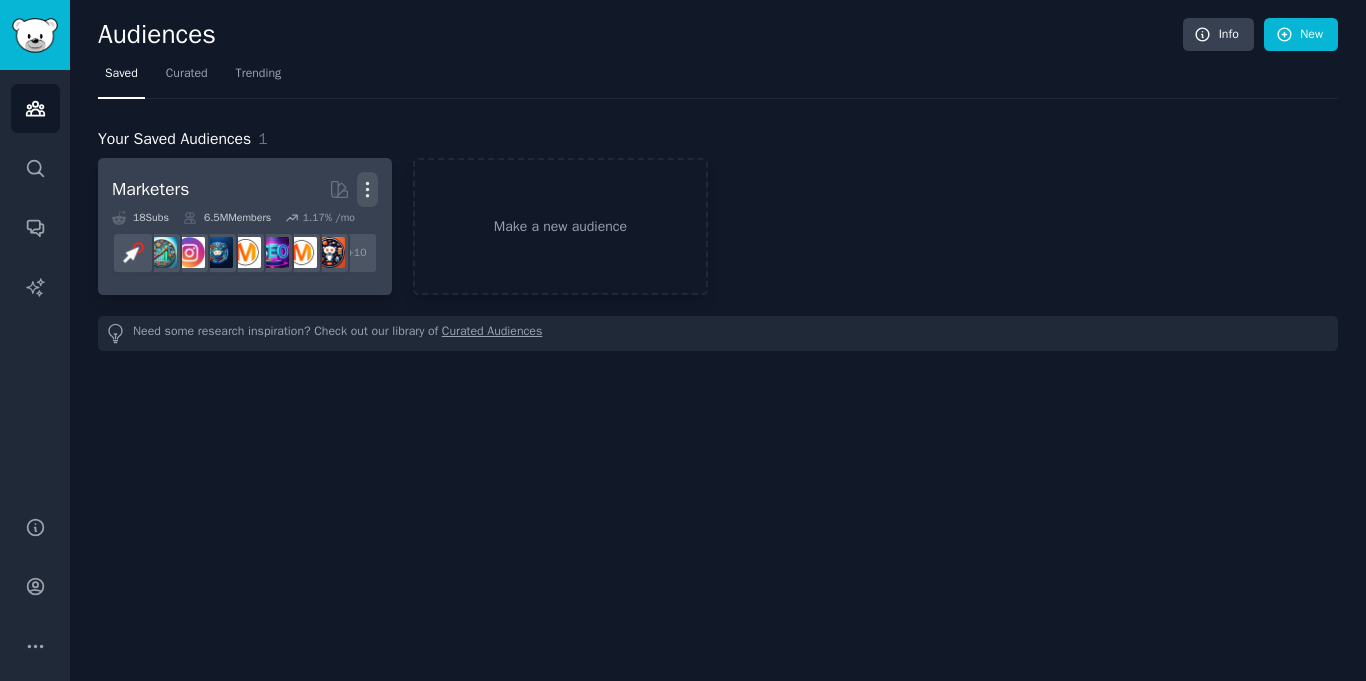 click 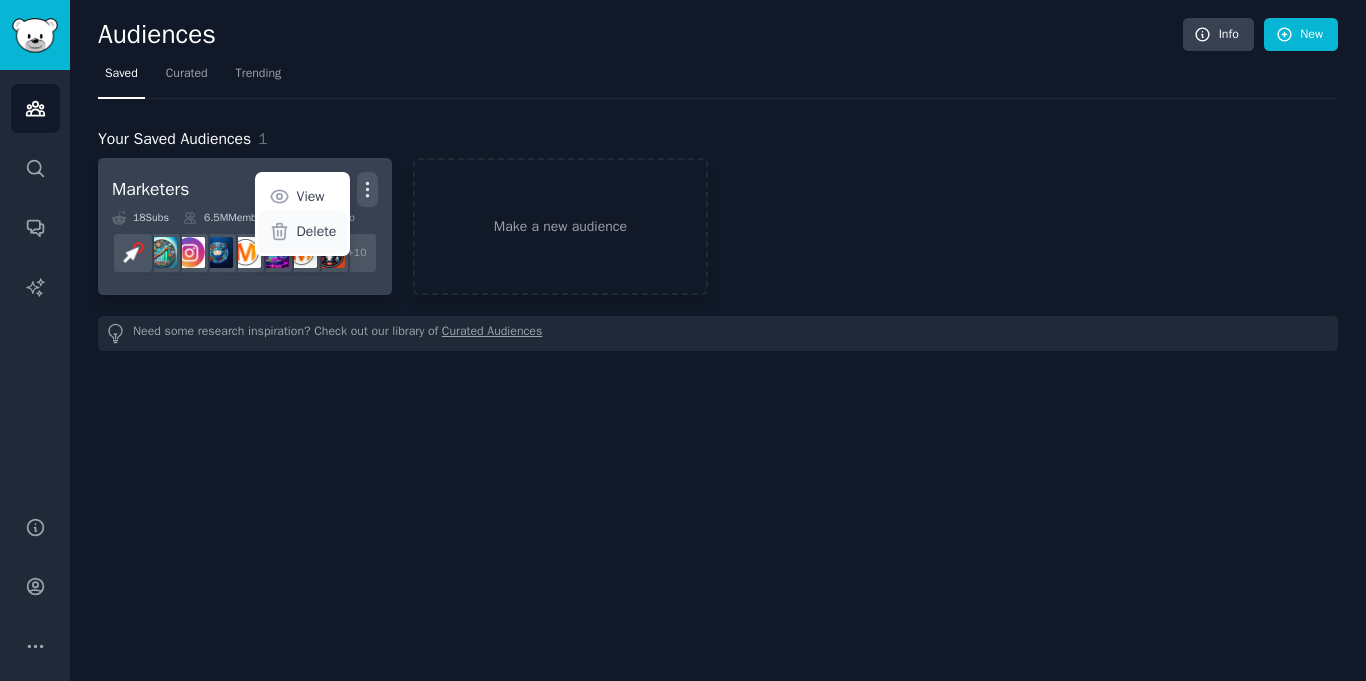 click on "Delete" at bounding box center [317, 231] 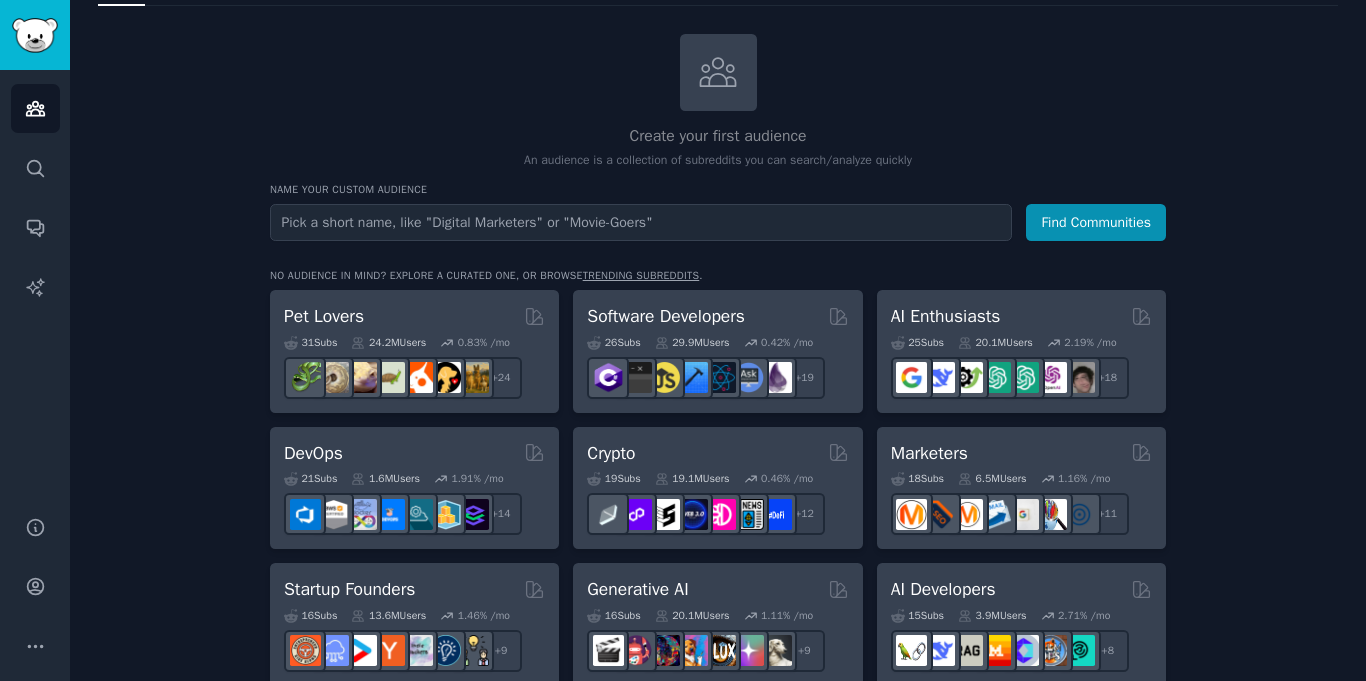 scroll, scrollTop: 96, scrollLeft: 0, axis: vertical 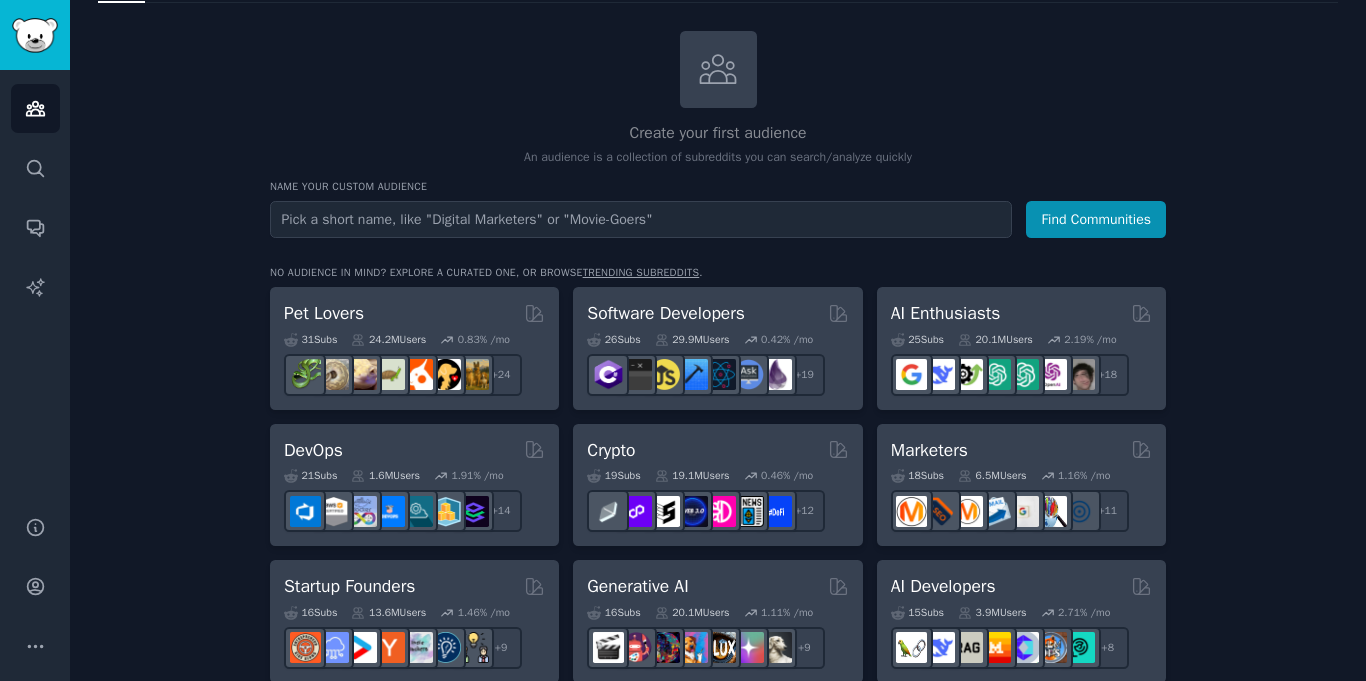 click on "trending subreddits" at bounding box center [641, 272] 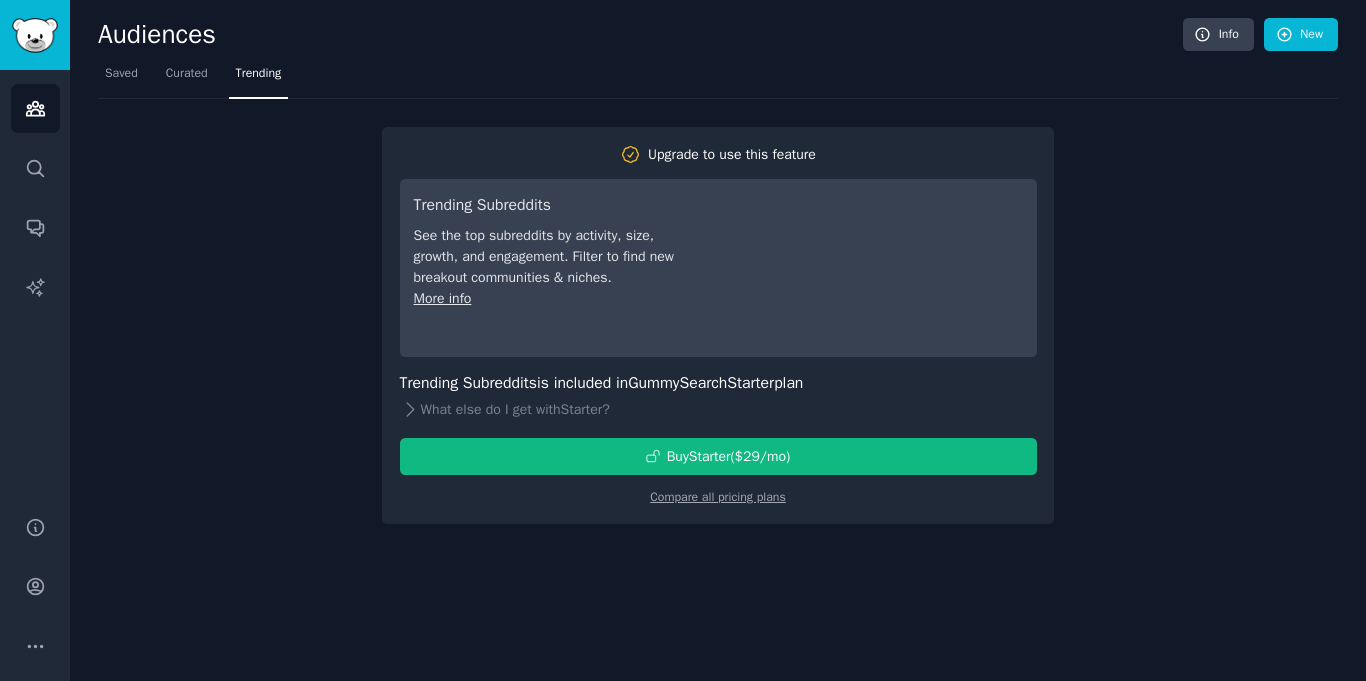 scroll, scrollTop: 0, scrollLeft: 0, axis: both 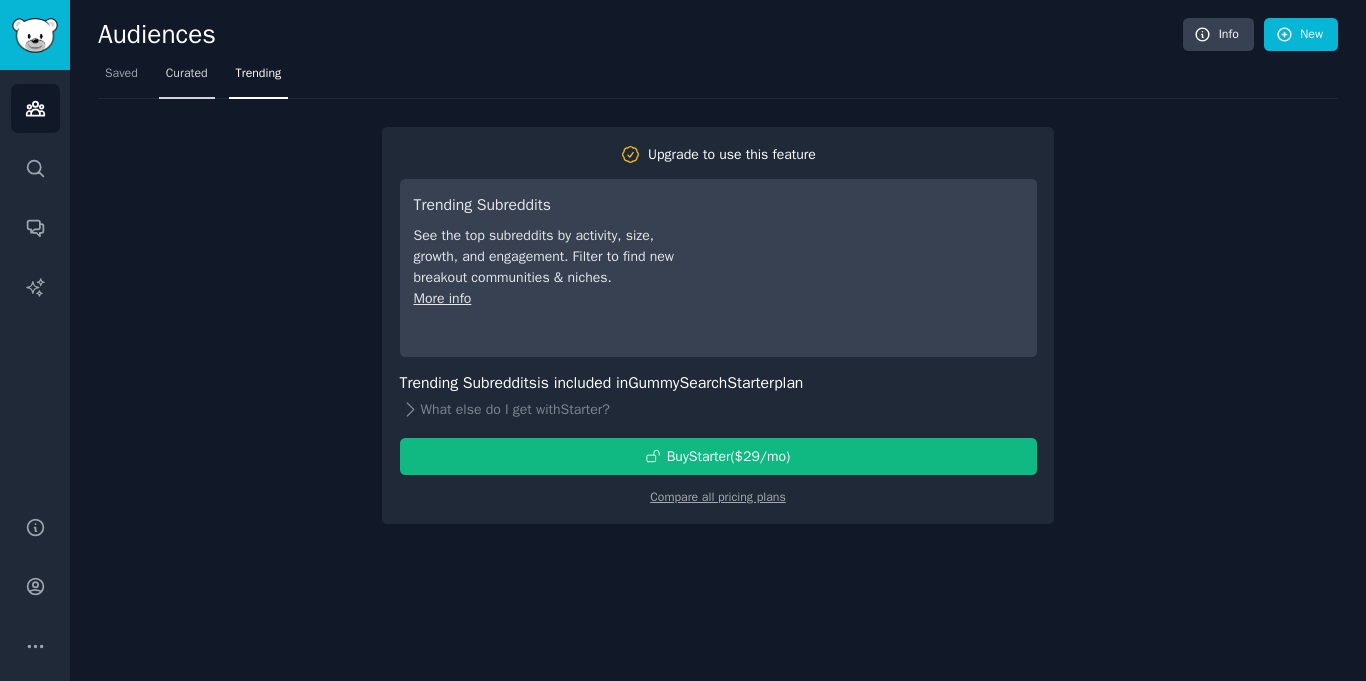 click on "Curated" at bounding box center (187, 74) 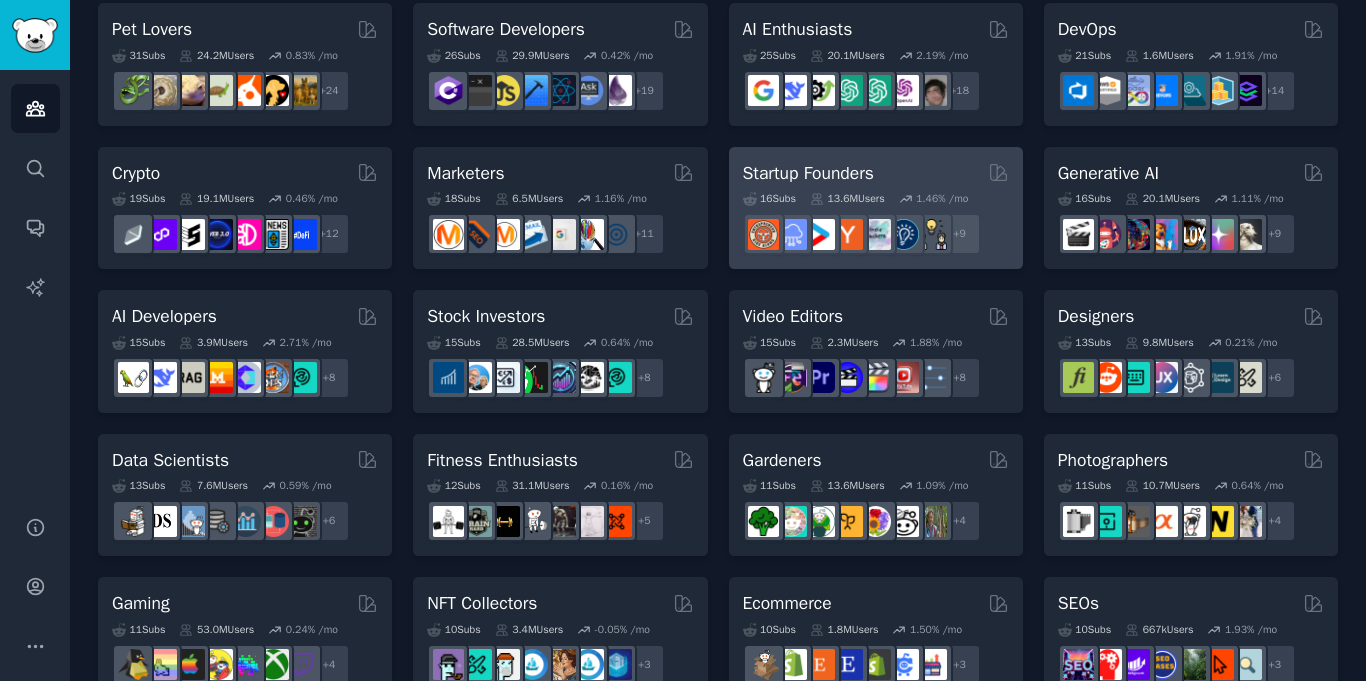 scroll, scrollTop: 0, scrollLeft: 0, axis: both 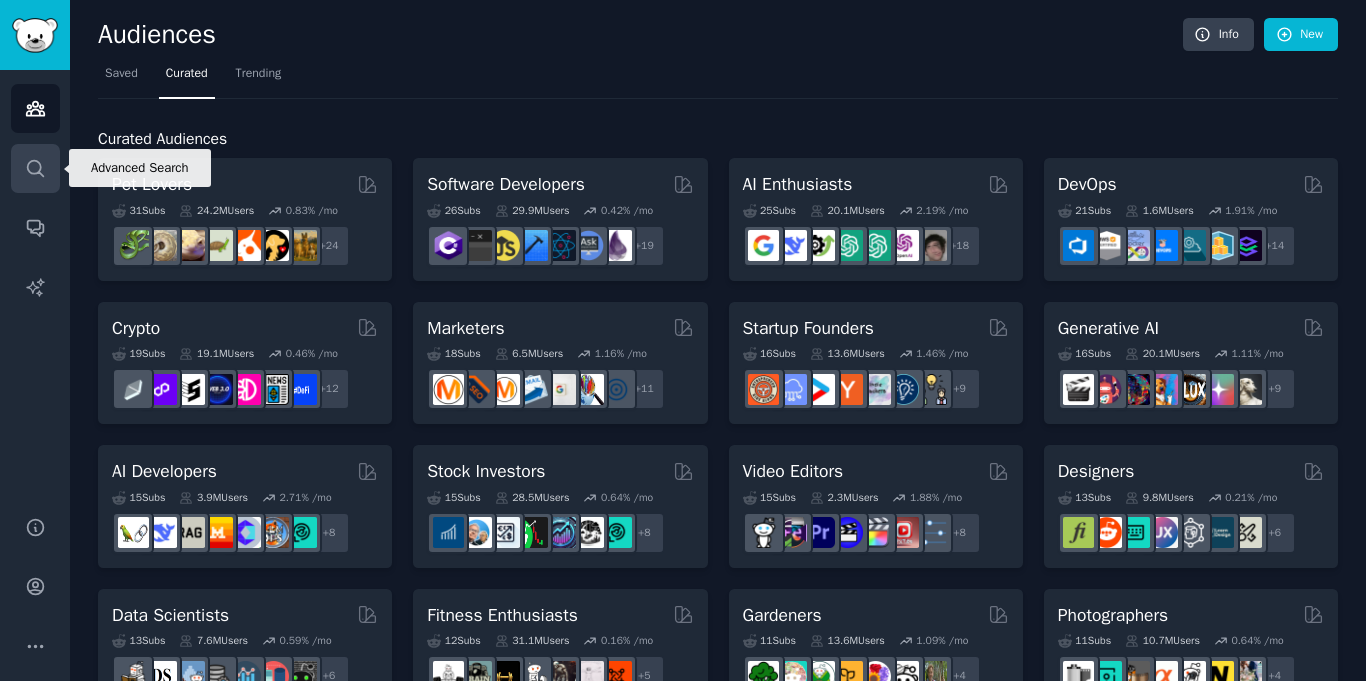 click 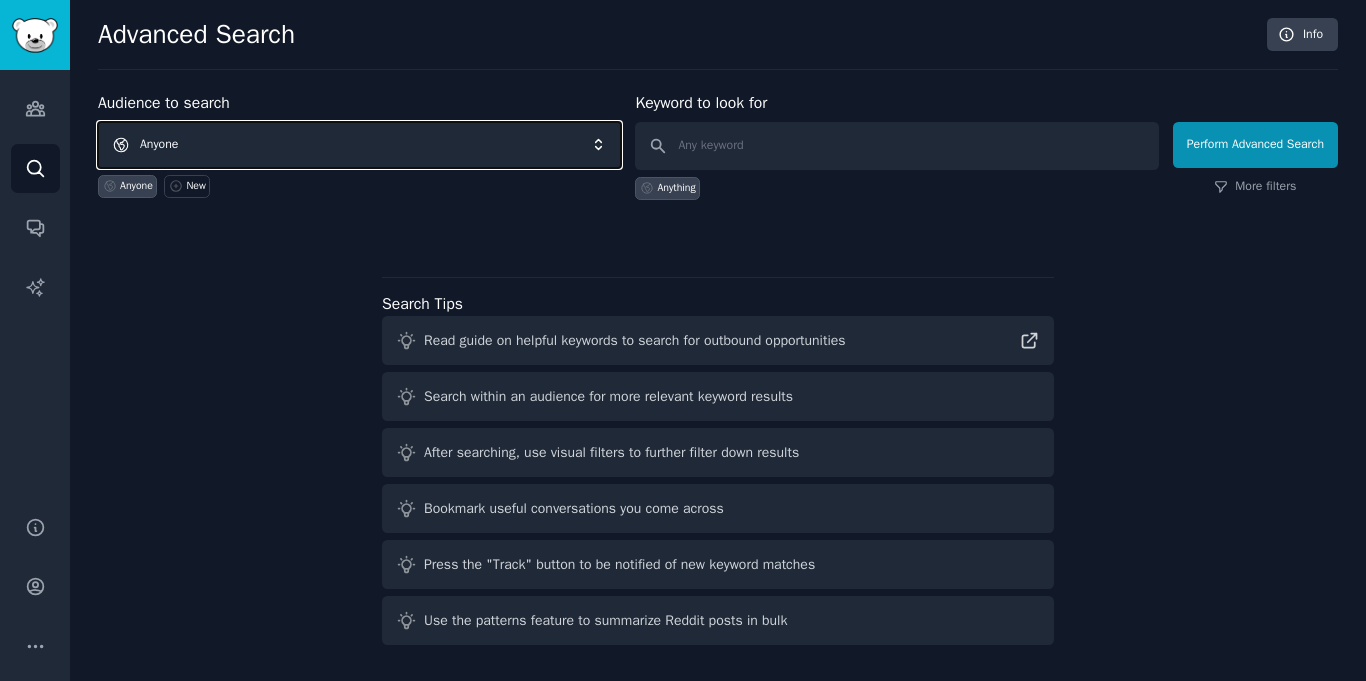 click on "Anyone" at bounding box center [359, 145] 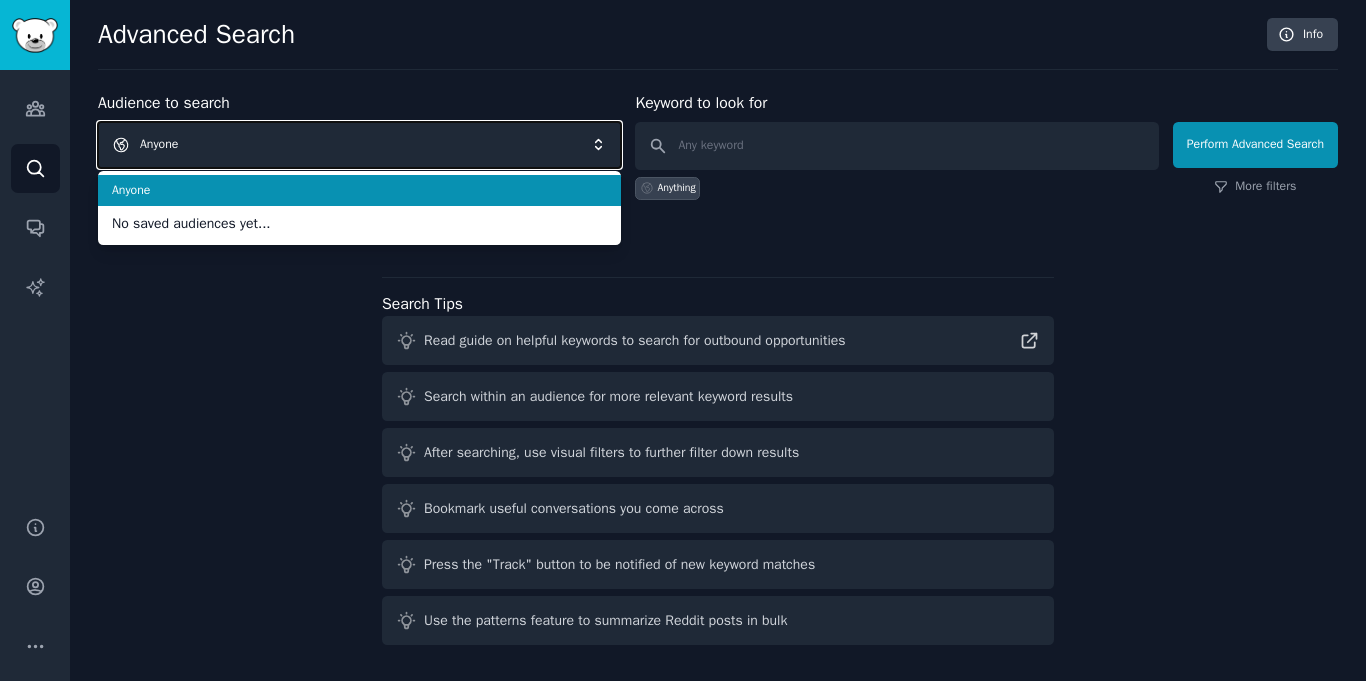 click on "Anyone" at bounding box center (359, 145) 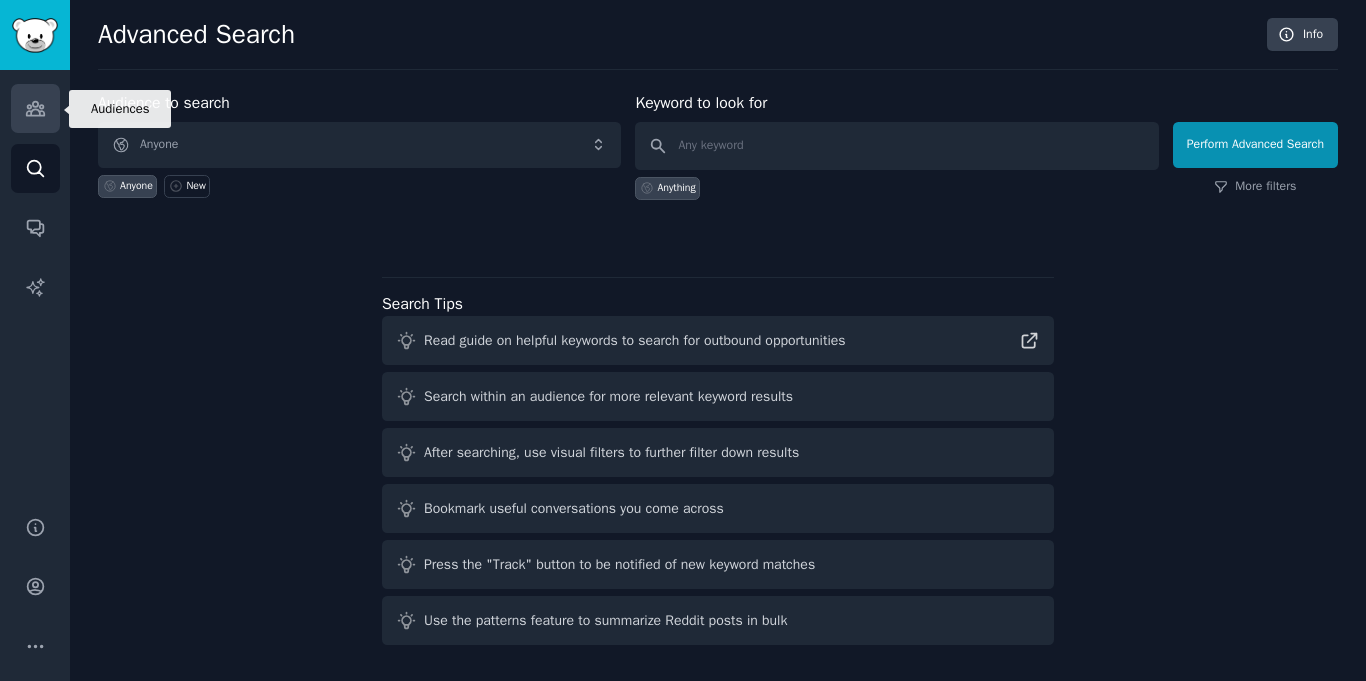 click on "Audiences" at bounding box center (35, 108) 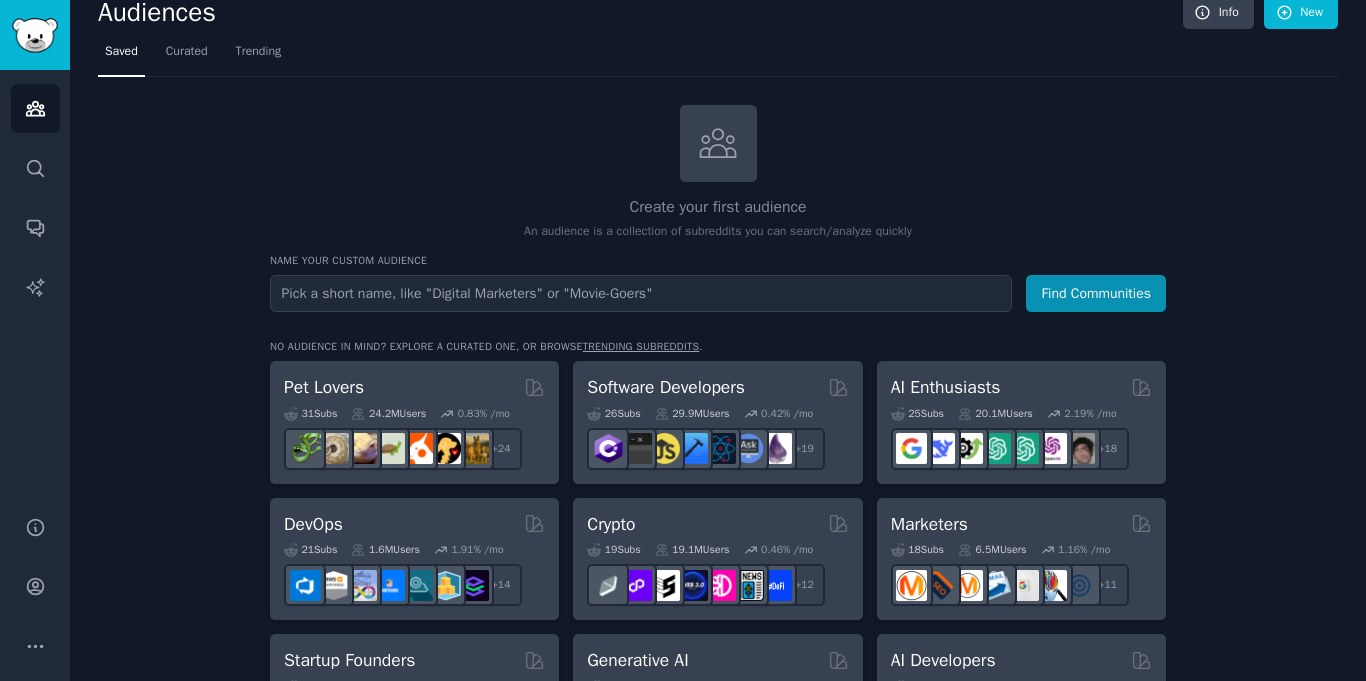 scroll, scrollTop: 0, scrollLeft: 0, axis: both 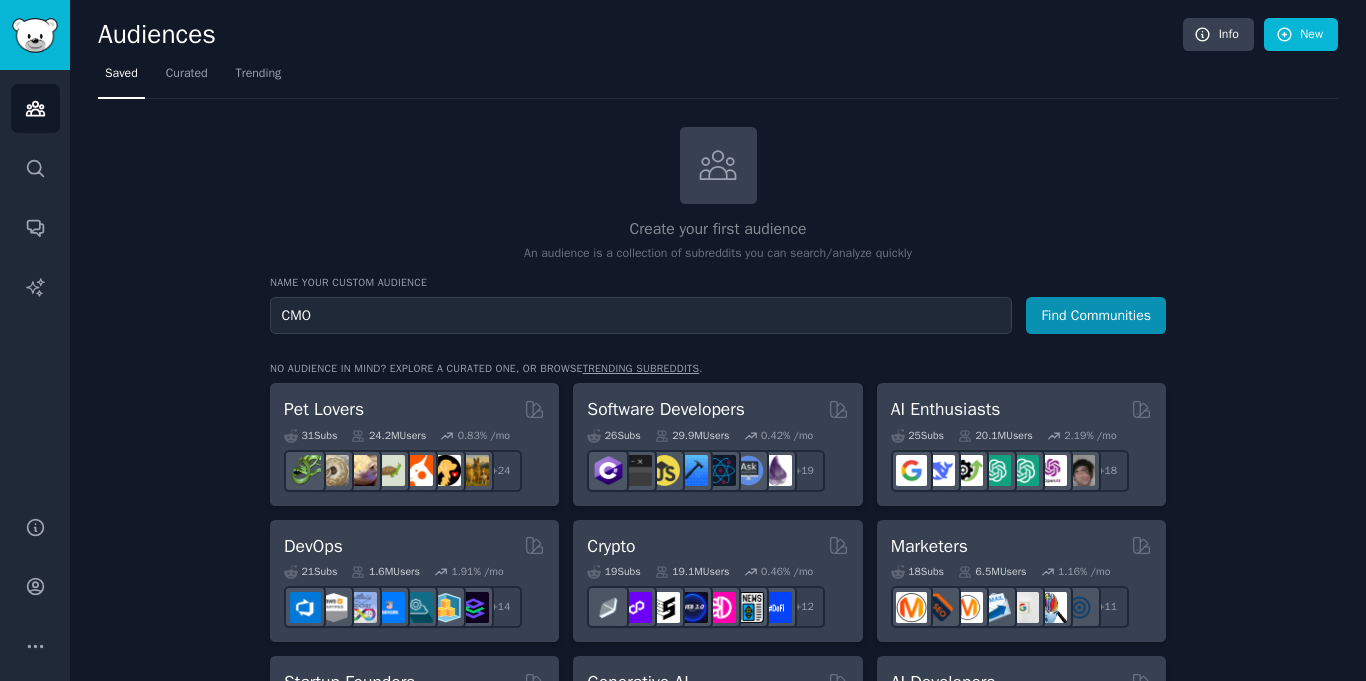 click on "CMO" at bounding box center [641, 315] 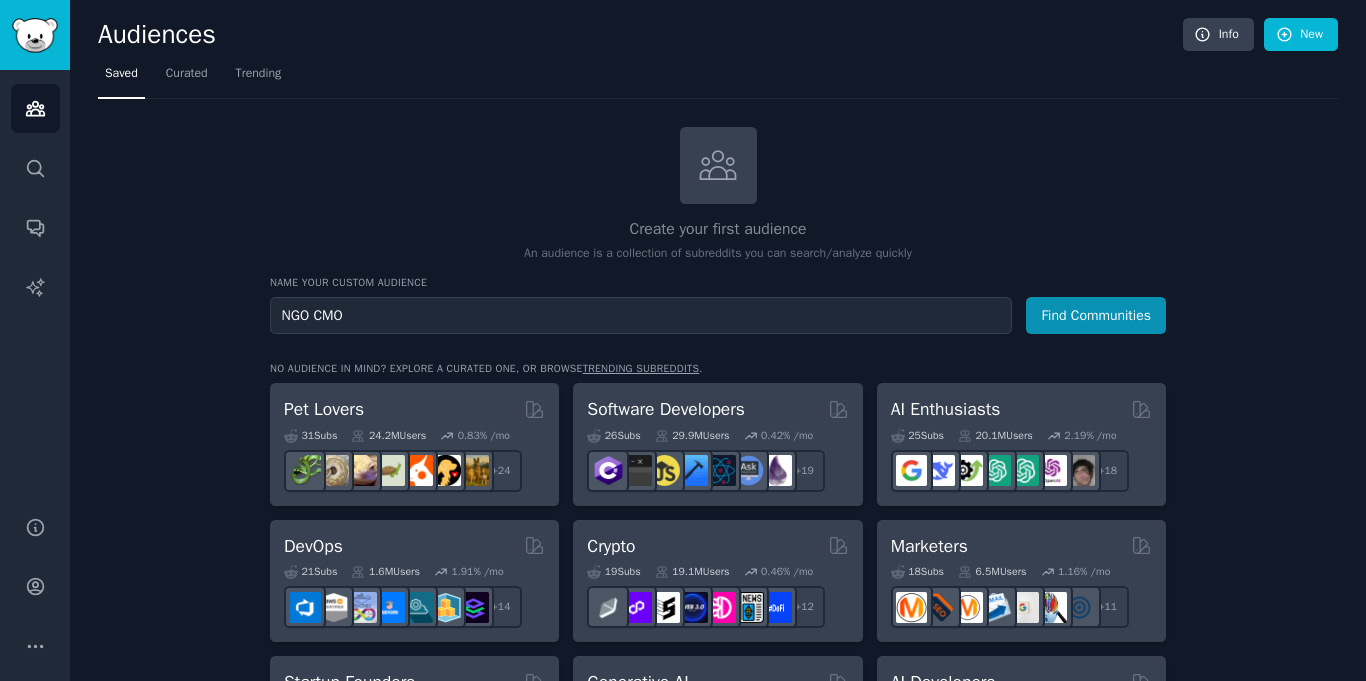 click on "NGO CMO" at bounding box center [641, 315] 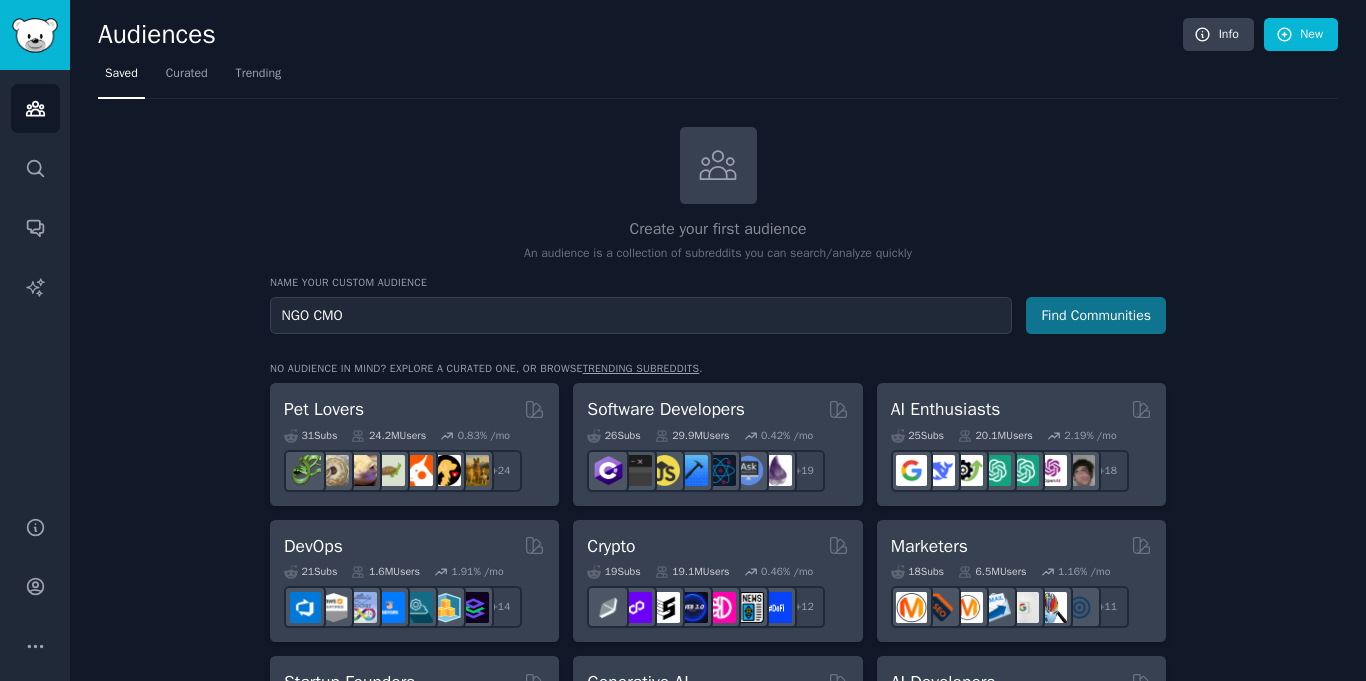 type on "NGO CMO" 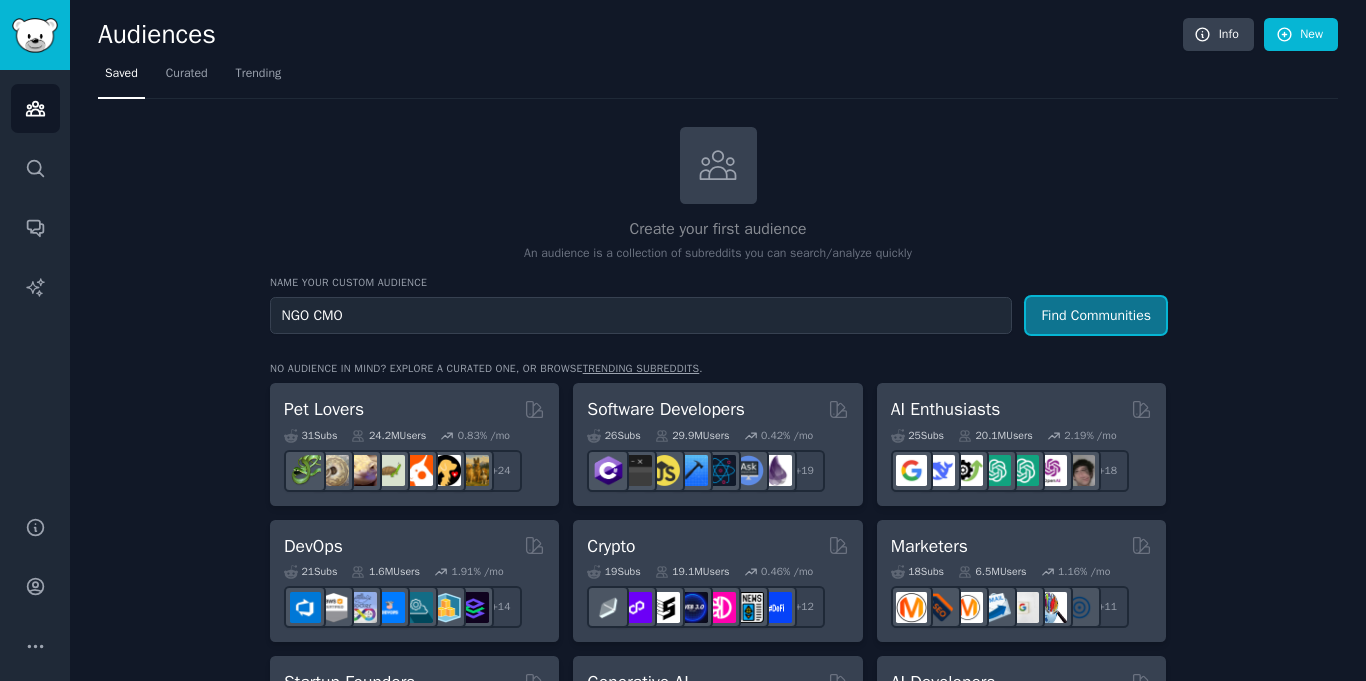 click on "Find Communities" at bounding box center (1096, 315) 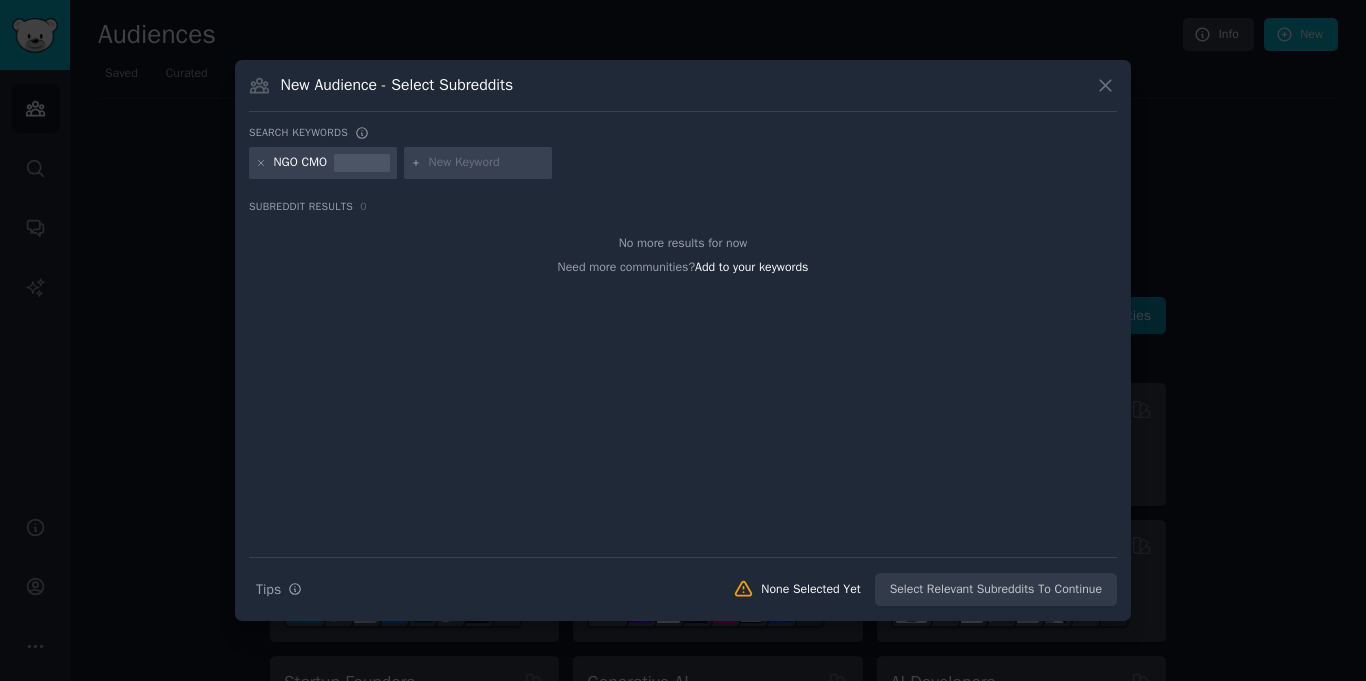 click 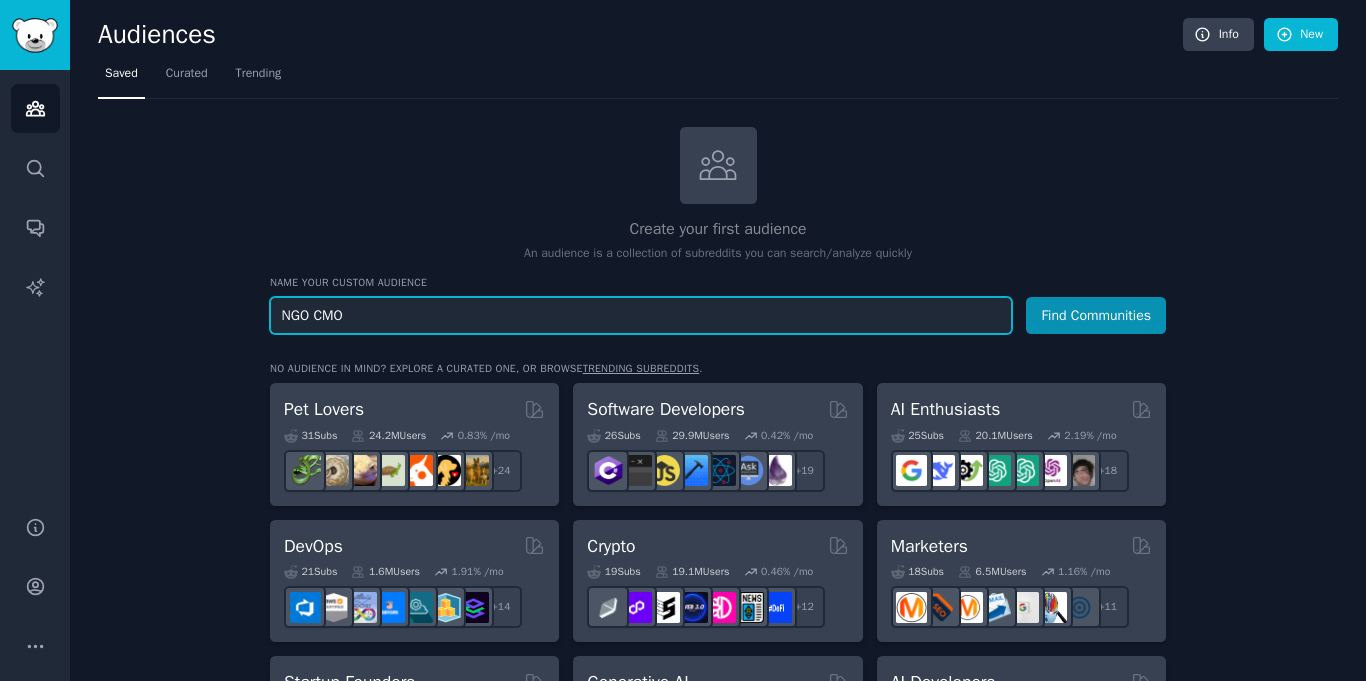 drag, startPoint x: 480, startPoint y: 305, endPoint x: 252, endPoint y: 286, distance: 228.7903 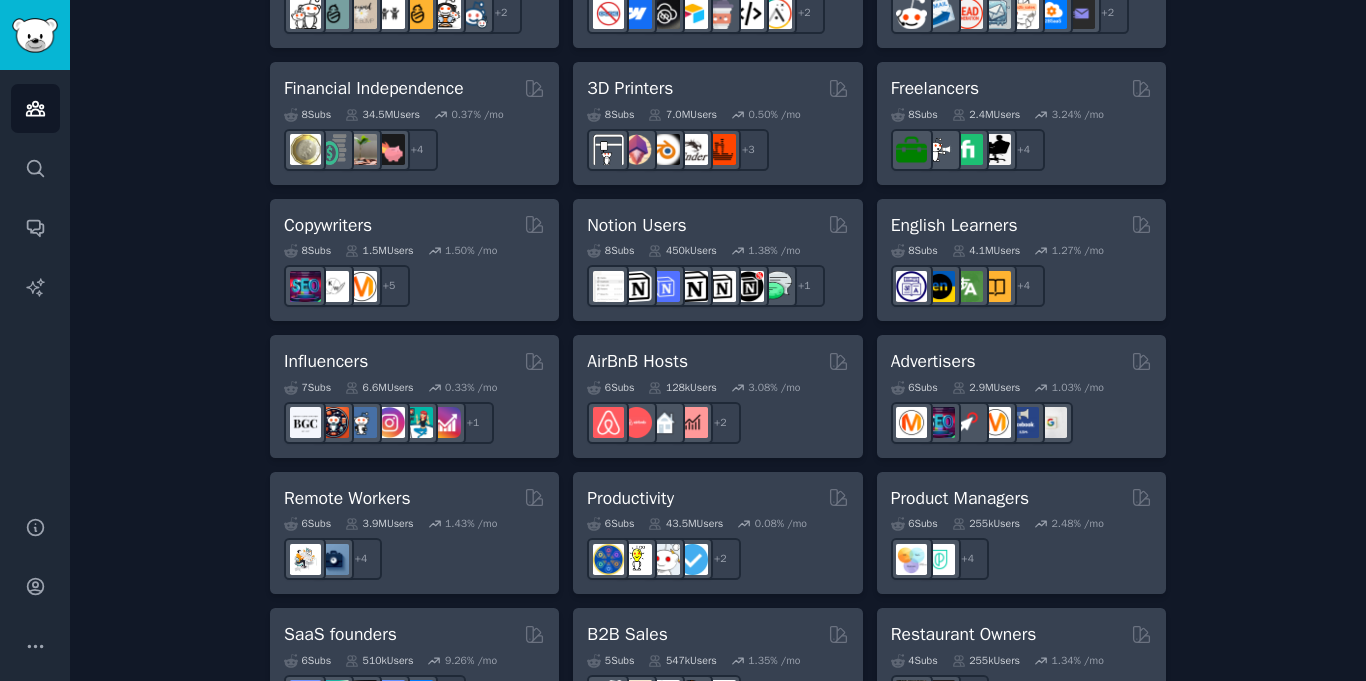 scroll, scrollTop: 1412, scrollLeft: 0, axis: vertical 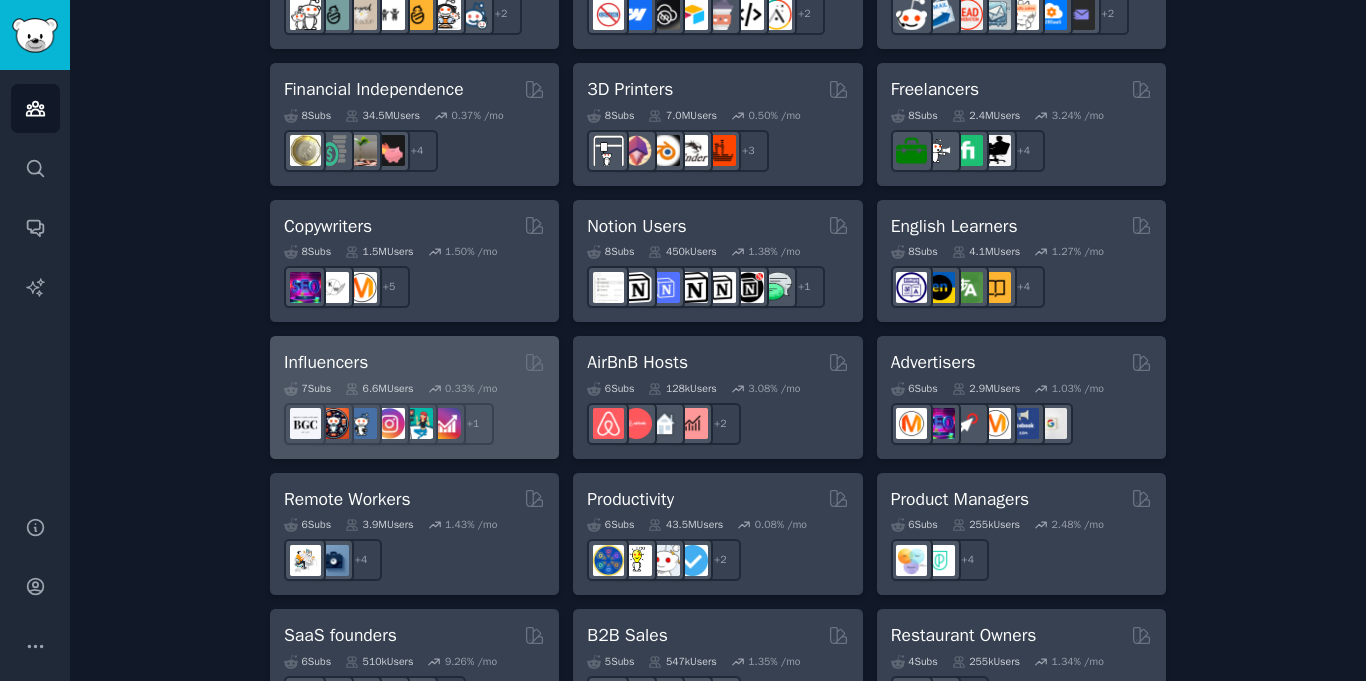 type 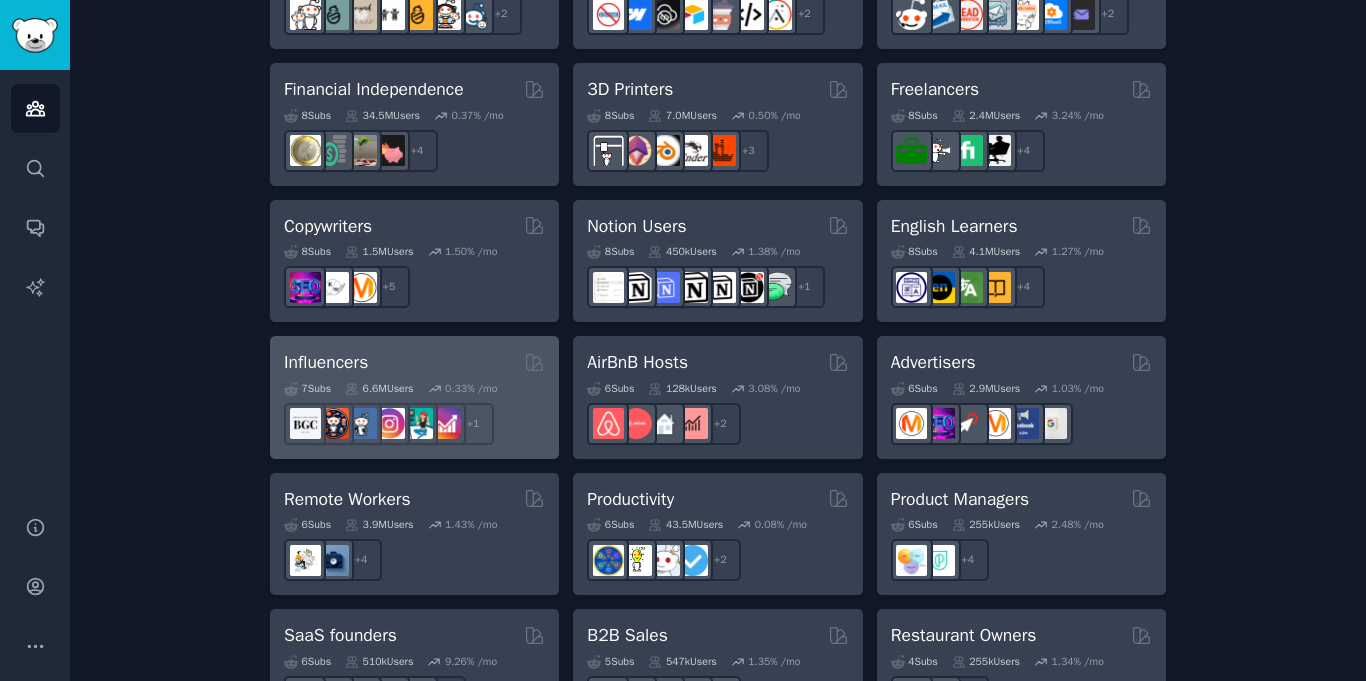 click on "Influencers" at bounding box center [414, 362] 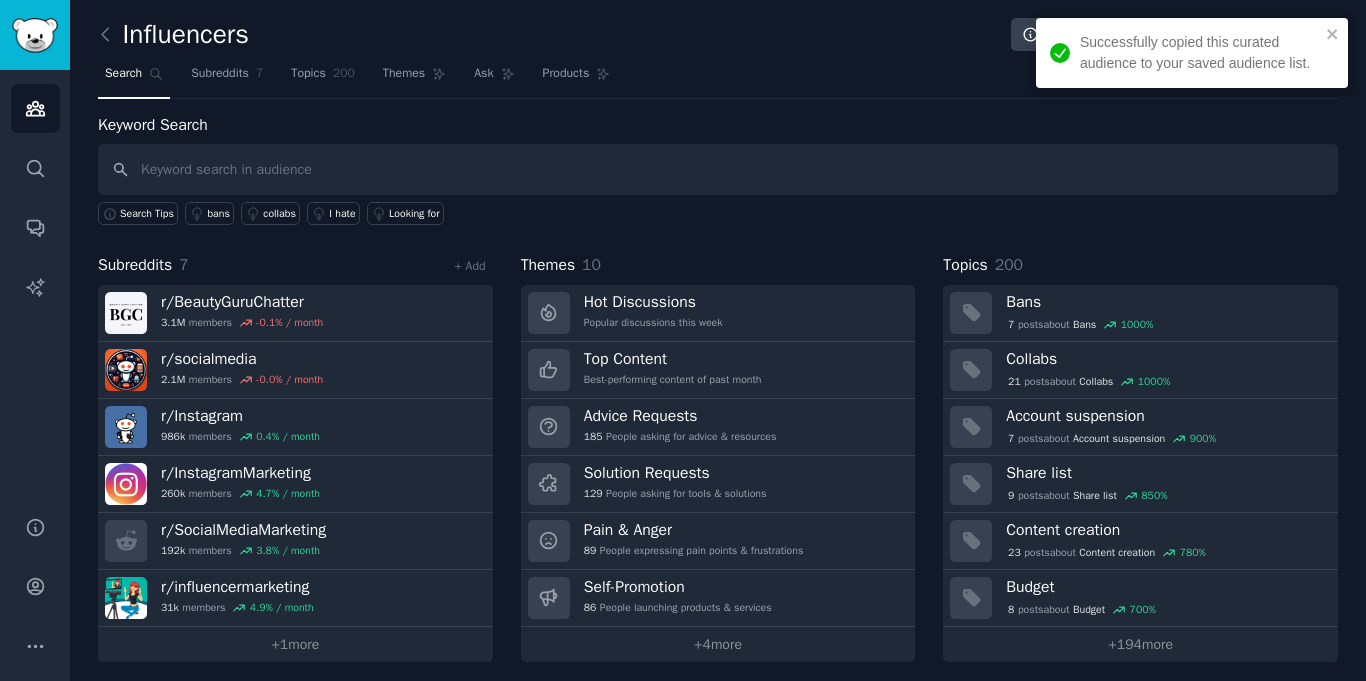scroll, scrollTop: 9, scrollLeft: 0, axis: vertical 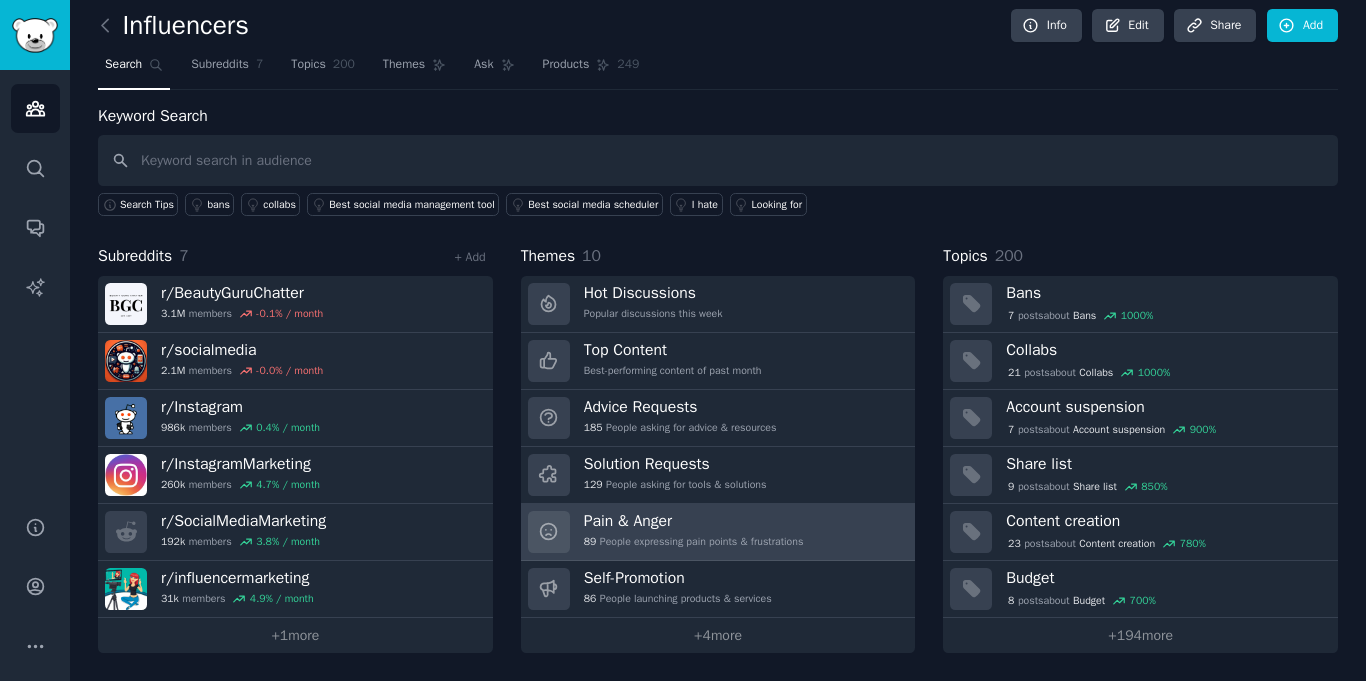 click on "Pain & Anger 89 People expressing pain points & frustrations" at bounding box center (694, 532) 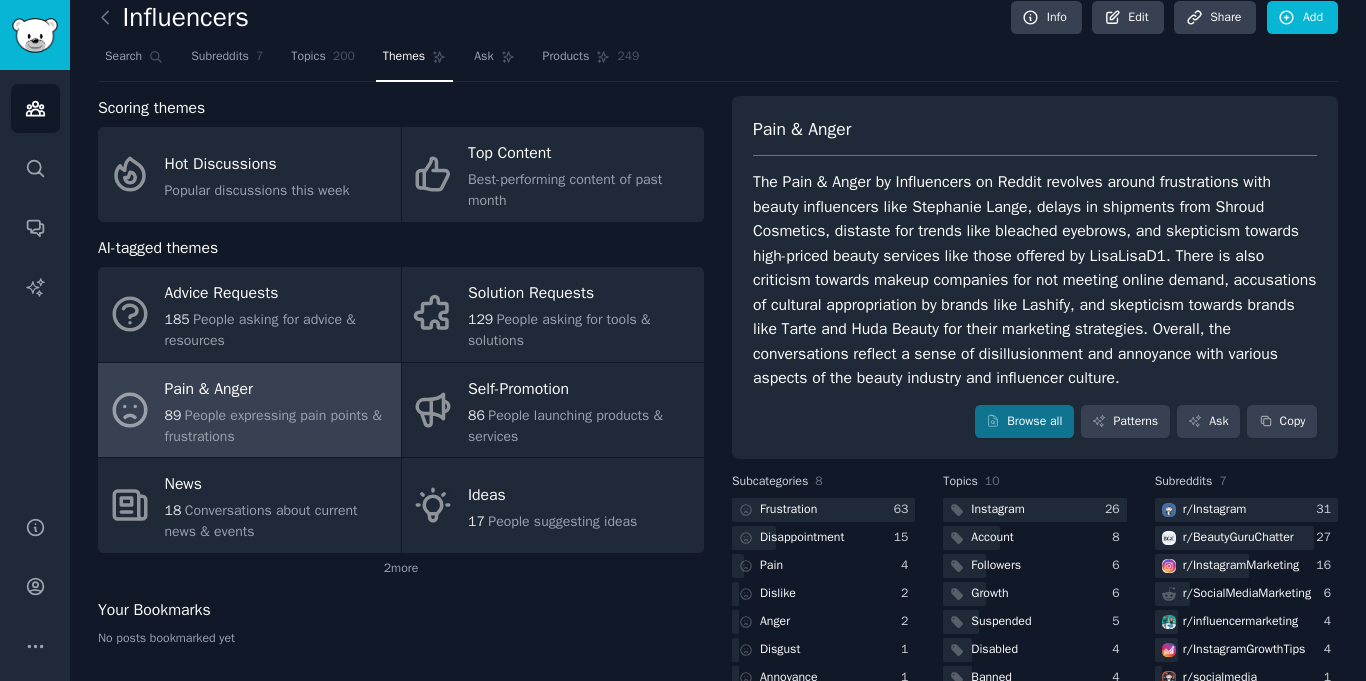 scroll, scrollTop: 0, scrollLeft: 0, axis: both 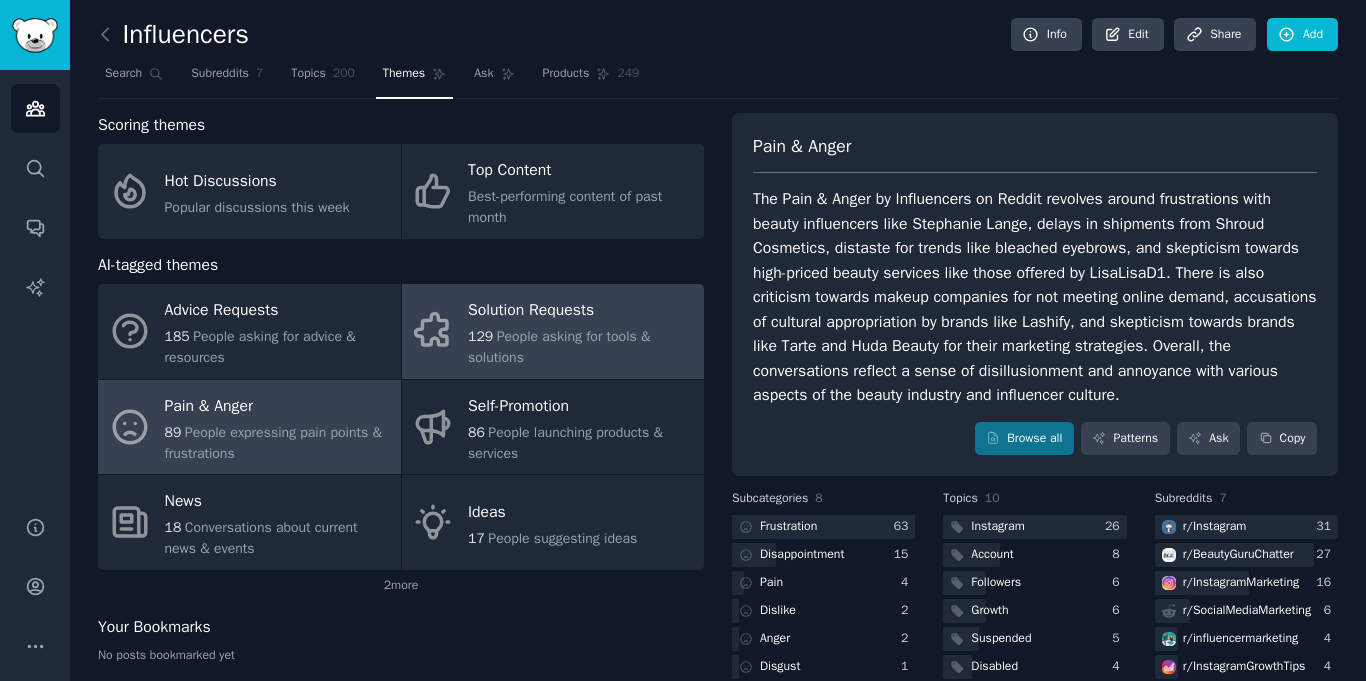click on "Solution Requests" at bounding box center (581, 311) 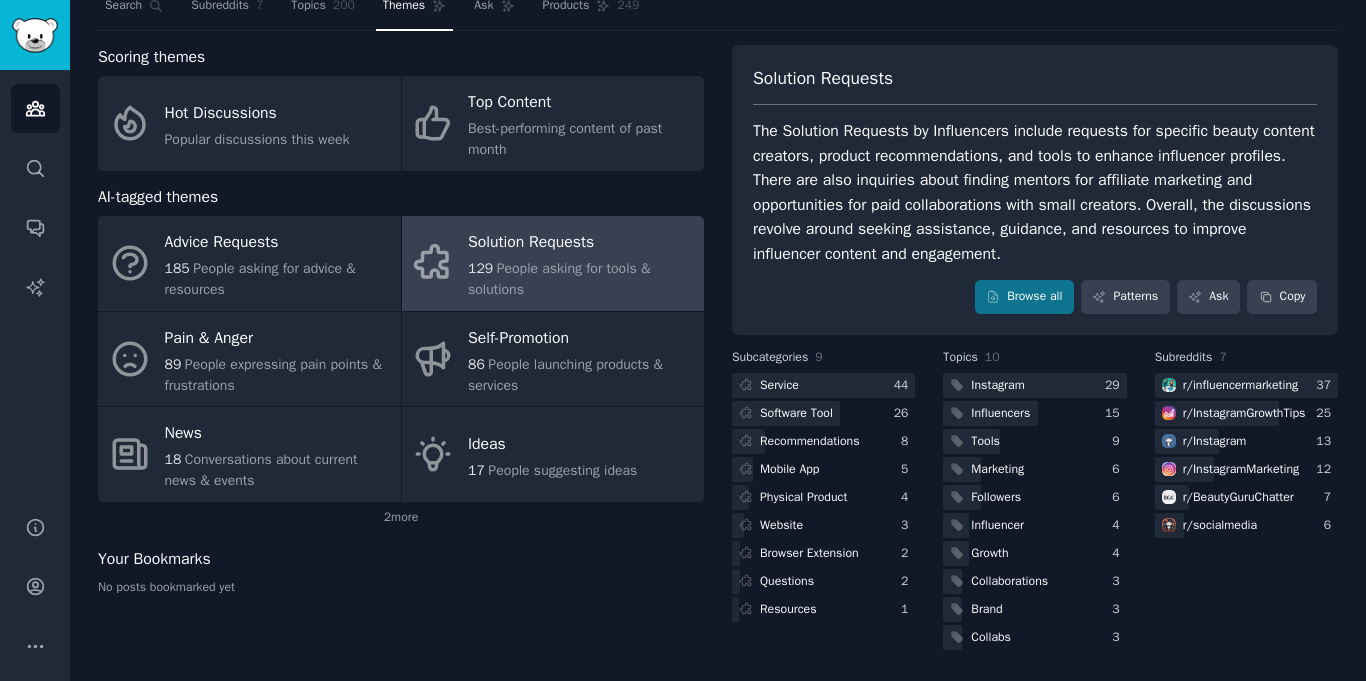 scroll, scrollTop: 0, scrollLeft: 0, axis: both 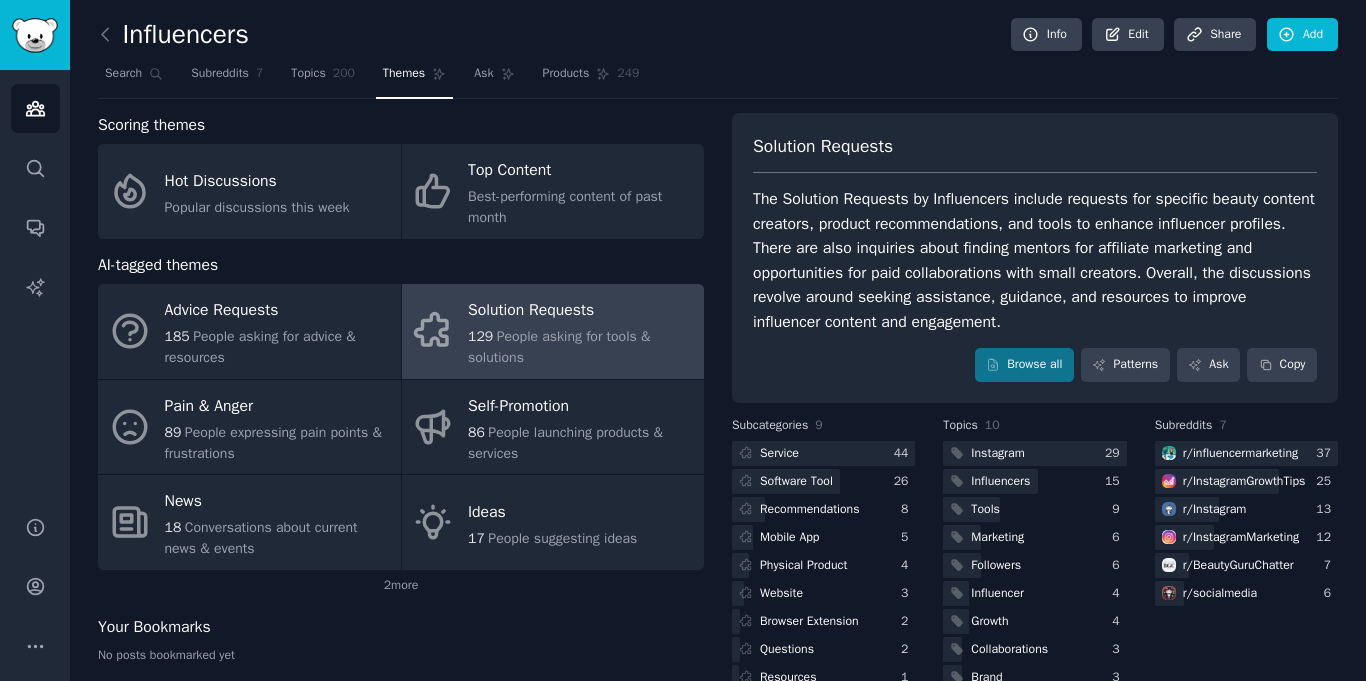 click on "Browse all Patterns Ask Copy" at bounding box center (1035, 365) 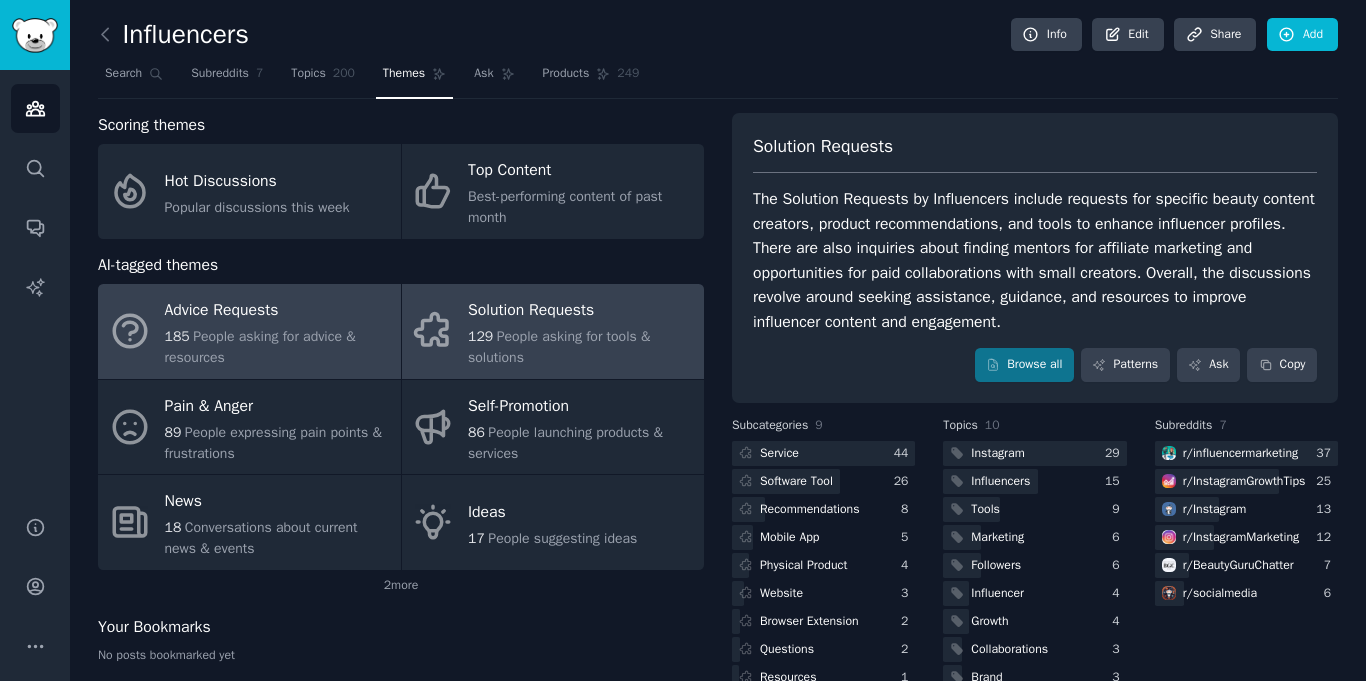 click on "Advice Requests" at bounding box center [278, 311] 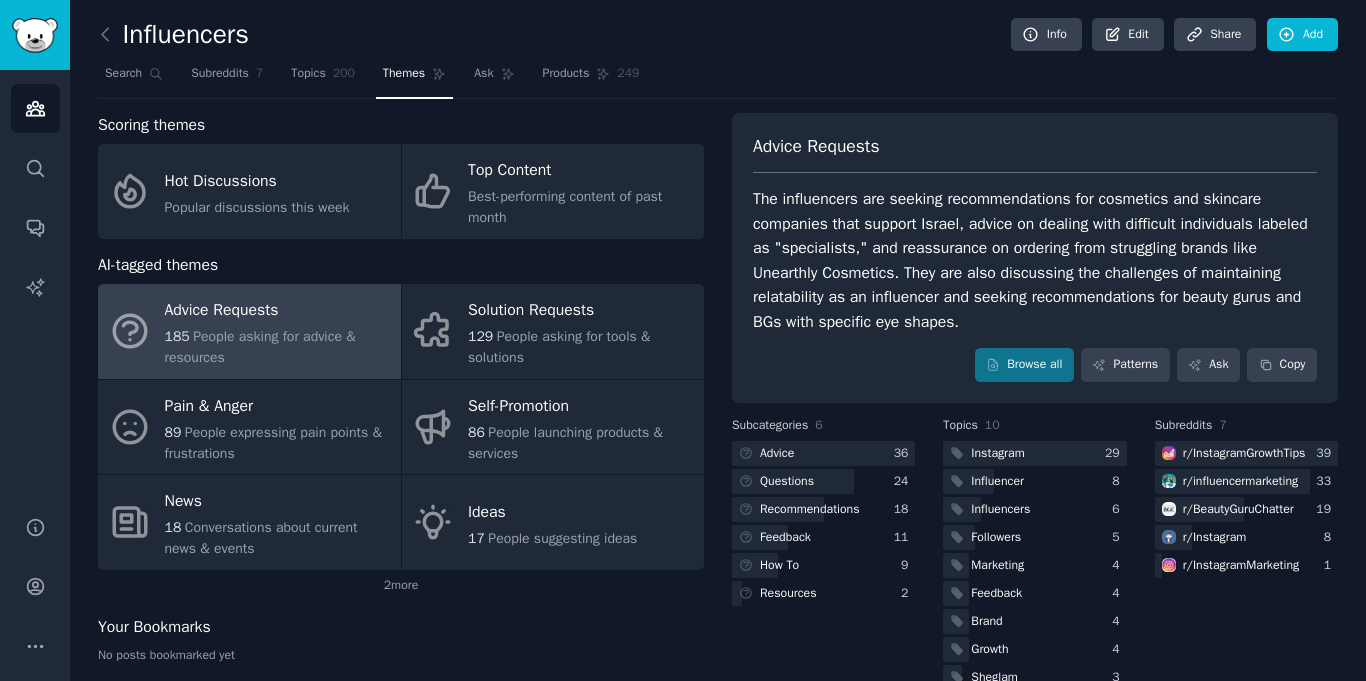 click at bounding box center [110, 35] 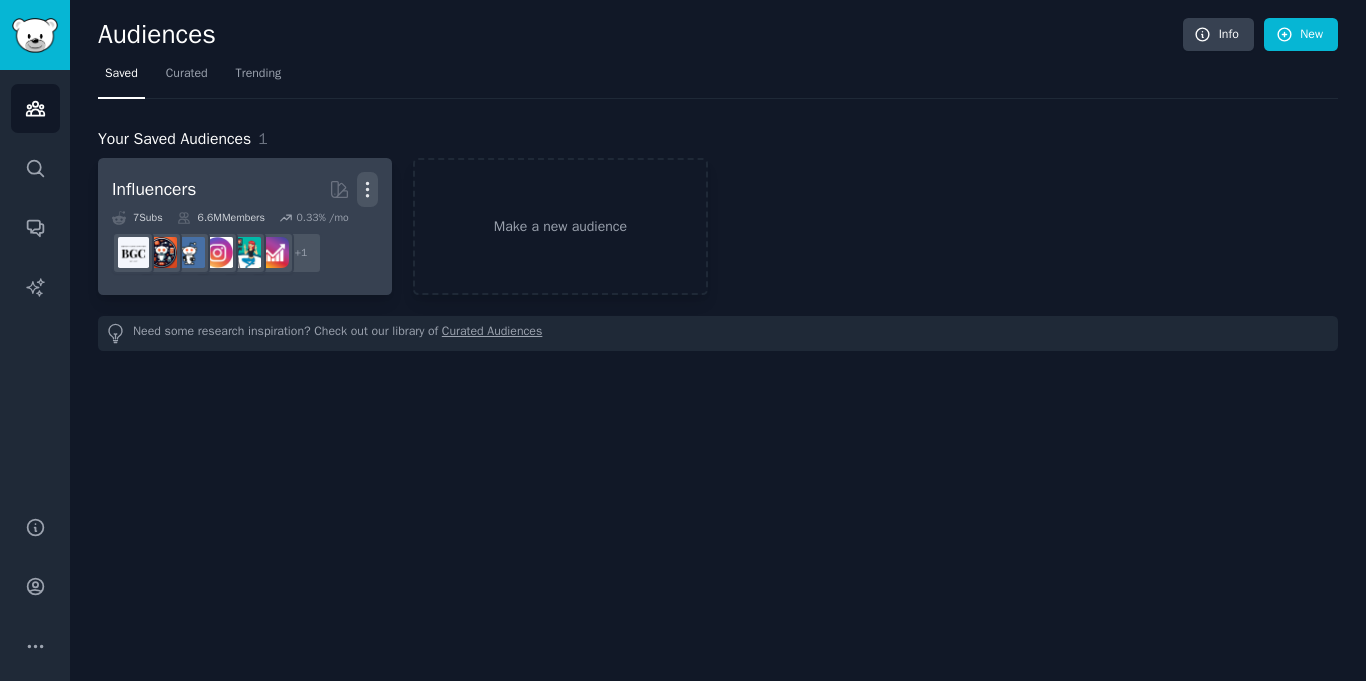 click 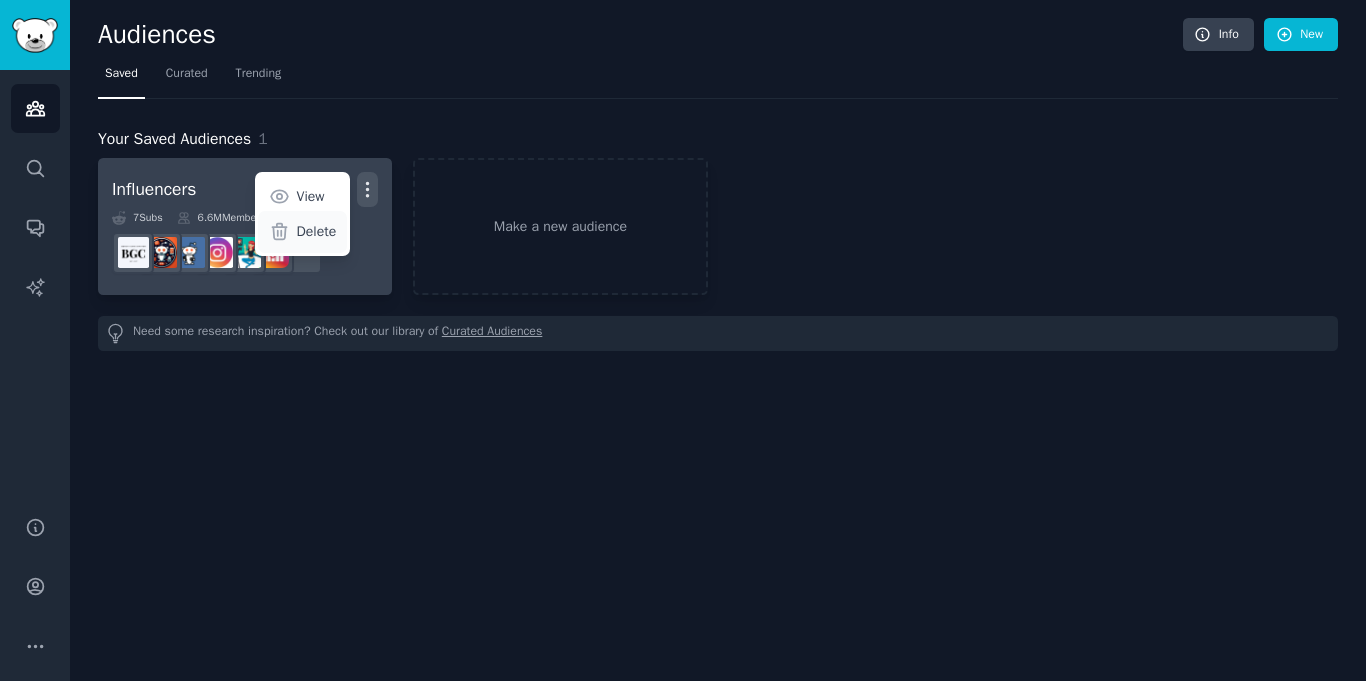 click on "Delete" at bounding box center [317, 231] 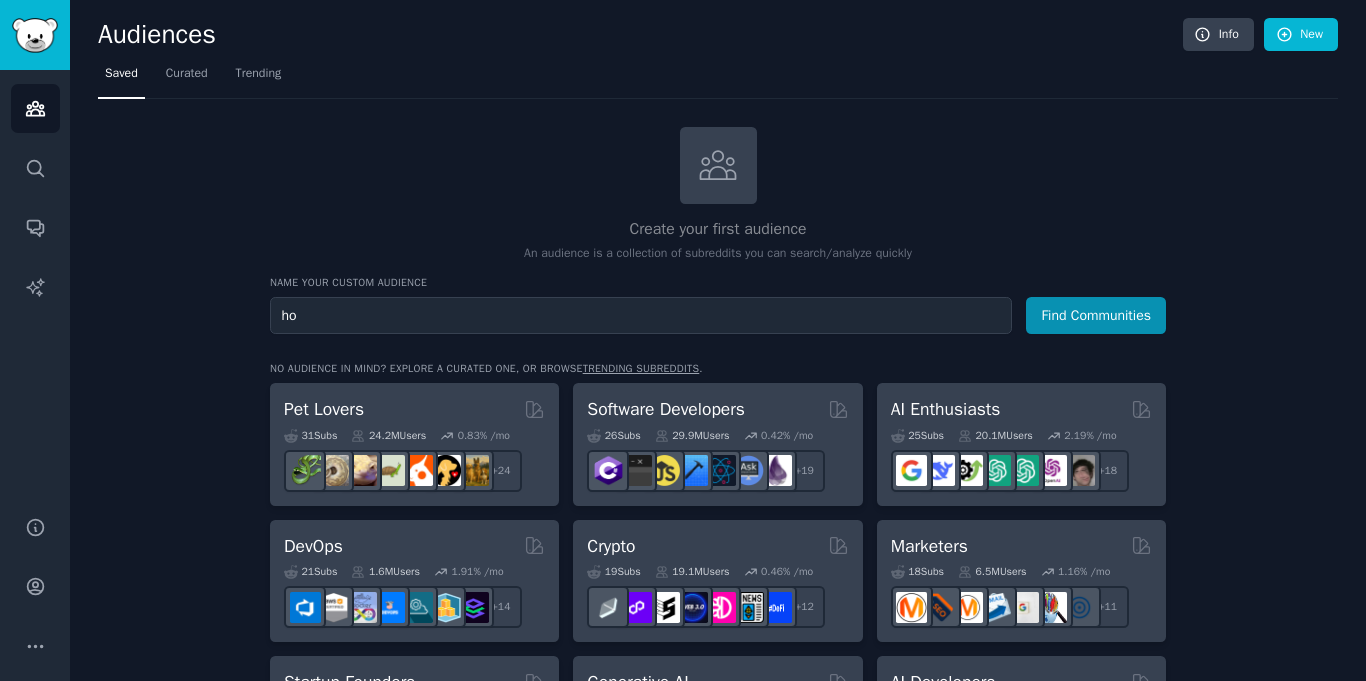 type on "h" 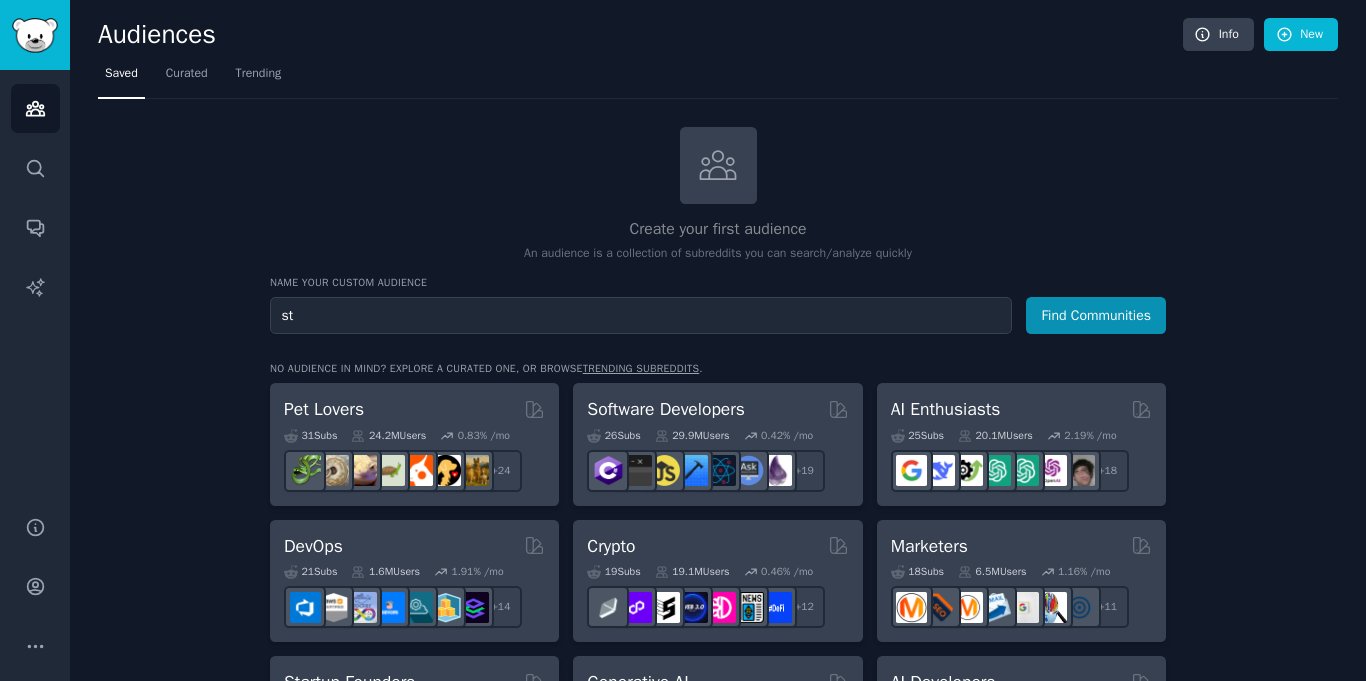 type on "s" 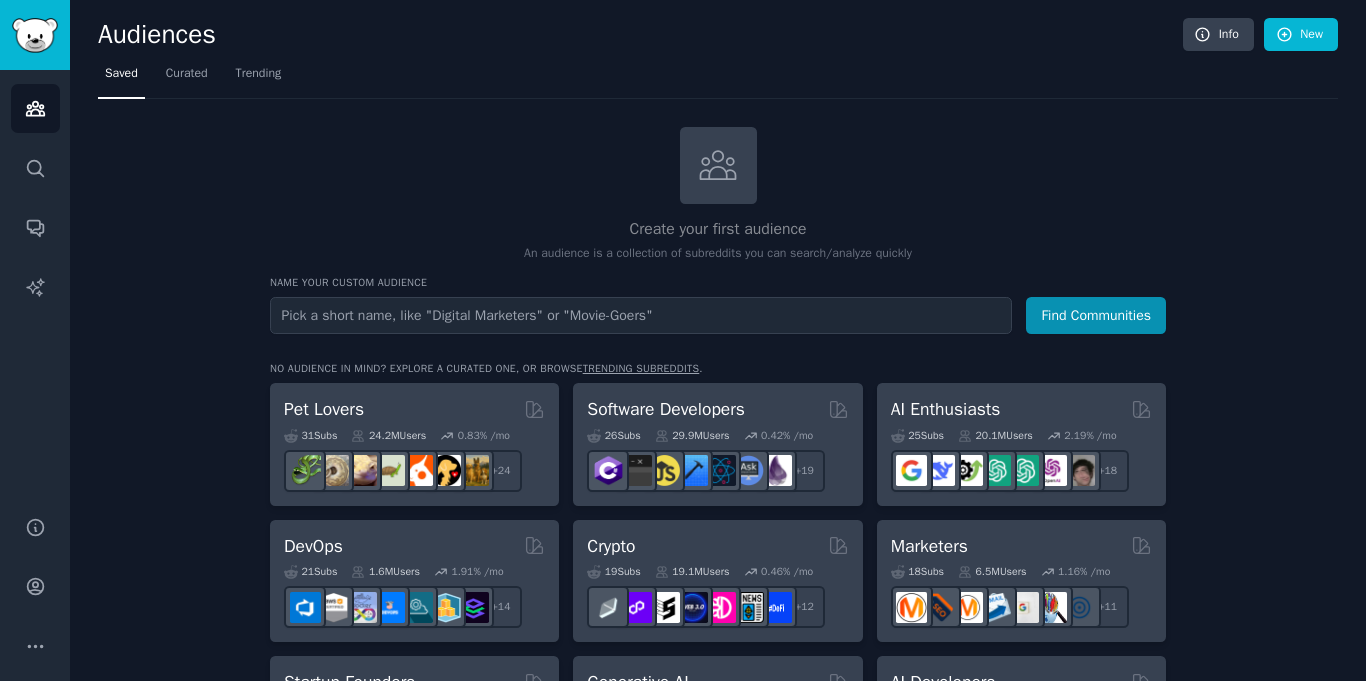 scroll, scrollTop: 2, scrollLeft: 0, axis: vertical 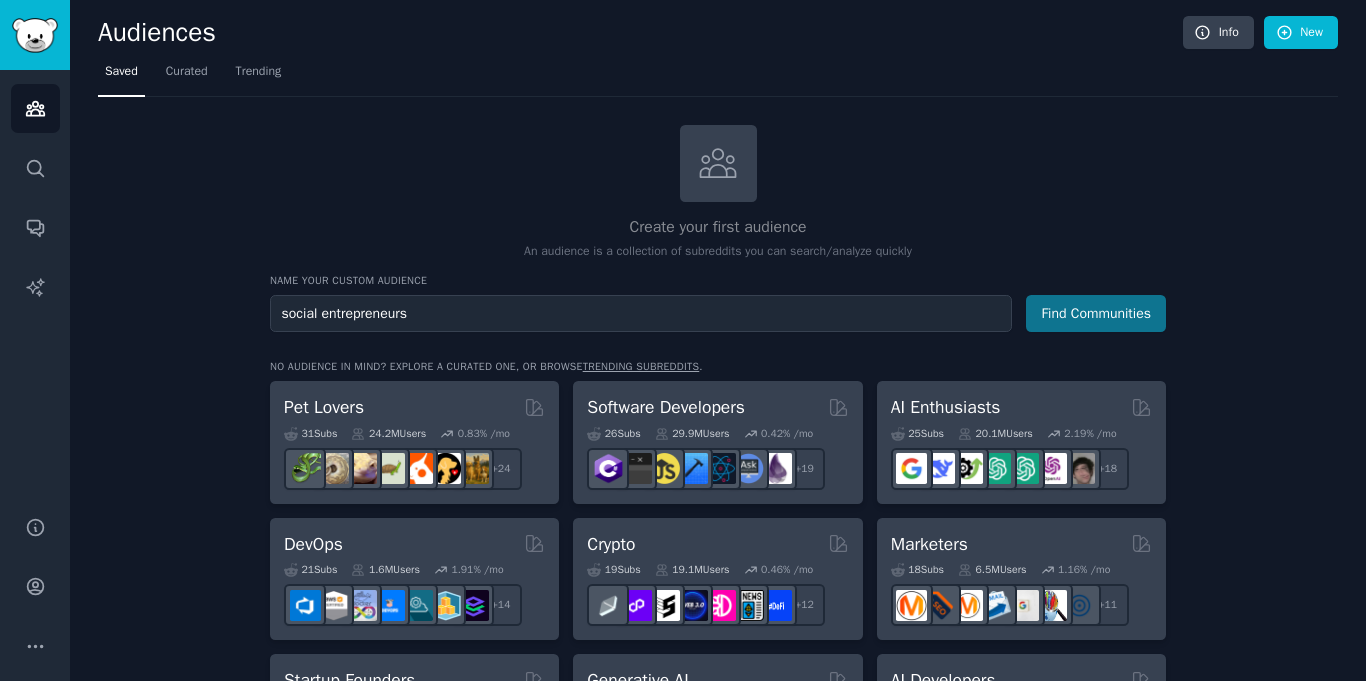 type on "social entrepreneurs" 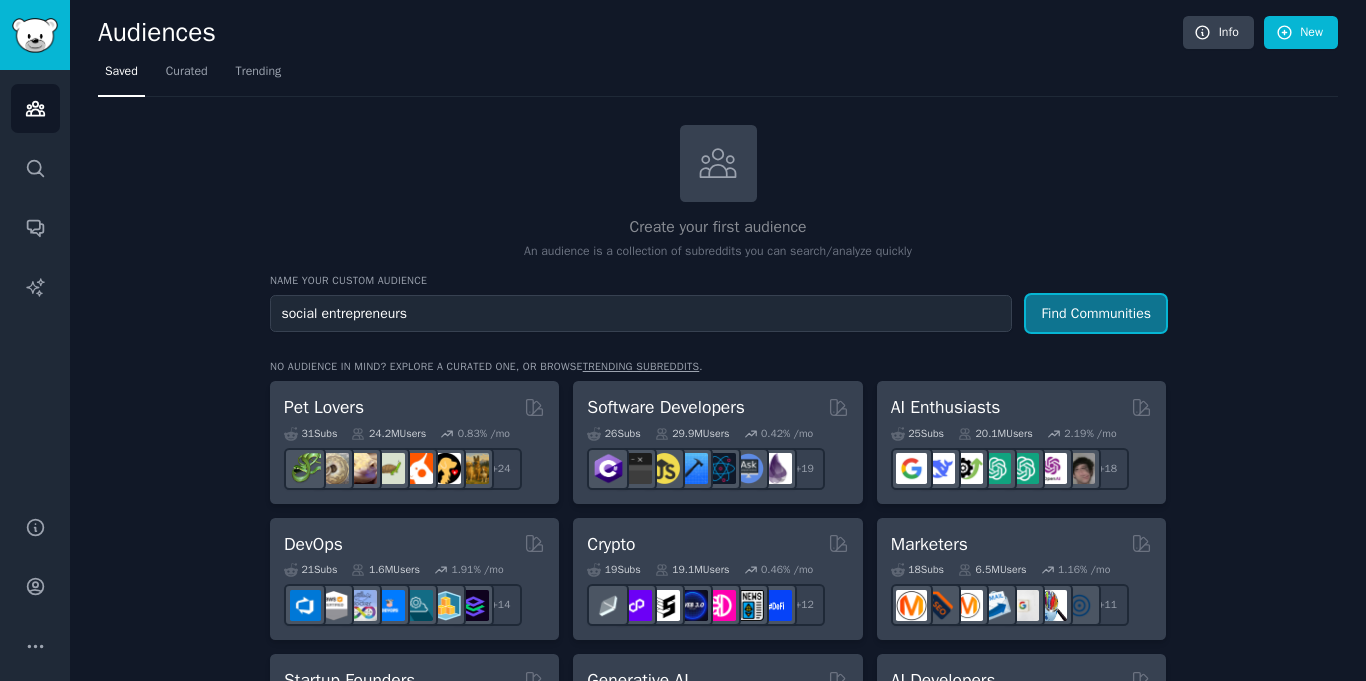click on "Find Communities" at bounding box center [1096, 313] 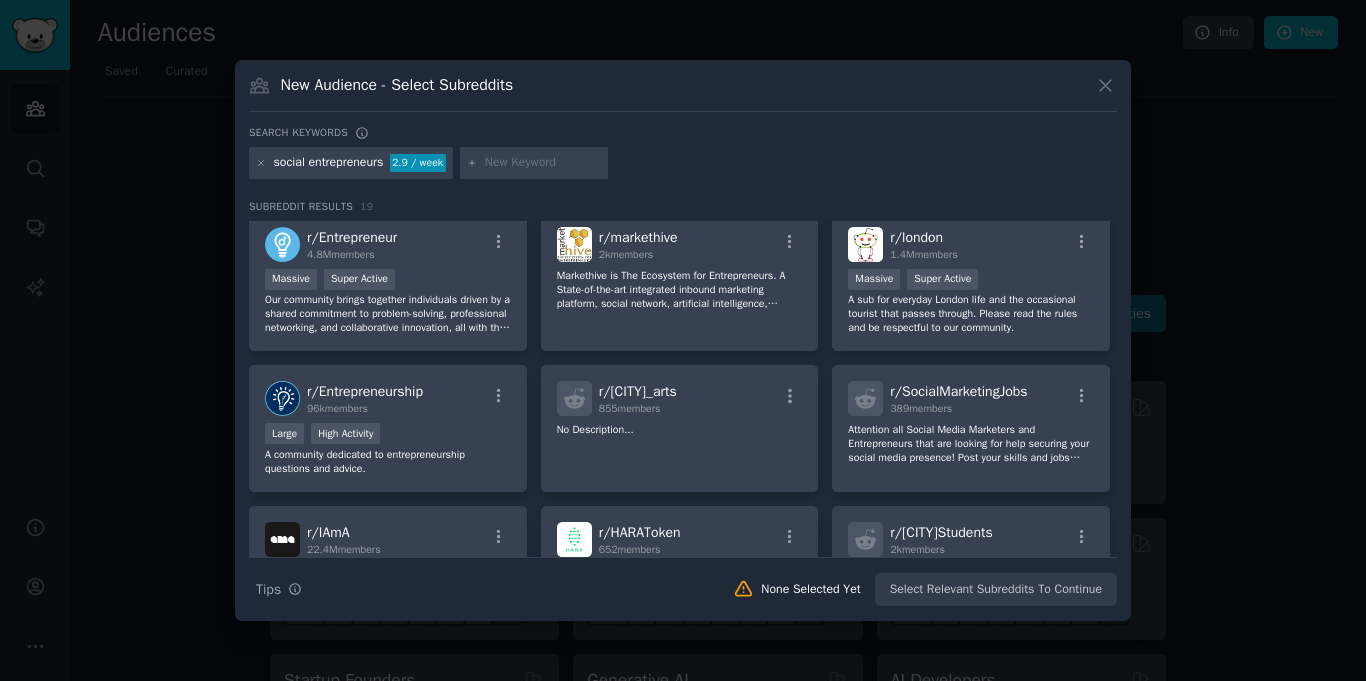 scroll, scrollTop: 0, scrollLeft: 0, axis: both 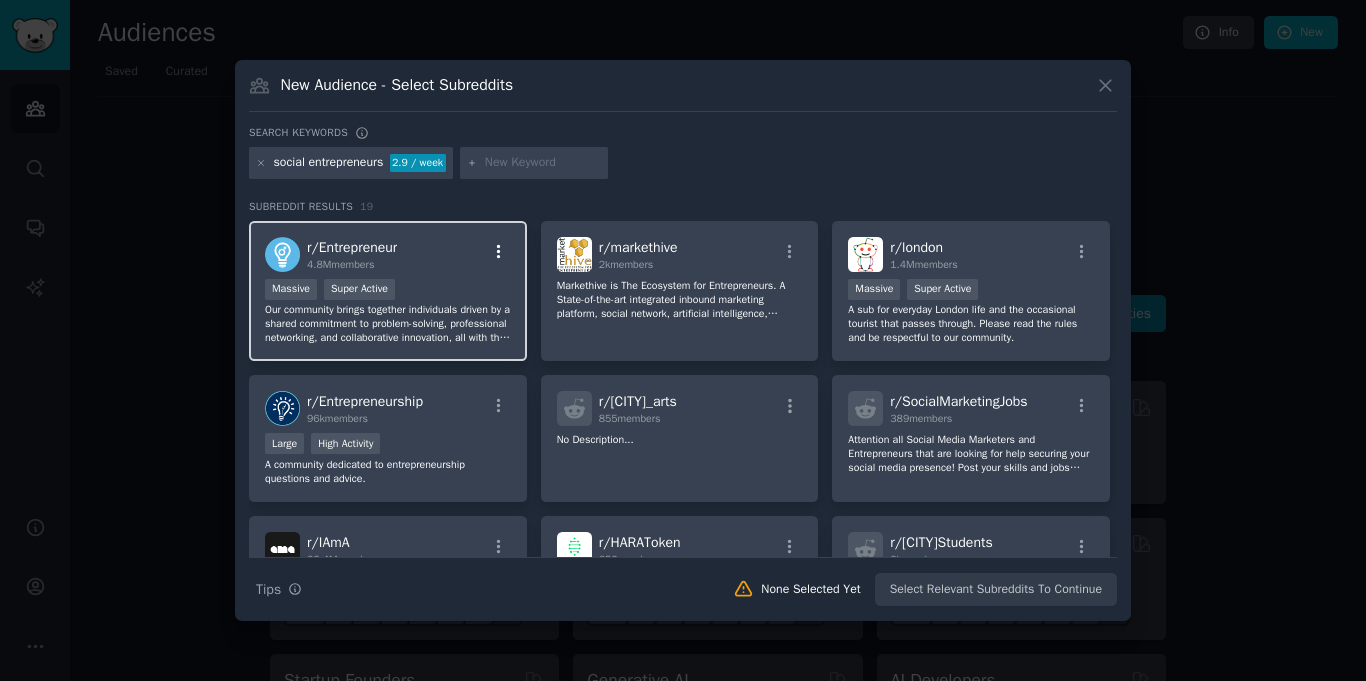 click 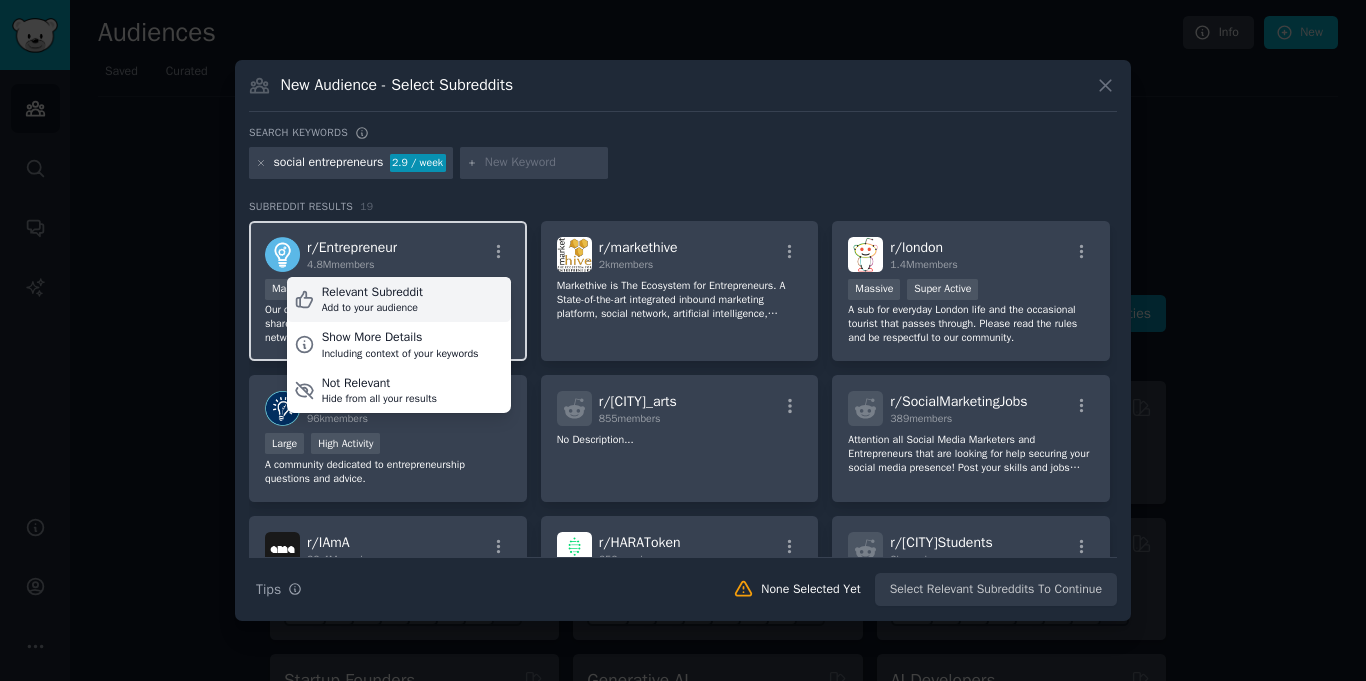 click on "Relevant Subreddit Add to your audience" at bounding box center [399, 300] 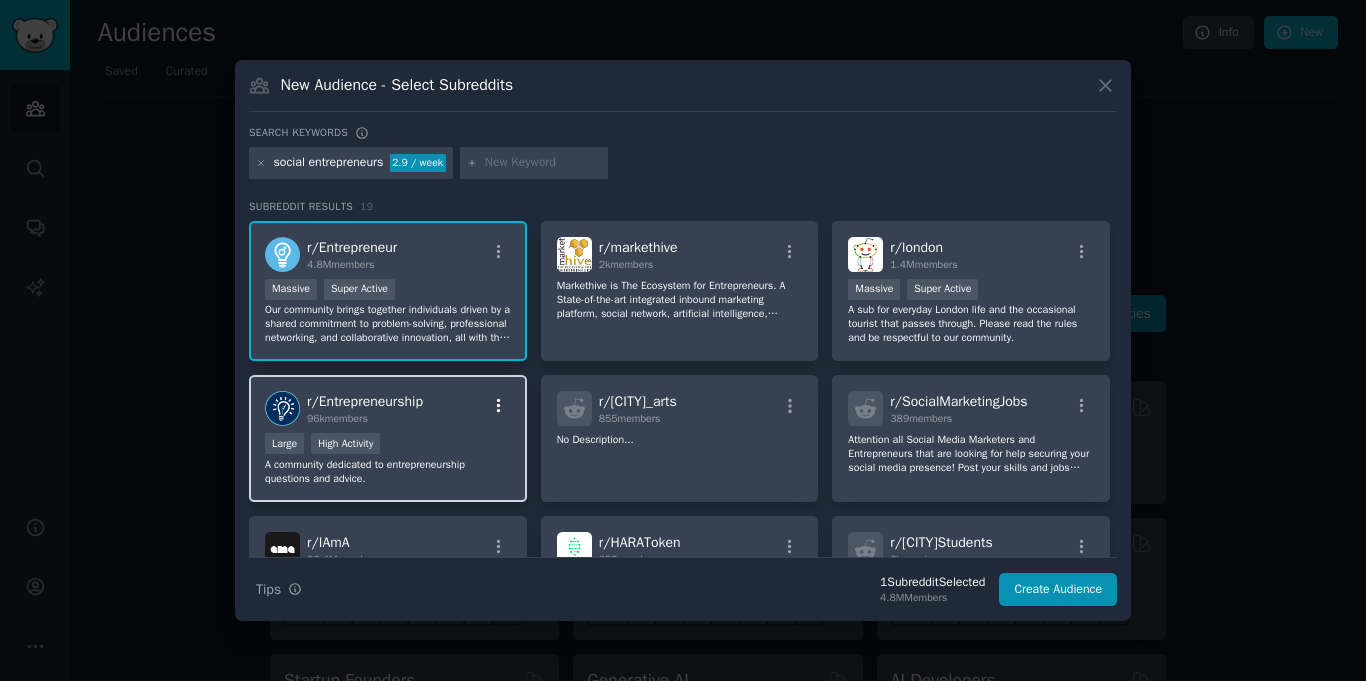 click 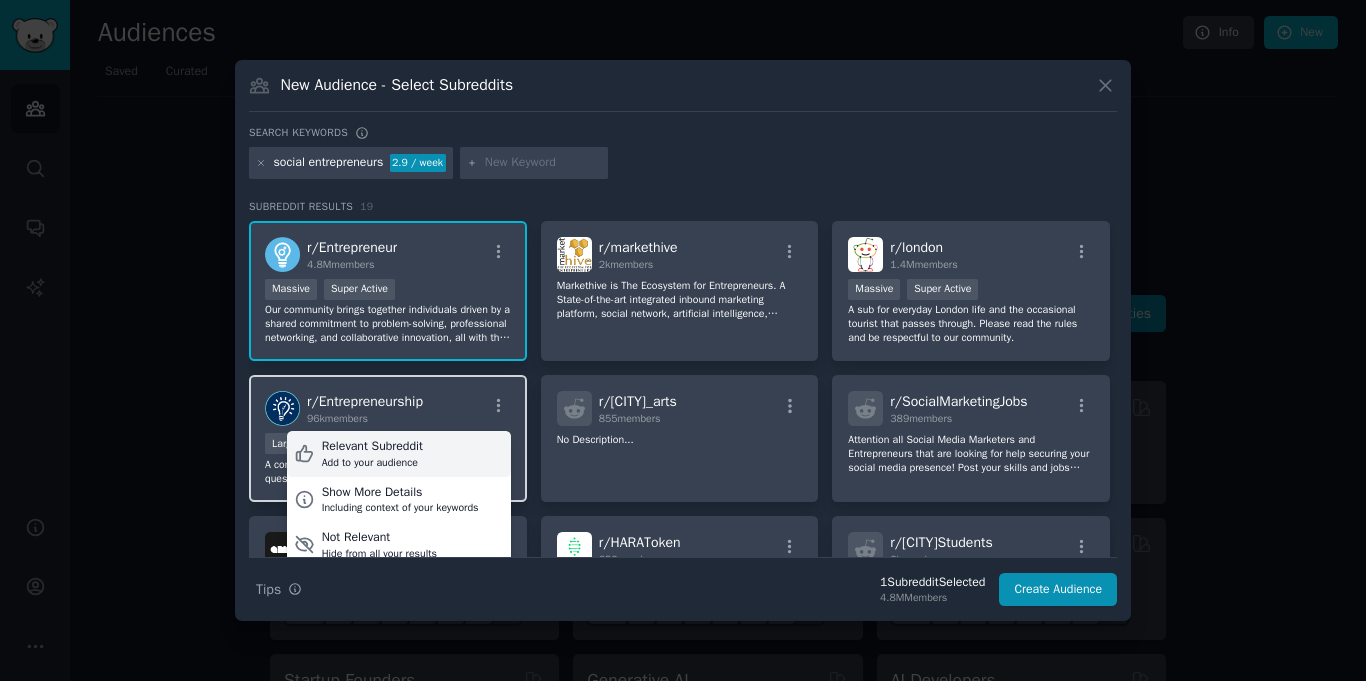 click on "Relevant Subreddit Add to your audience" at bounding box center [399, 454] 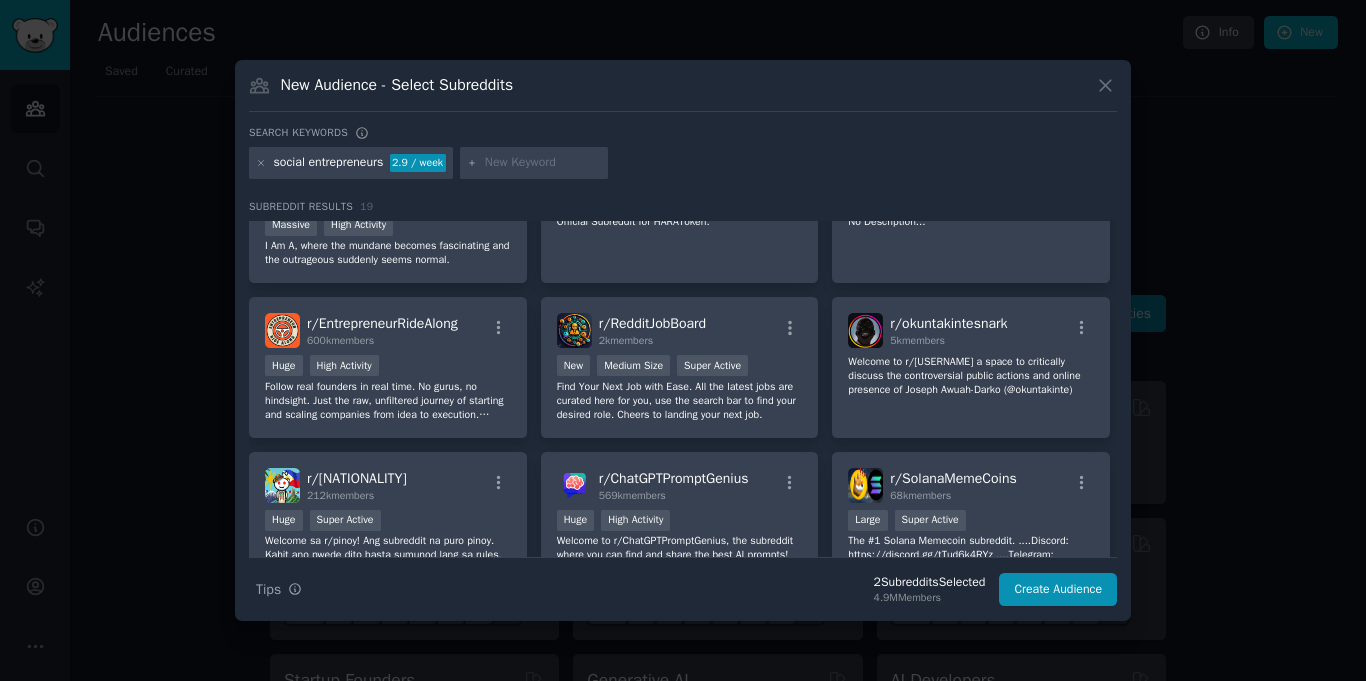 scroll, scrollTop: 360, scrollLeft: 0, axis: vertical 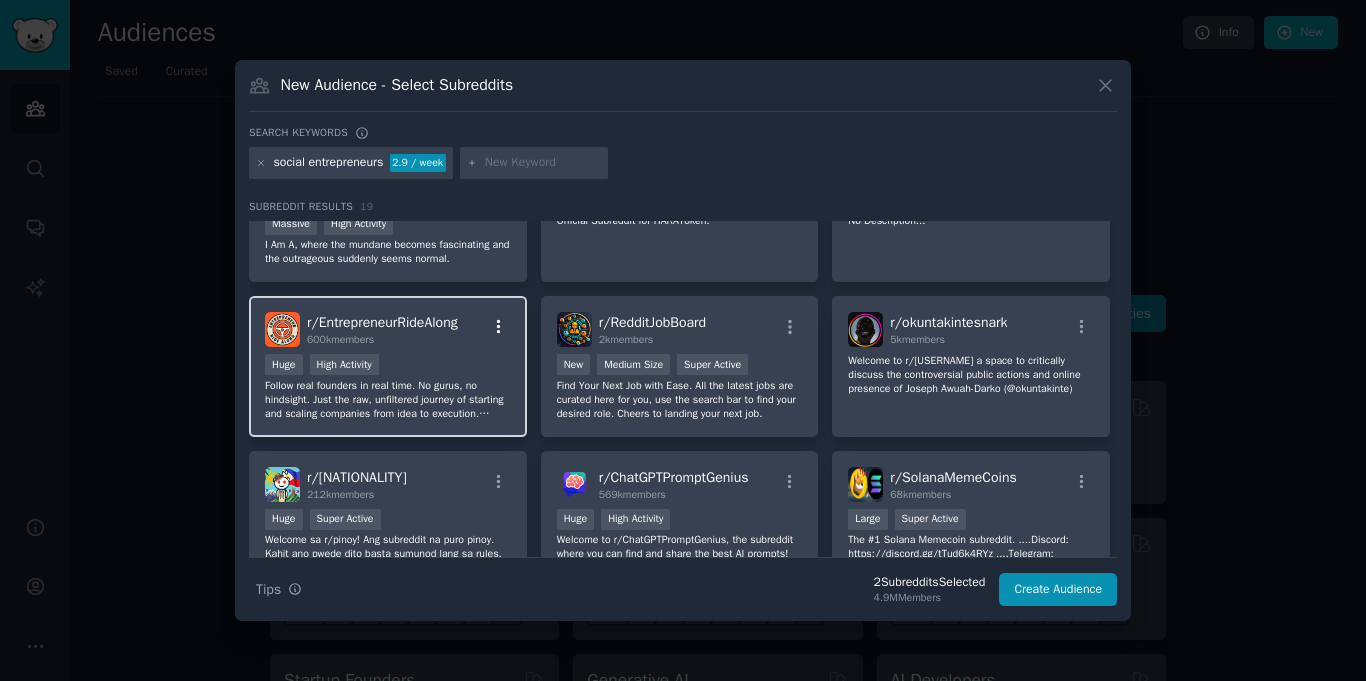click 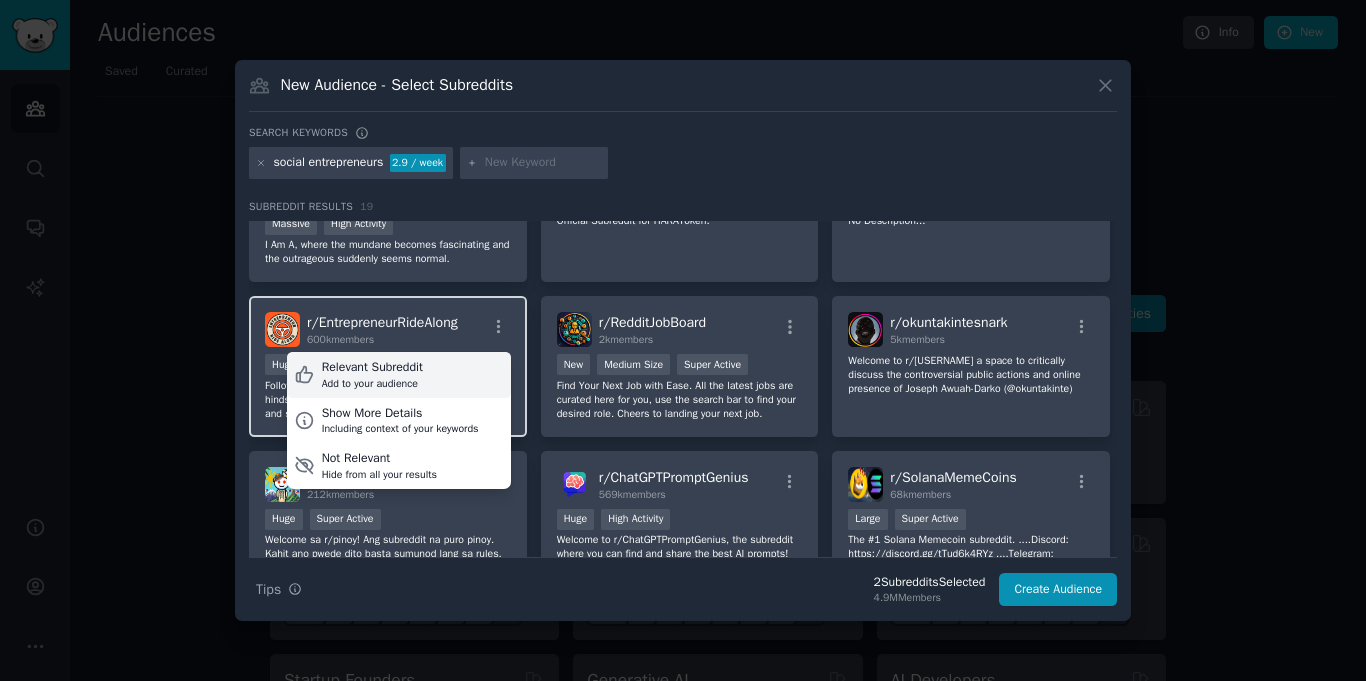 click on "Relevant Subreddit Add to your audience" at bounding box center [399, 375] 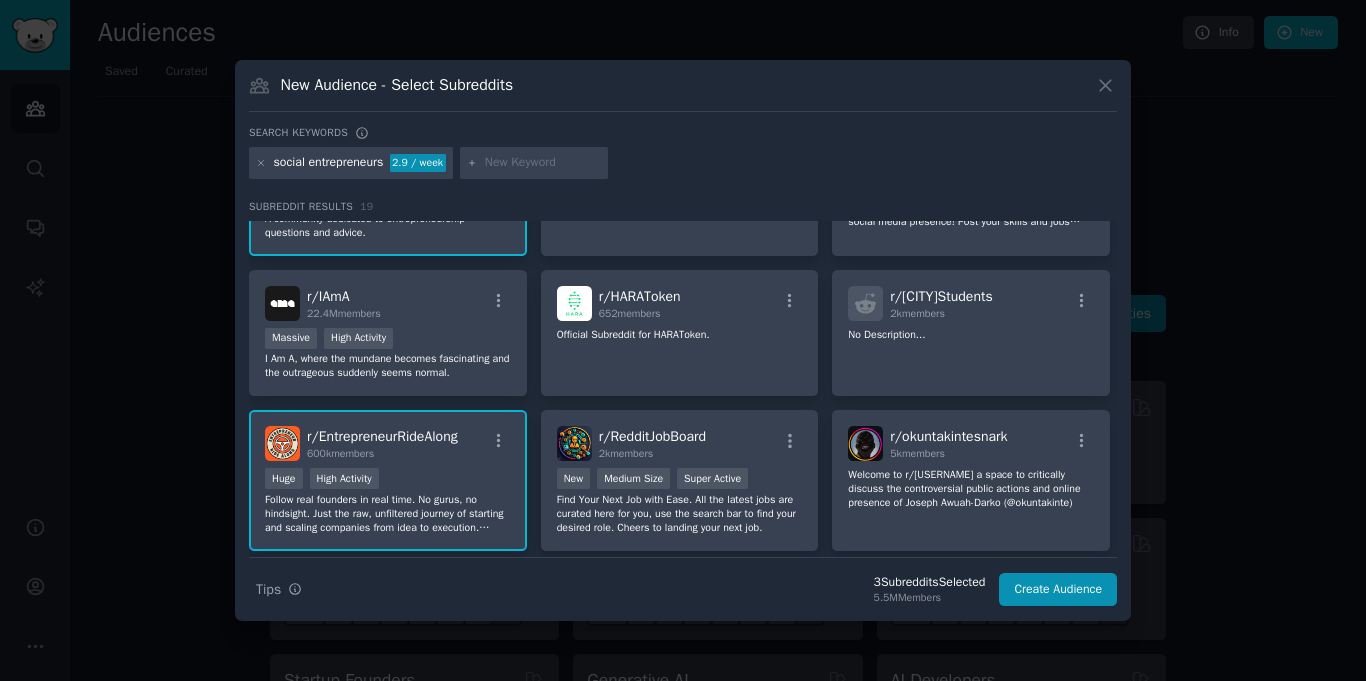 scroll, scrollTop: 0, scrollLeft: 0, axis: both 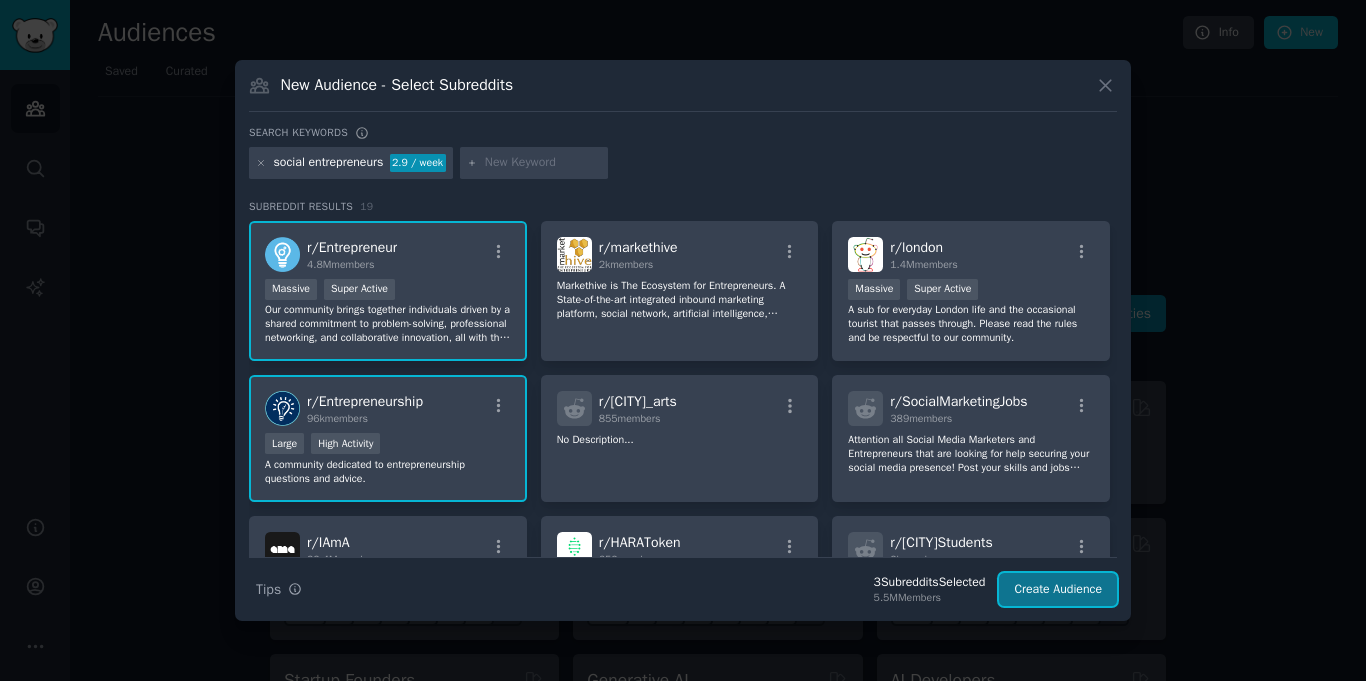 click on "Create Audience" at bounding box center [1058, 590] 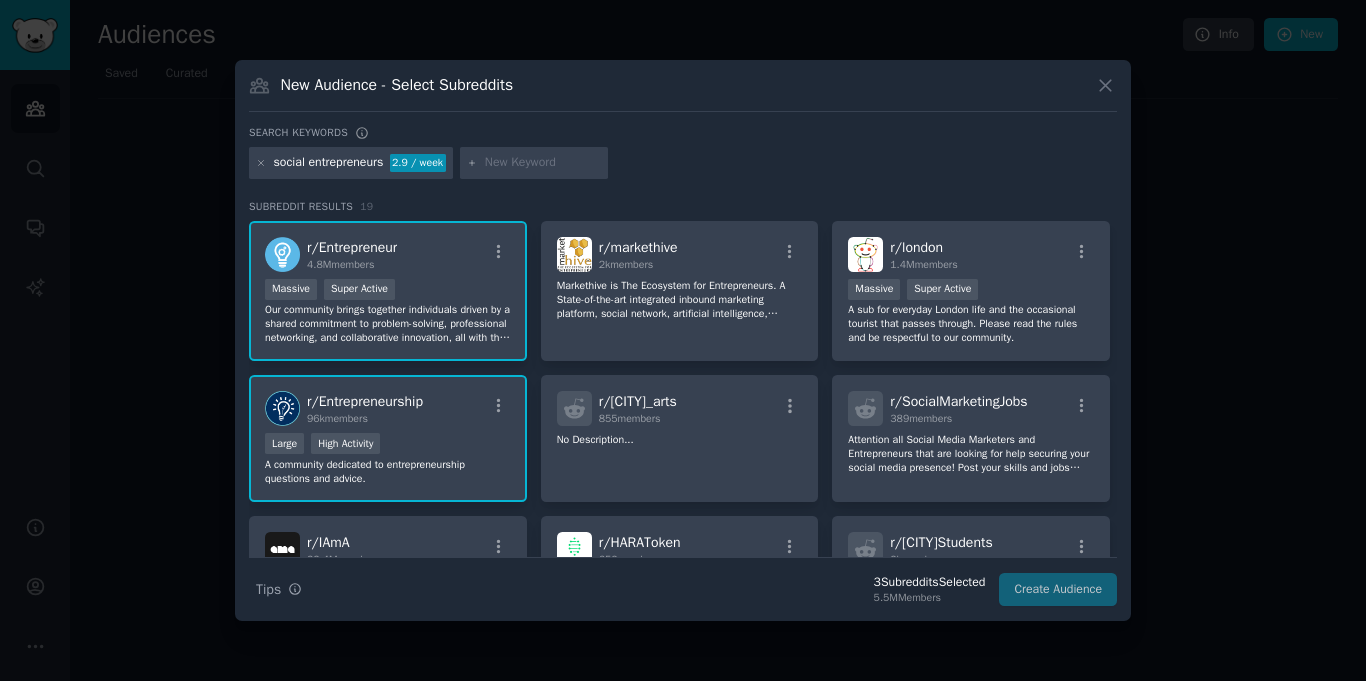 scroll, scrollTop: 0, scrollLeft: 0, axis: both 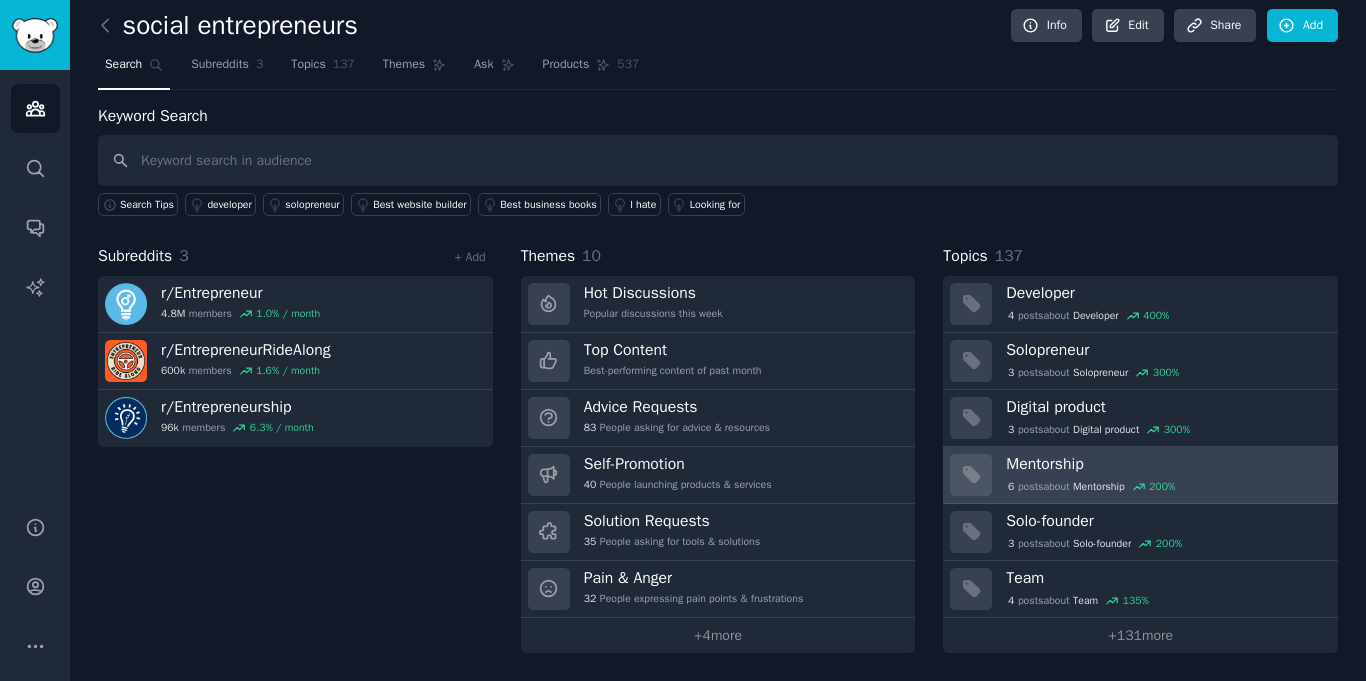 click on "6  post s  about  Mentorship 200 %" at bounding box center [1091, 487] 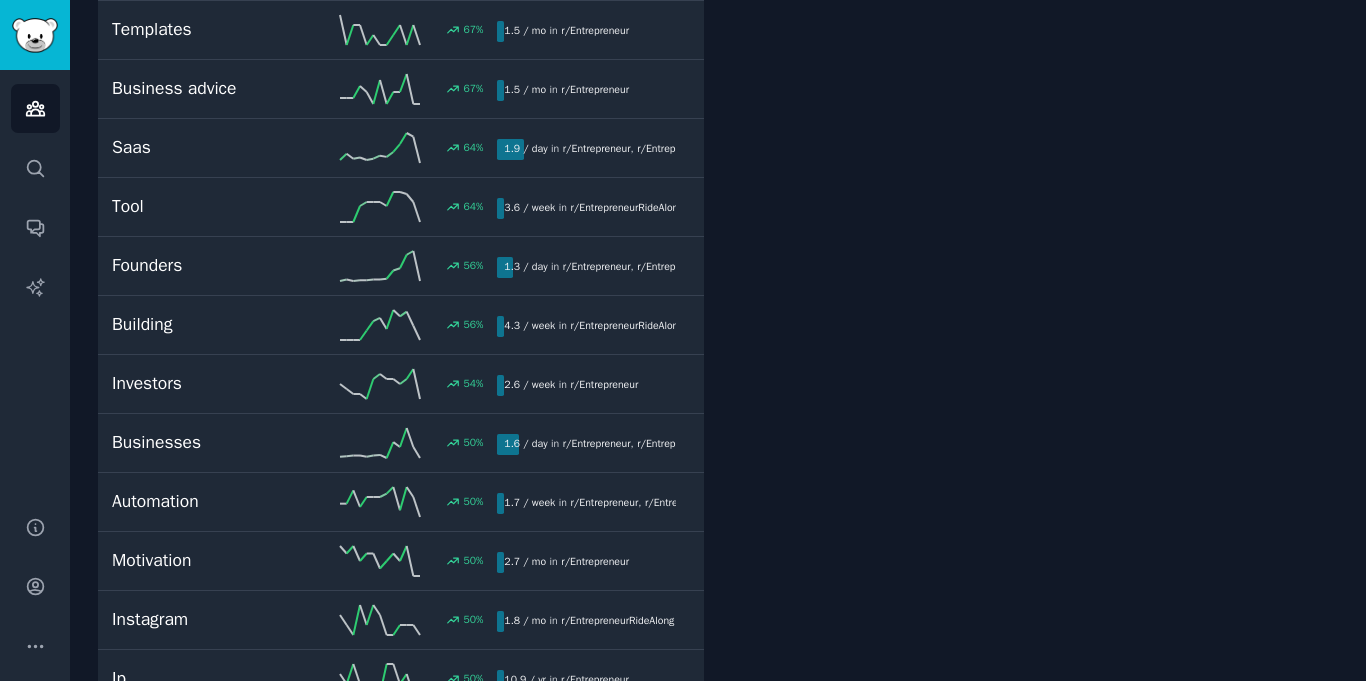scroll, scrollTop: 0, scrollLeft: 0, axis: both 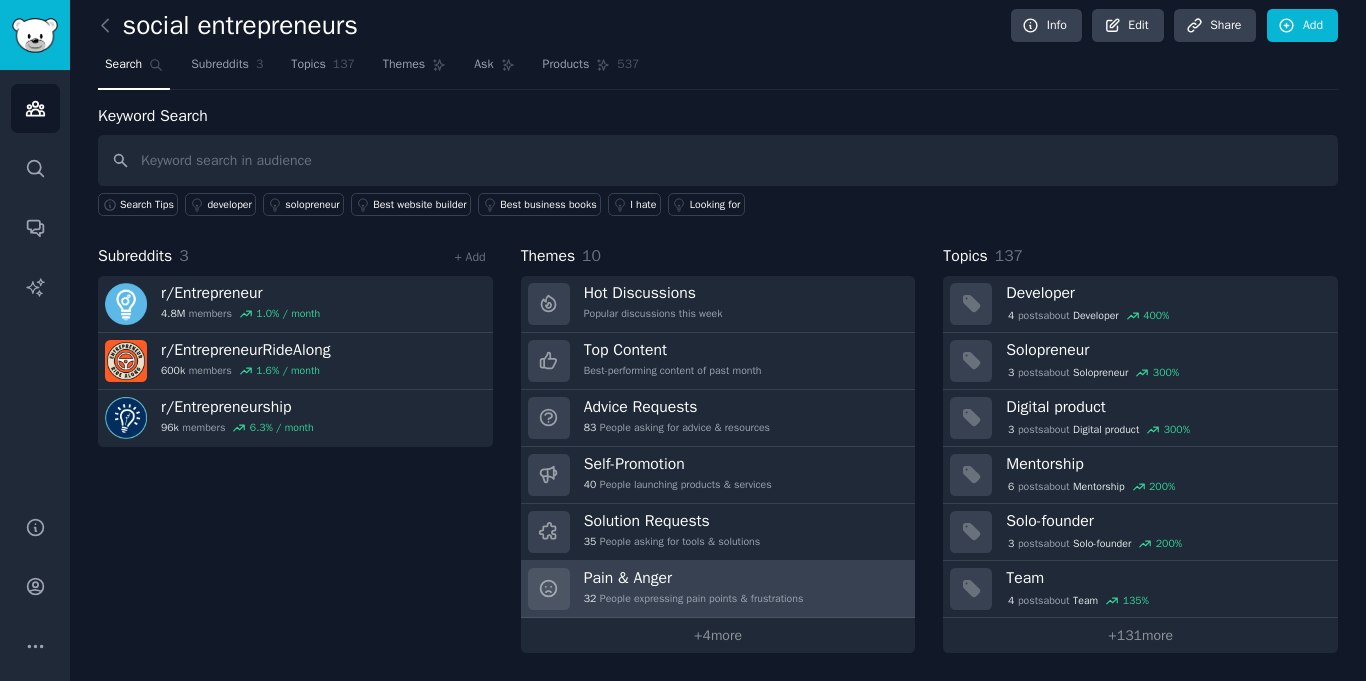 click on "32 People expressing pain points & frustrations" at bounding box center (694, 599) 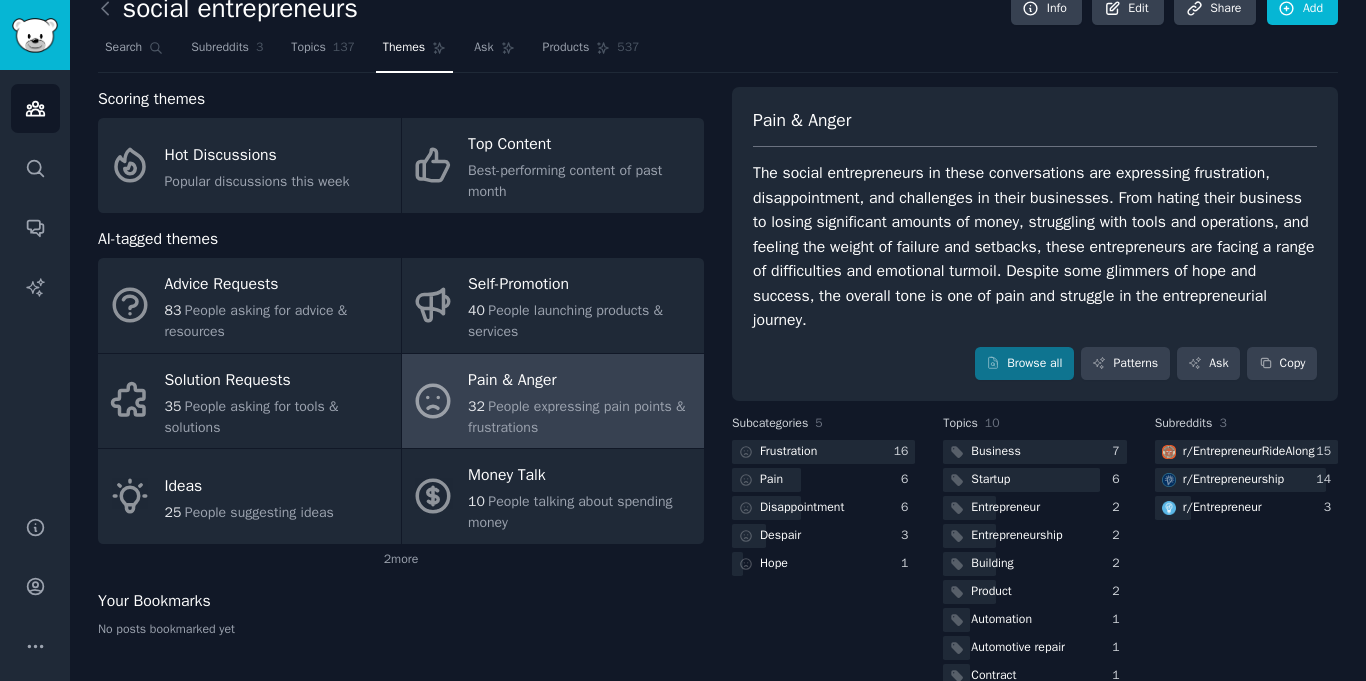 scroll, scrollTop: 25, scrollLeft: 0, axis: vertical 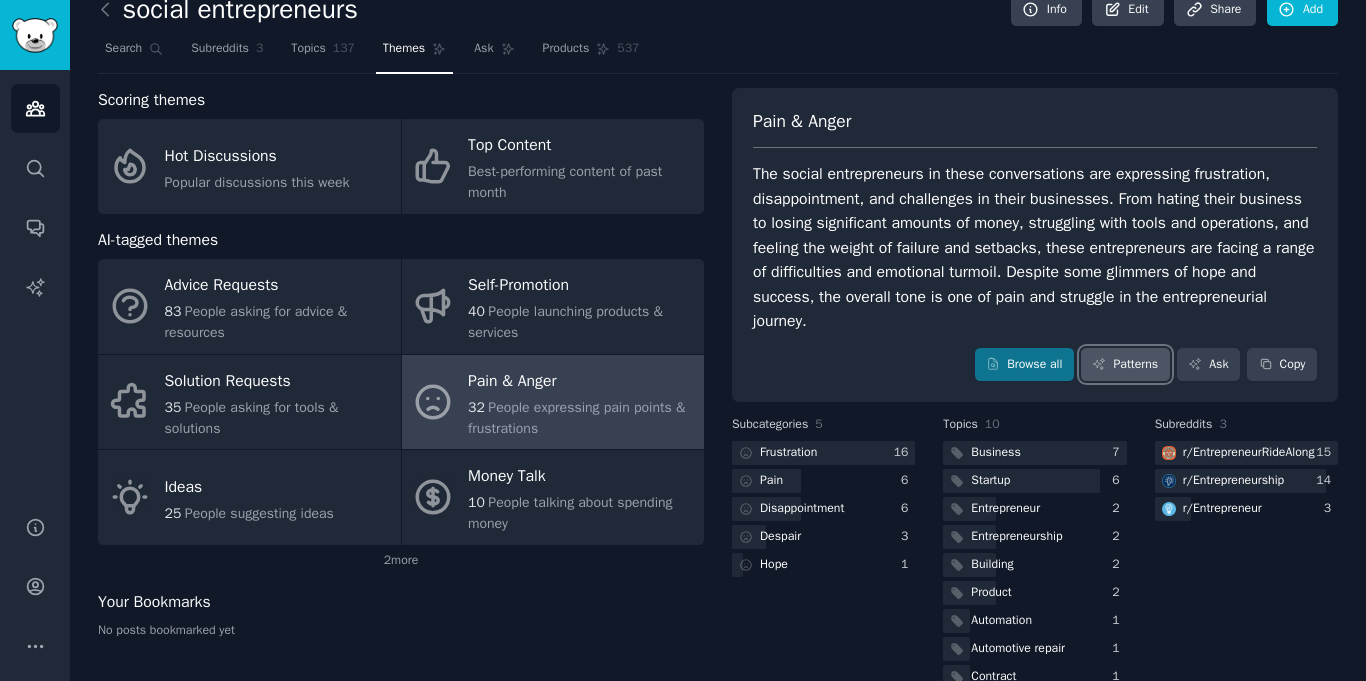 click on "Patterns" at bounding box center (1125, 365) 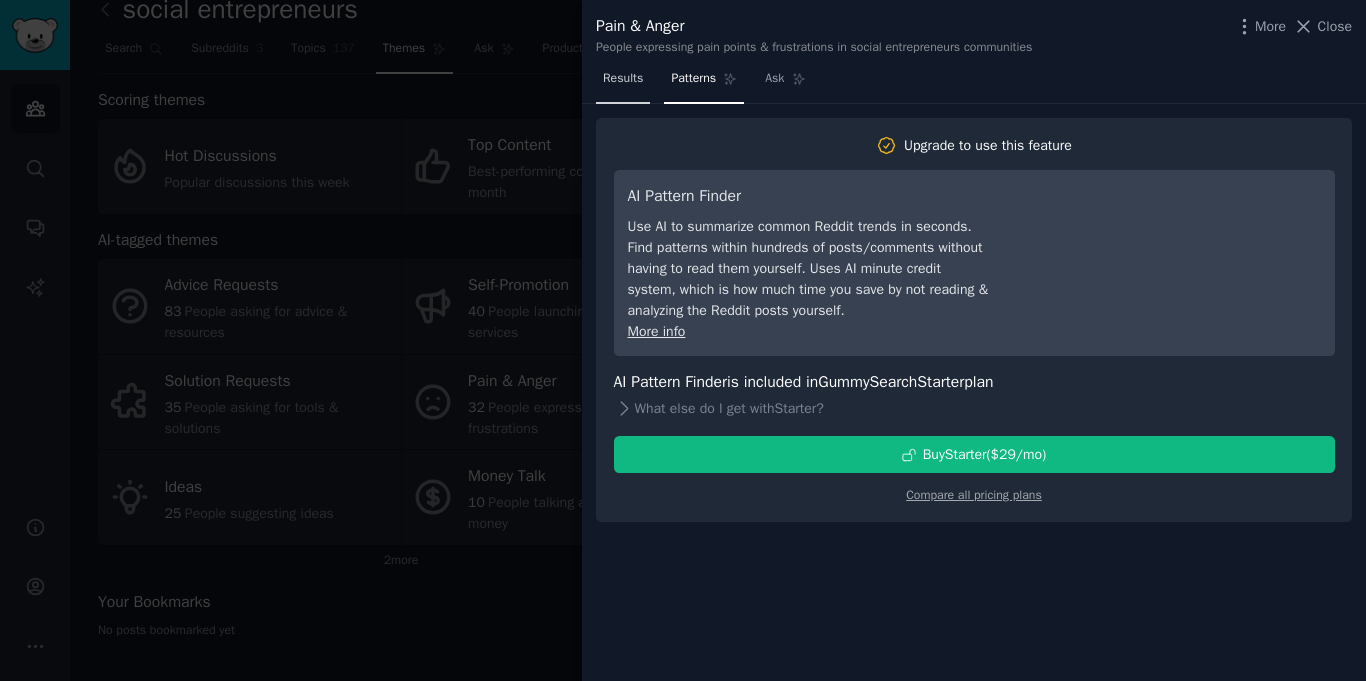 click on "Results" at bounding box center [623, 83] 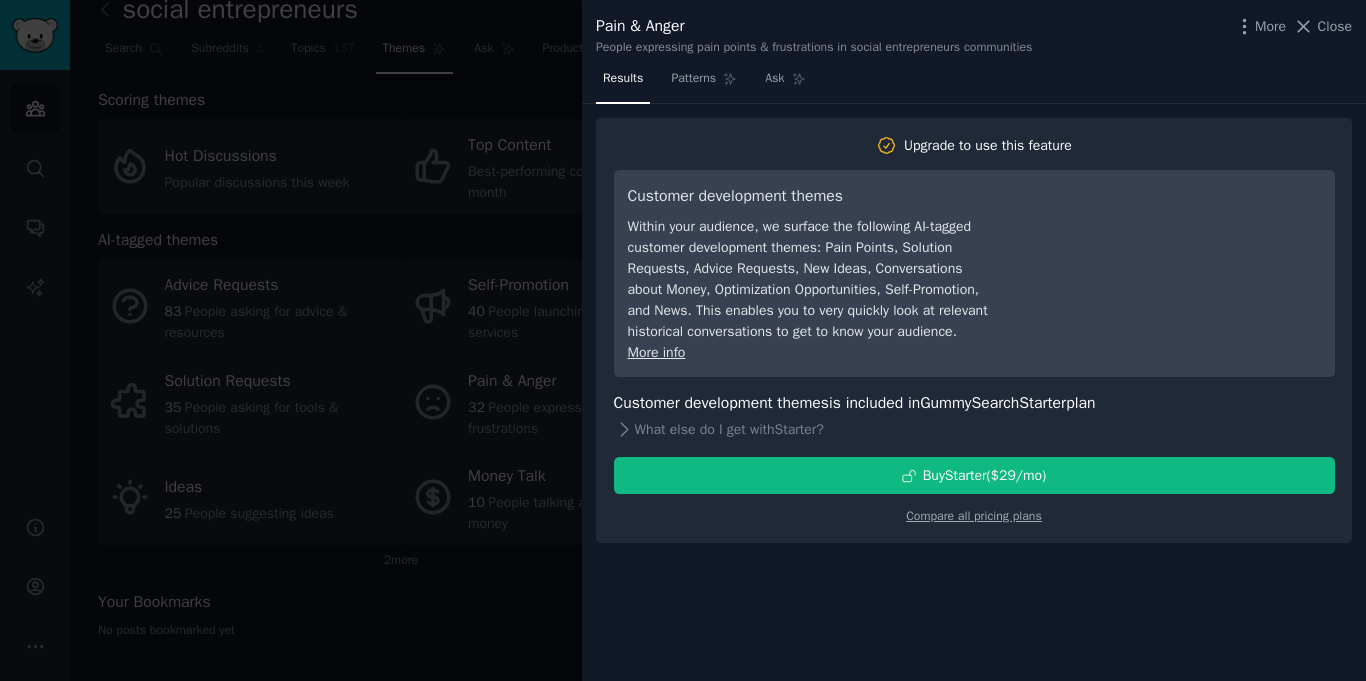 click at bounding box center (683, 340) 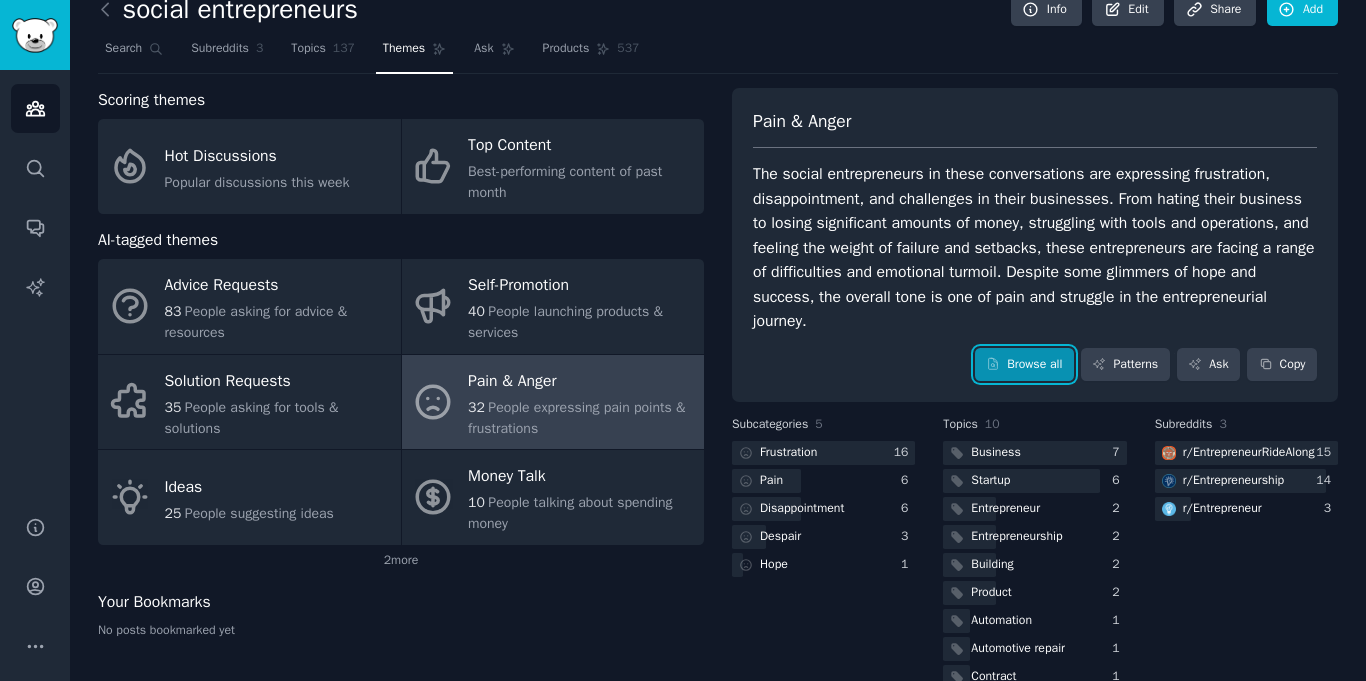 click on "Browse all" at bounding box center [1024, 365] 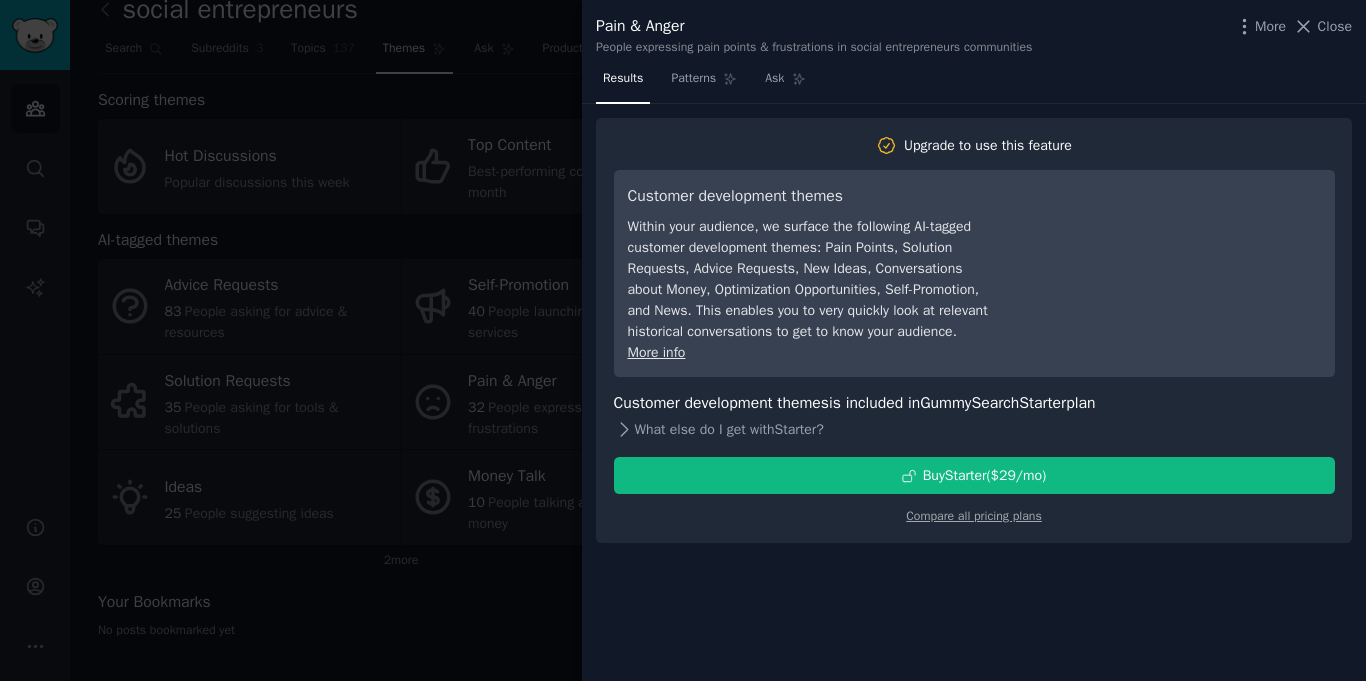 click on "What else do I get with  Starter ?" at bounding box center (974, 429) 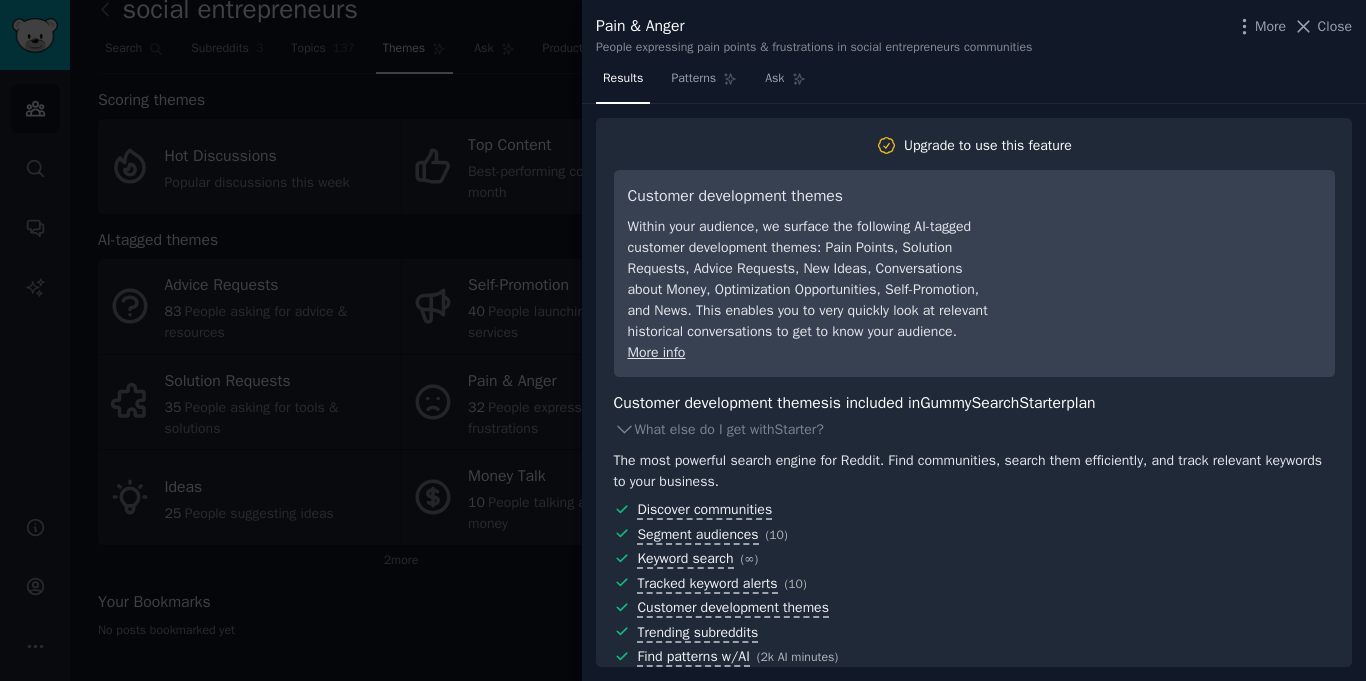 click on "More info" at bounding box center [657, 352] 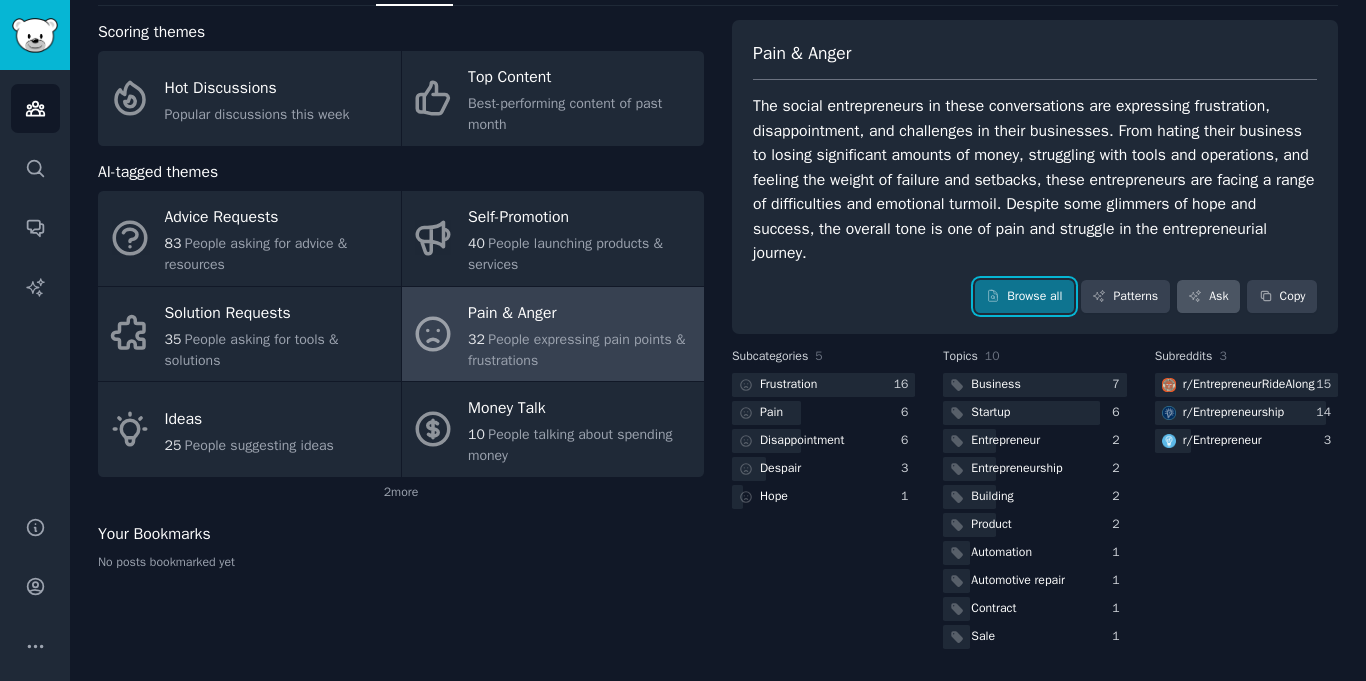 scroll, scrollTop: 0, scrollLeft: 0, axis: both 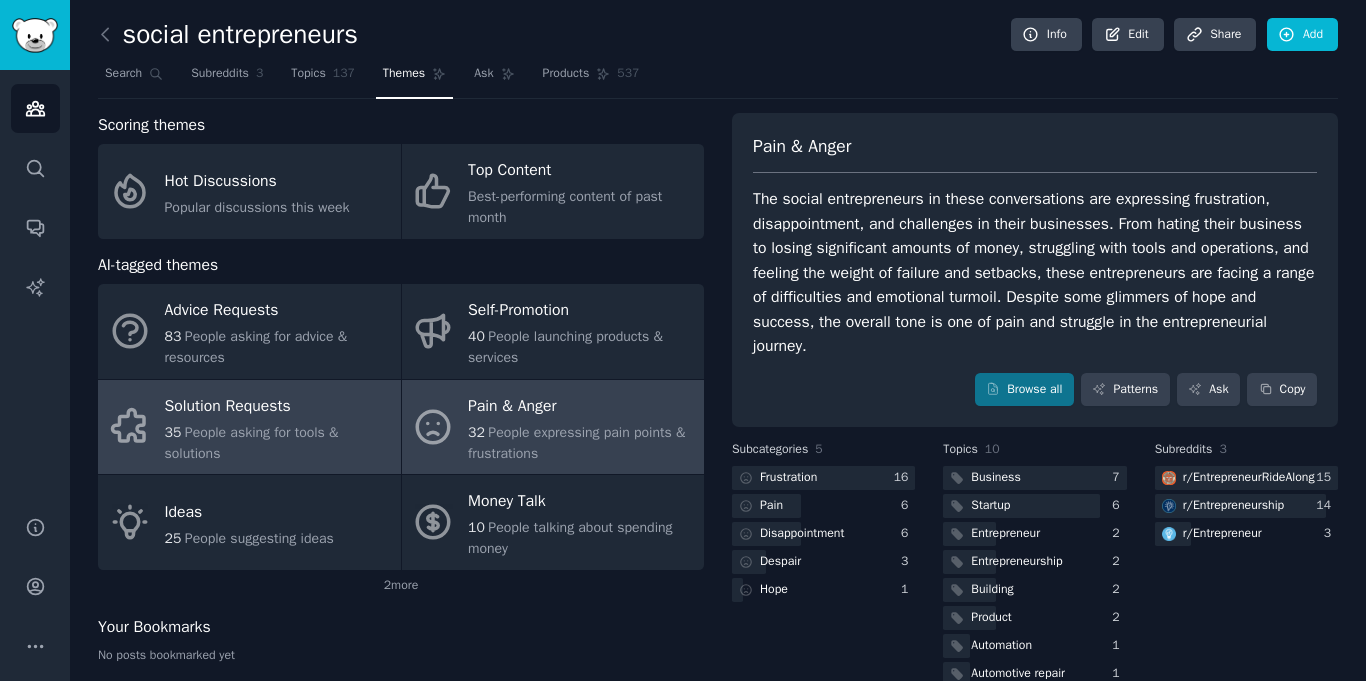 click on "35 People asking for tools & solutions" at bounding box center [278, 443] 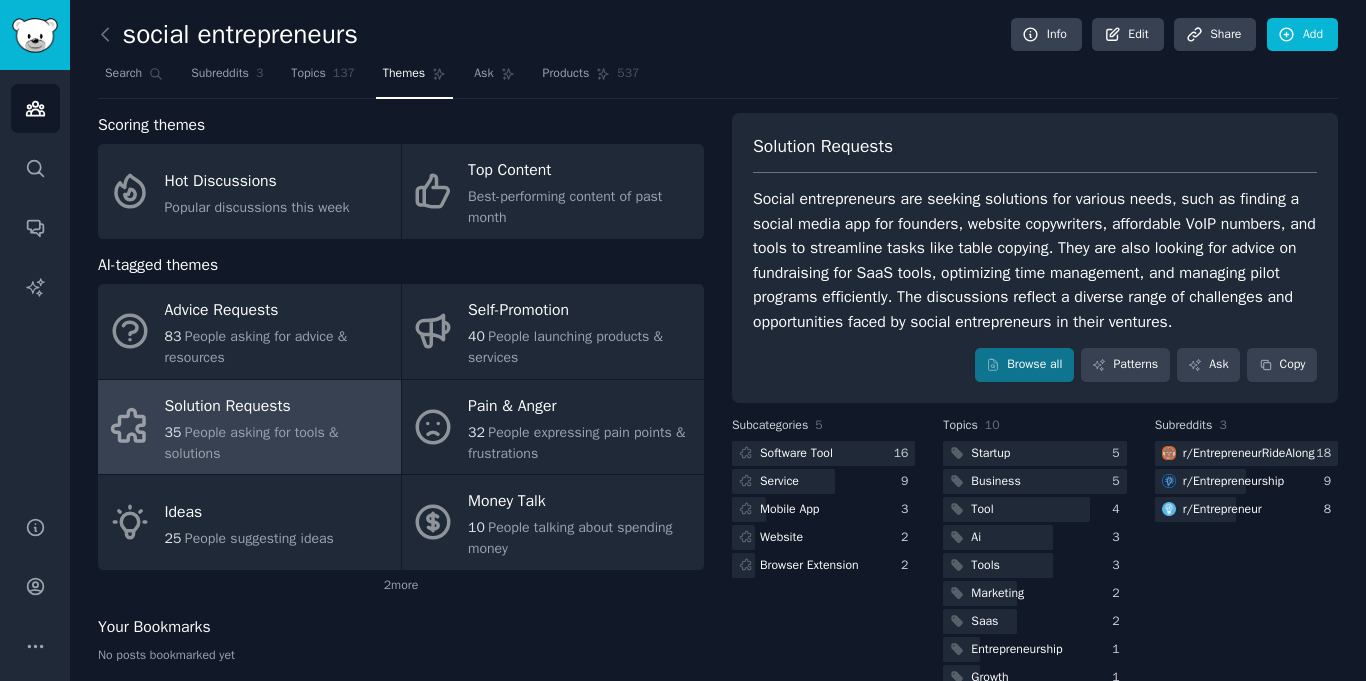scroll, scrollTop: 68, scrollLeft: 0, axis: vertical 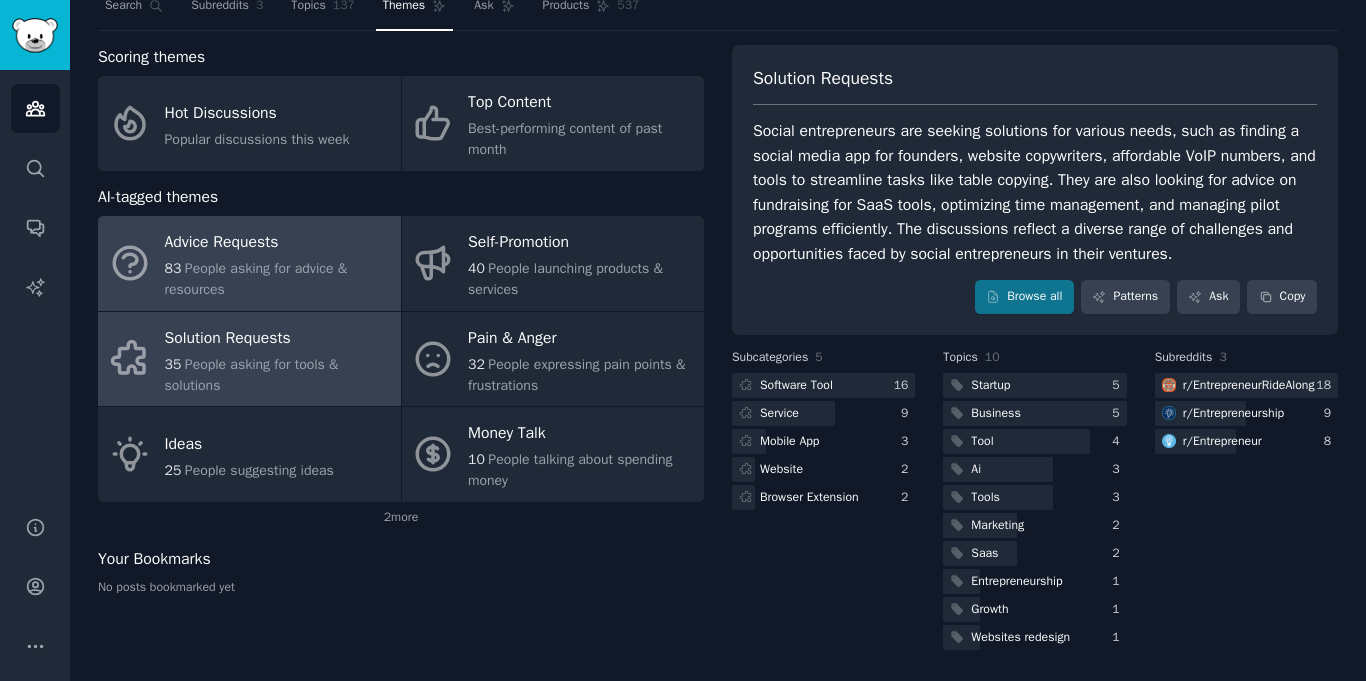 click on "Advice Requests" at bounding box center (278, 243) 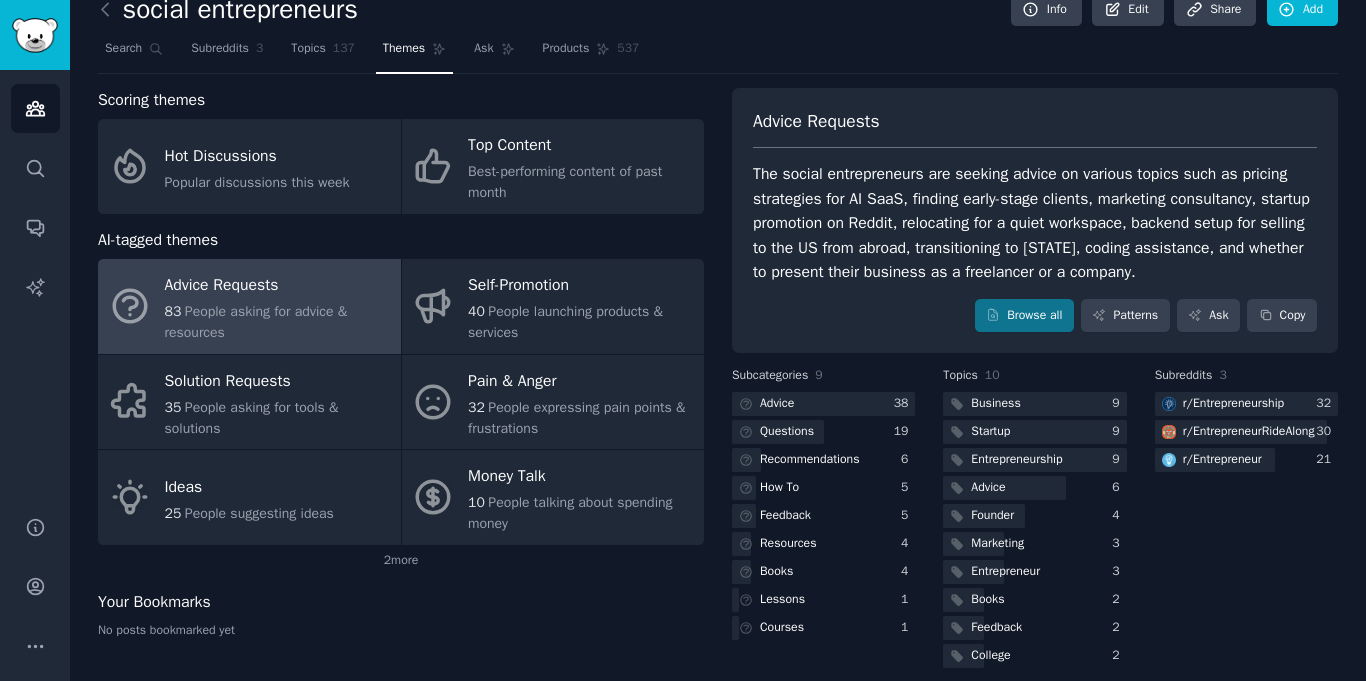scroll, scrollTop: 44, scrollLeft: 0, axis: vertical 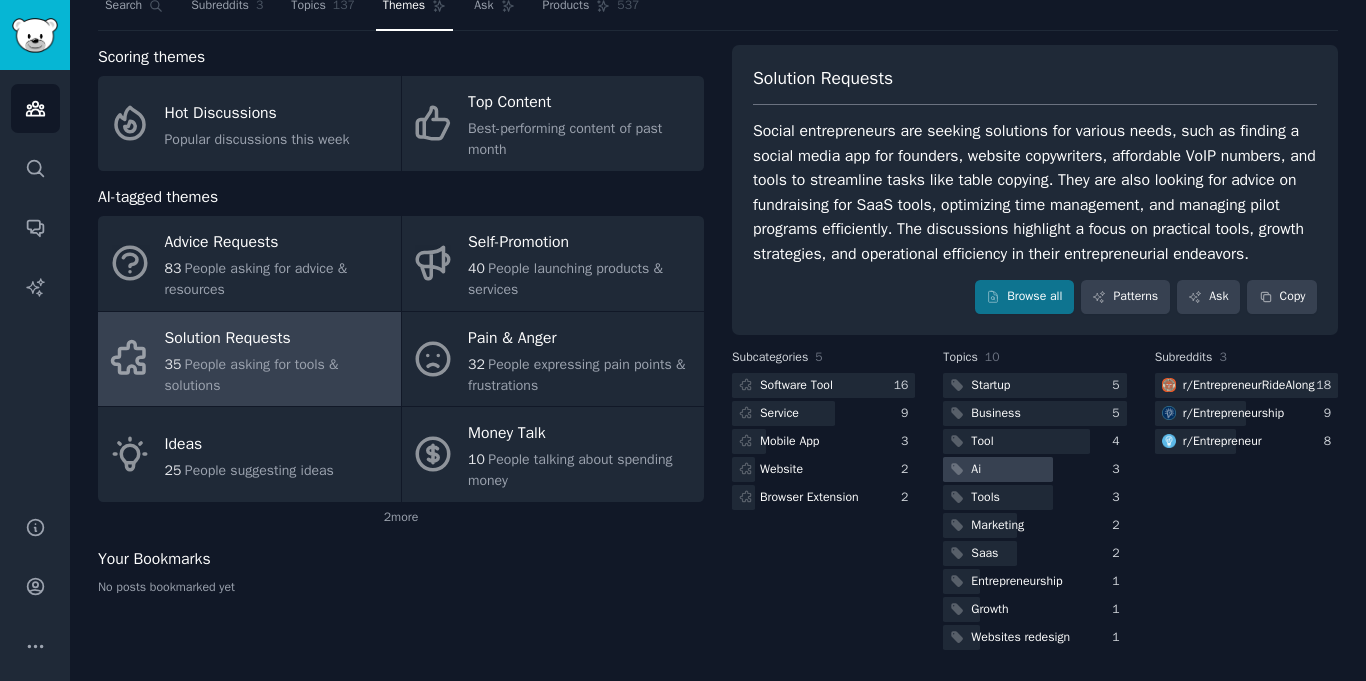 click at bounding box center [998, 469] 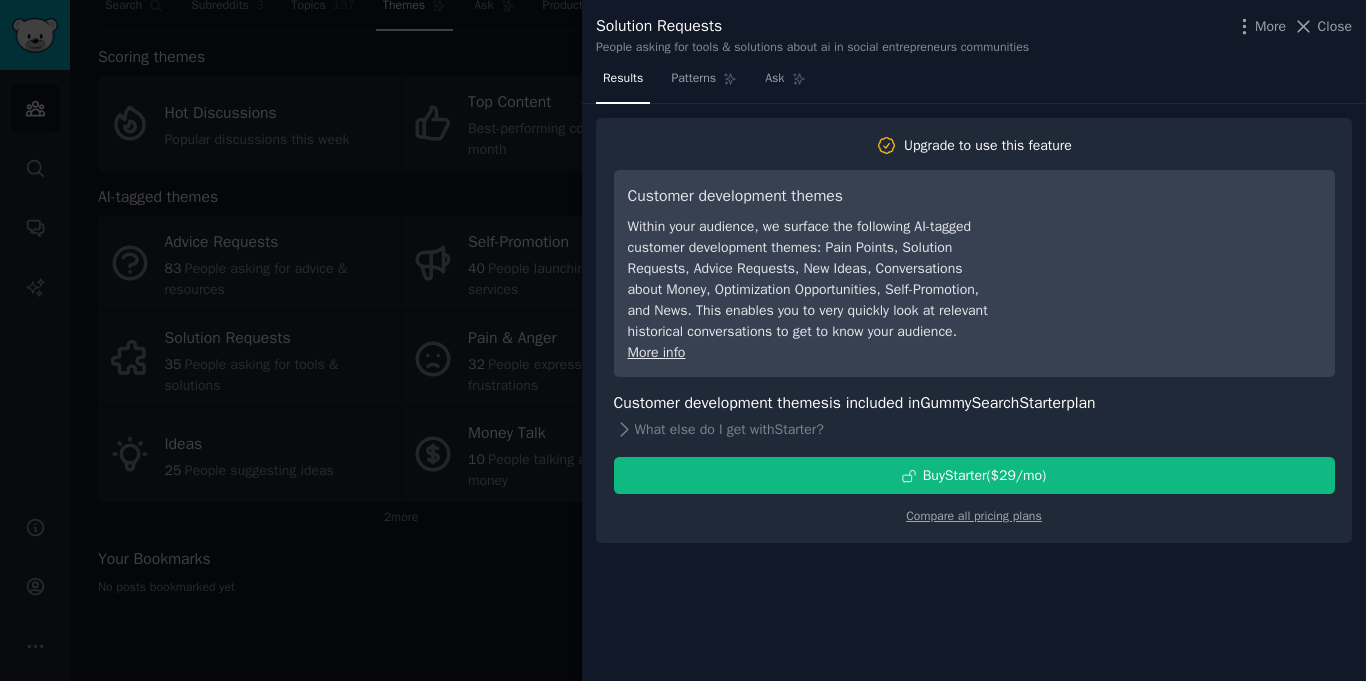 click at bounding box center (683, 340) 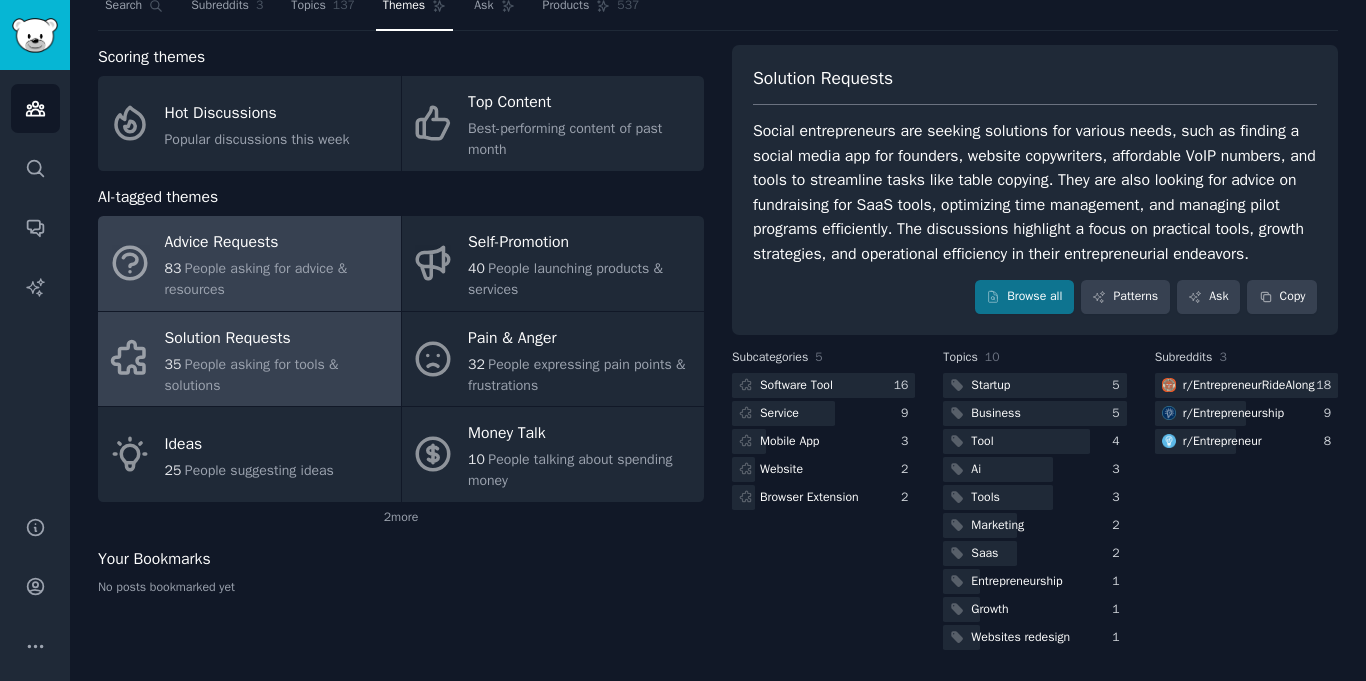 scroll, scrollTop: 0, scrollLeft: 0, axis: both 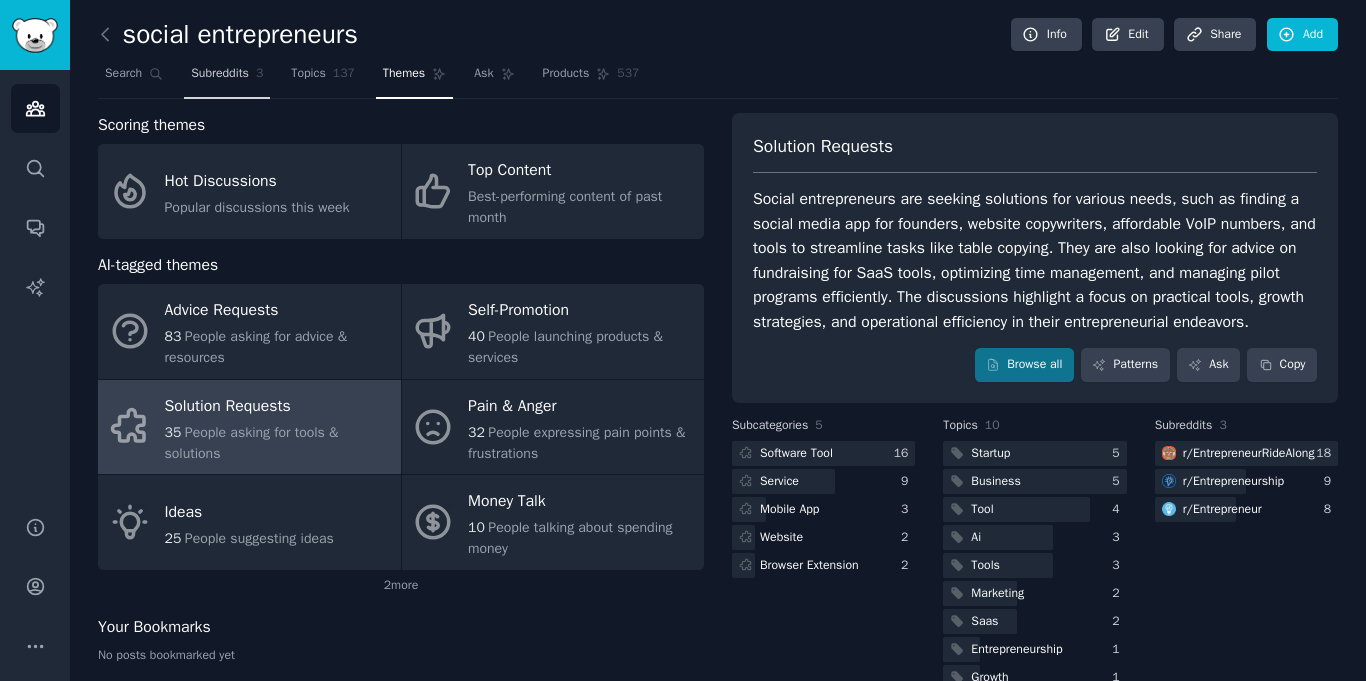 click on "Subreddits" at bounding box center [220, 74] 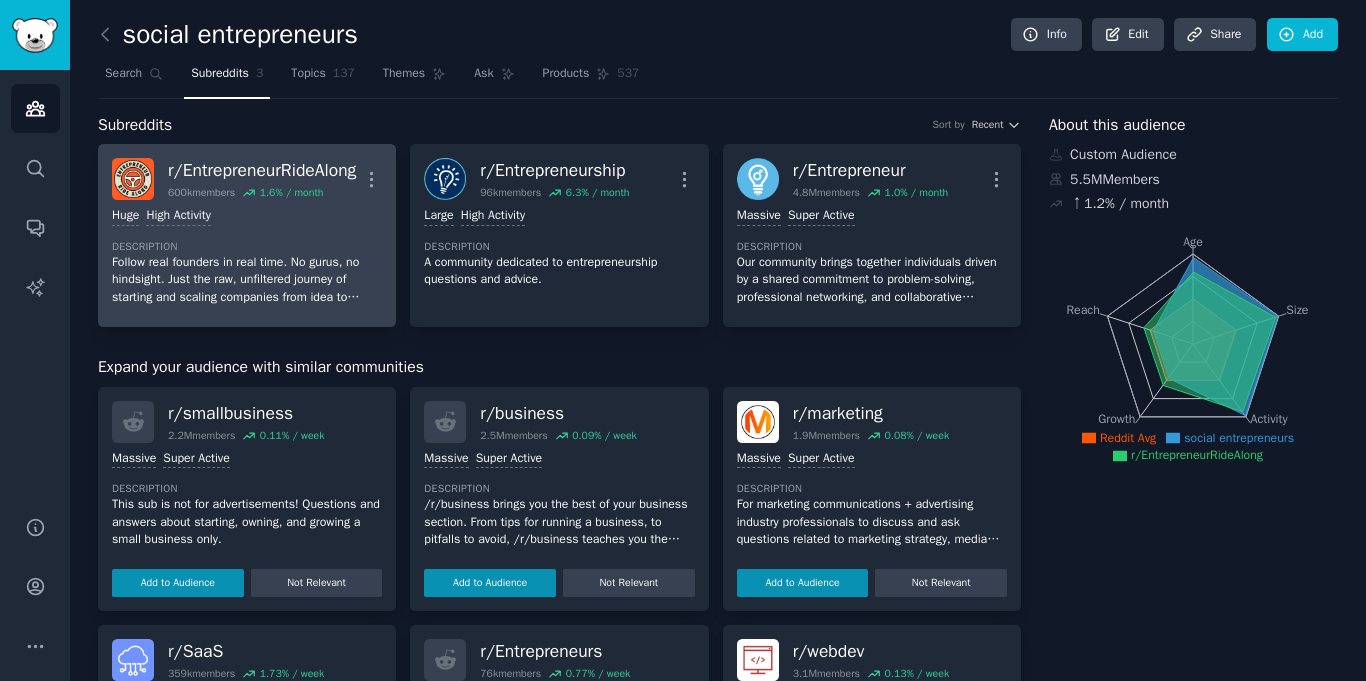 click on "Follow real founders in real time. No gurus, no hindsight. Just the raw, unfiltered journey of starting and scaling companies from idea to execution. Whether you’re building in public or watching from the sidelines, this is where entrepreneurship gets real." at bounding box center (247, 280) 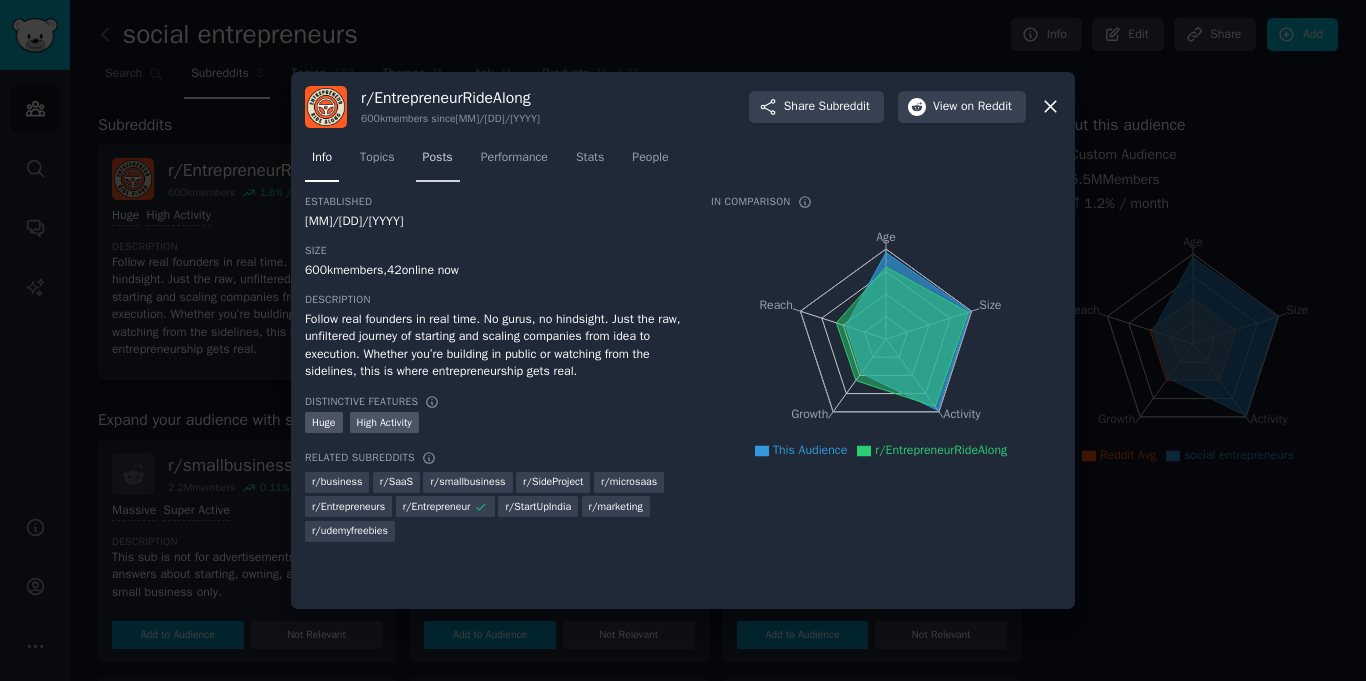 click on "Posts" at bounding box center (438, 158) 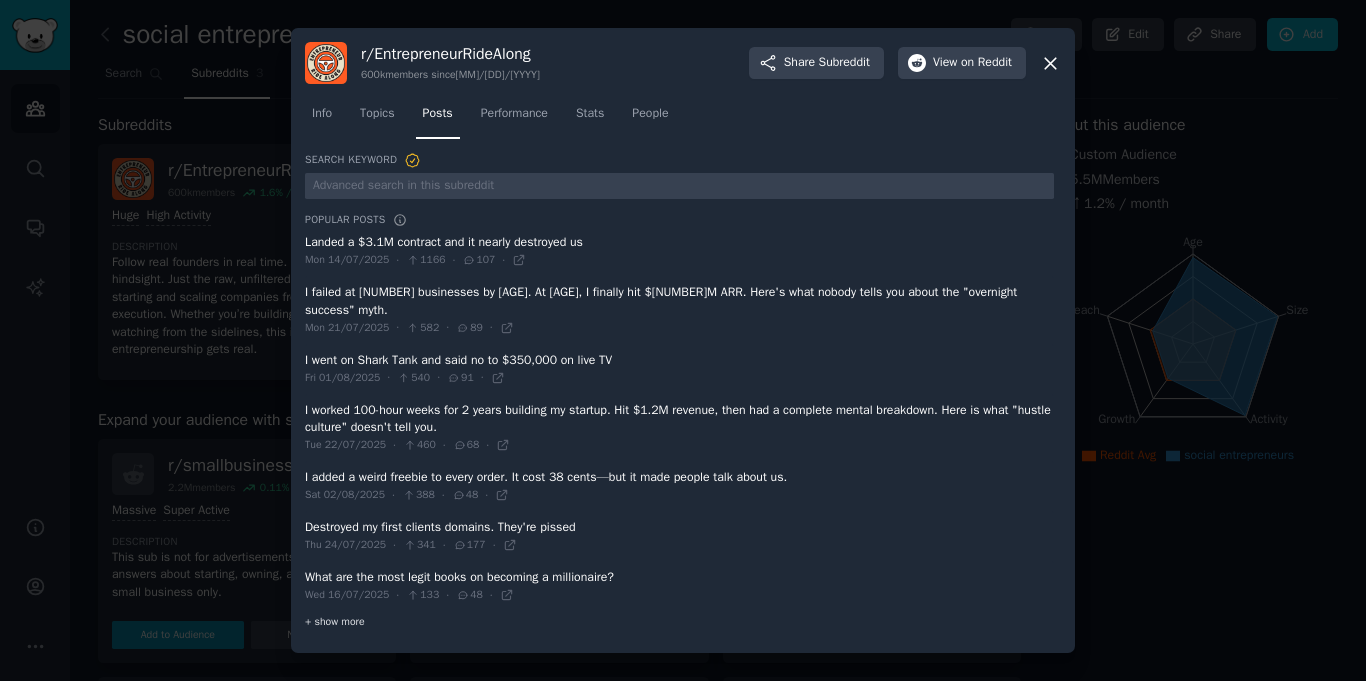click on "+ show more" at bounding box center (335, 622) 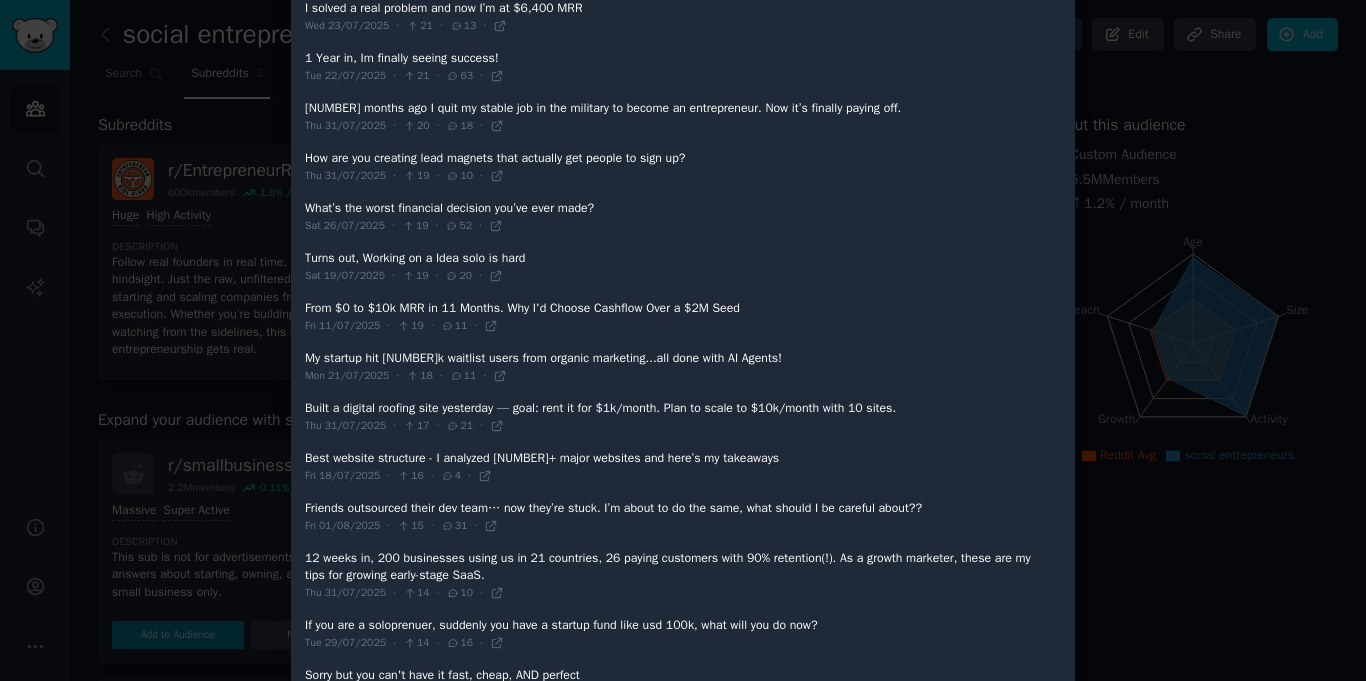 scroll, scrollTop: 1631, scrollLeft: 0, axis: vertical 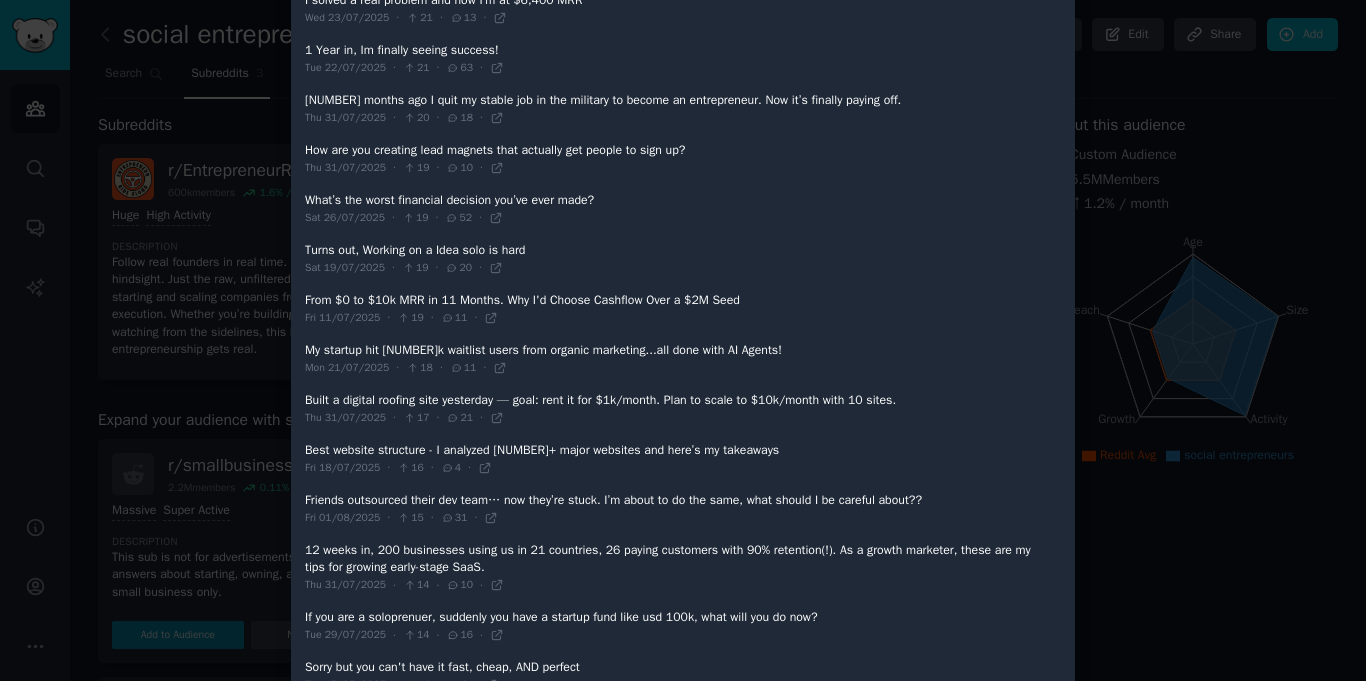 click at bounding box center [683, 340] 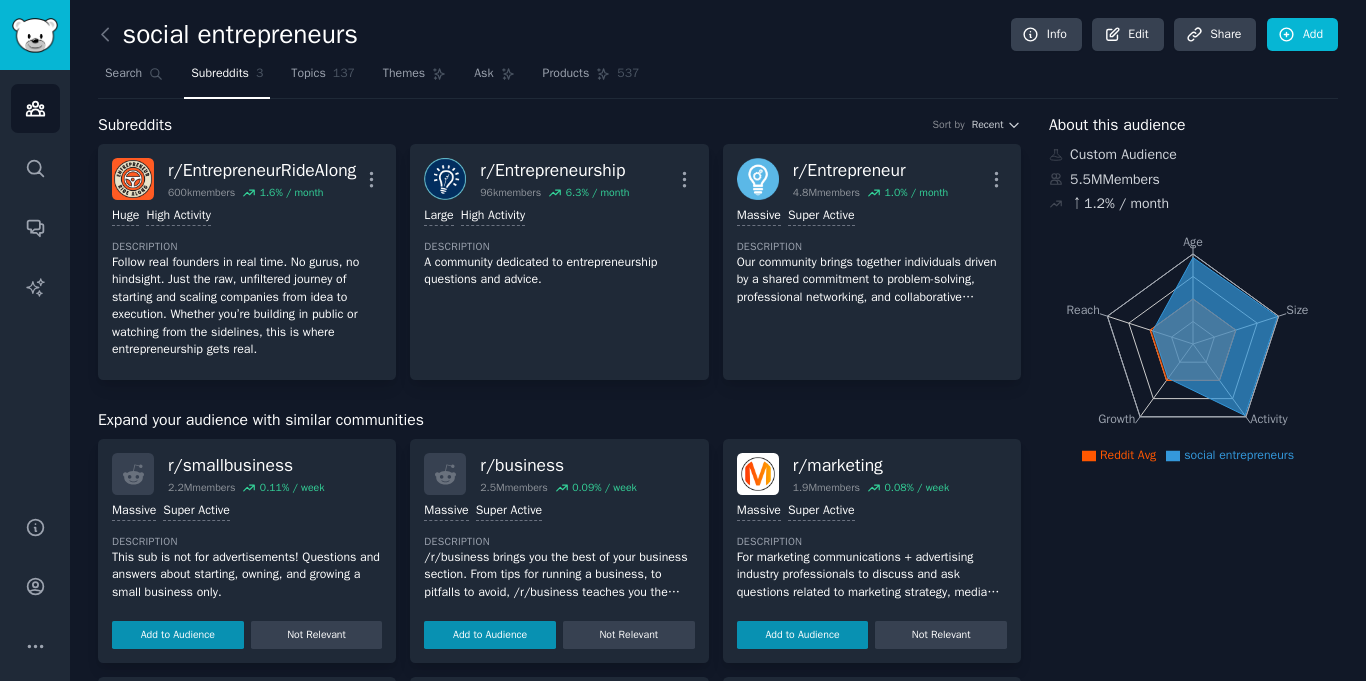 click on "r/ smallbusiness 2.2M  members 0.11 % / week" at bounding box center (246, 474) 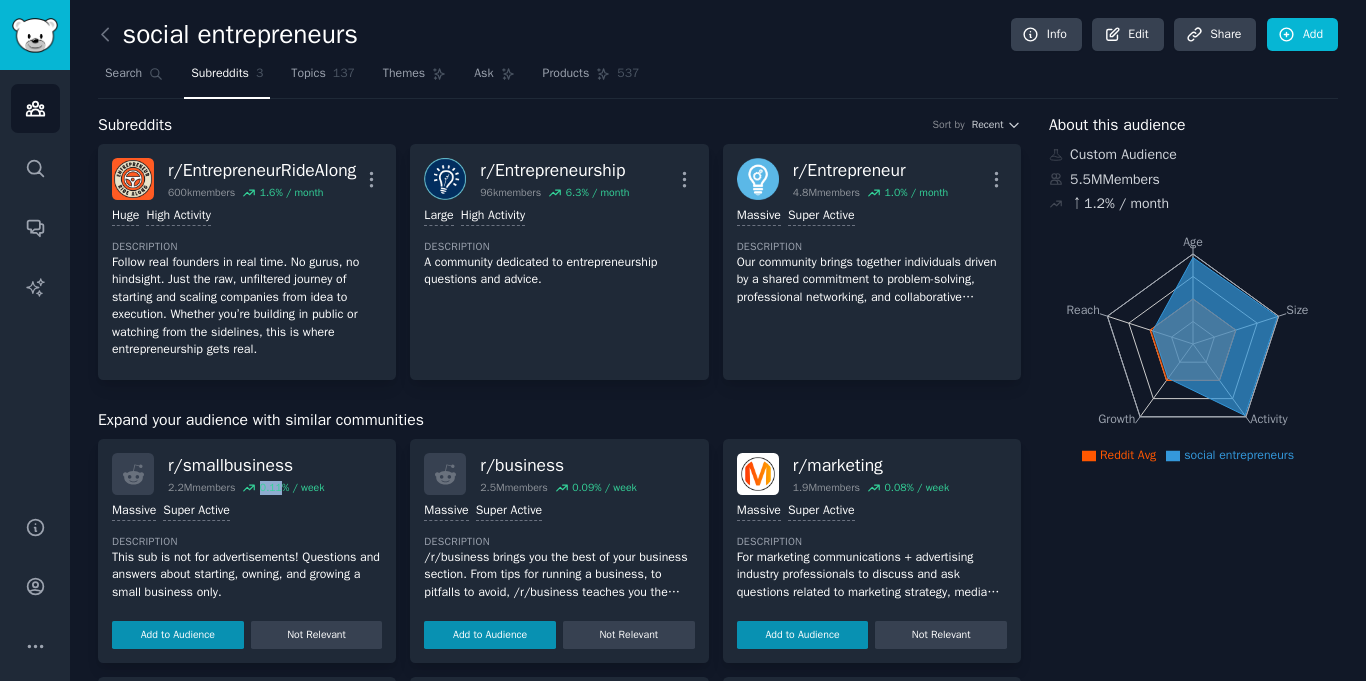 click on "Expand your audience with similar communities r/ smallbusiness 2.2M  members 0.11 % / week Massive Super Active Description This sub is not for advertisements! Questions and answers about starting, owning, and growing a small business only. Add to Audience Not Relevant r/ business 2.5M  members 0.09 % / week Massive Super Active Description /r/business brings you the best of your business section. From tips for running a business, to pitfalls to avoid, /r/business teaches you the smart moves and helps you dodge the foolish. Add to Audience Not Relevant r/ marketing 1.9M  members 0.08 % / week Massive Super Active Description Add to Audience Not Relevant r/ SaaS 359k  members 1.73 % / week Huge Super Active Description Discussions and useful links for SaaS owners, online business owners, and more. Add to Audience Not Relevant r/ Entrepreneurs 76k  members 0.77 % / week Large High Activity Add to Audience Not Relevant r/ webdev 3.1M  members 0.13 % / week Massive Super Active Description Add to Audience r/ 514k" at bounding box center [559, 893] 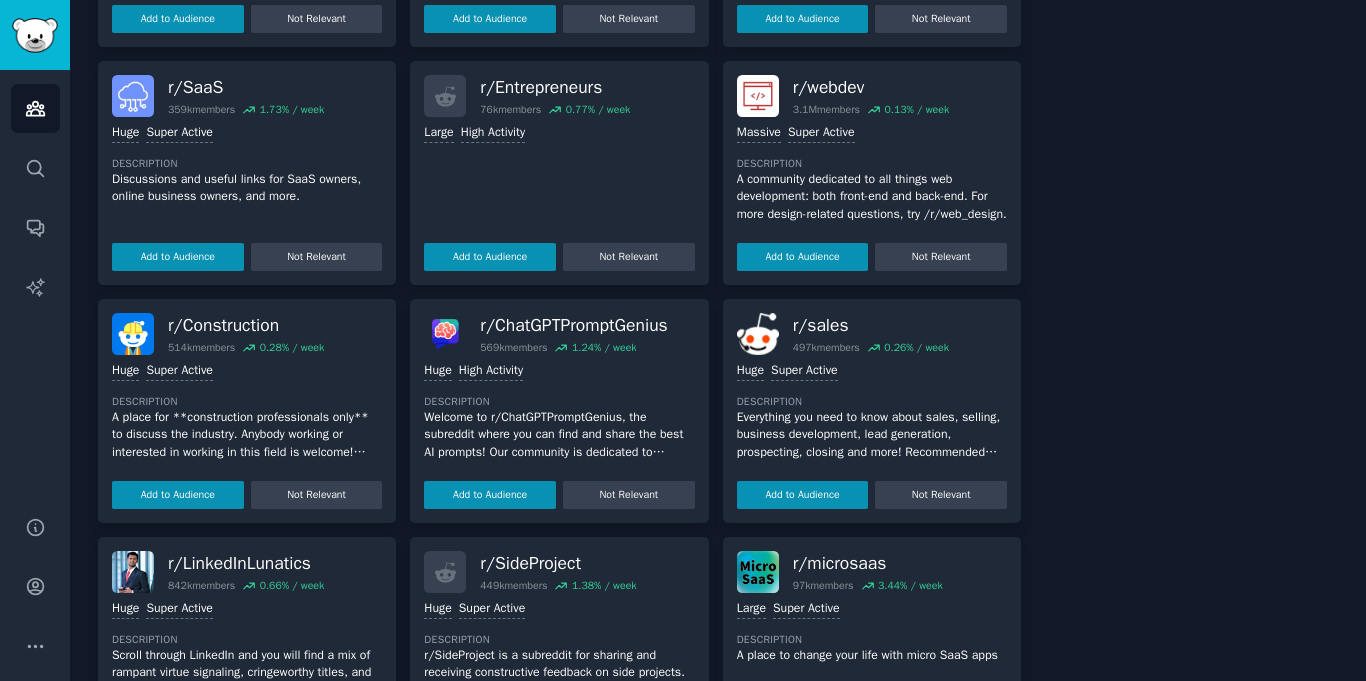scroll, scrollTop: 724, scrollLeft: 0, axis: vertical 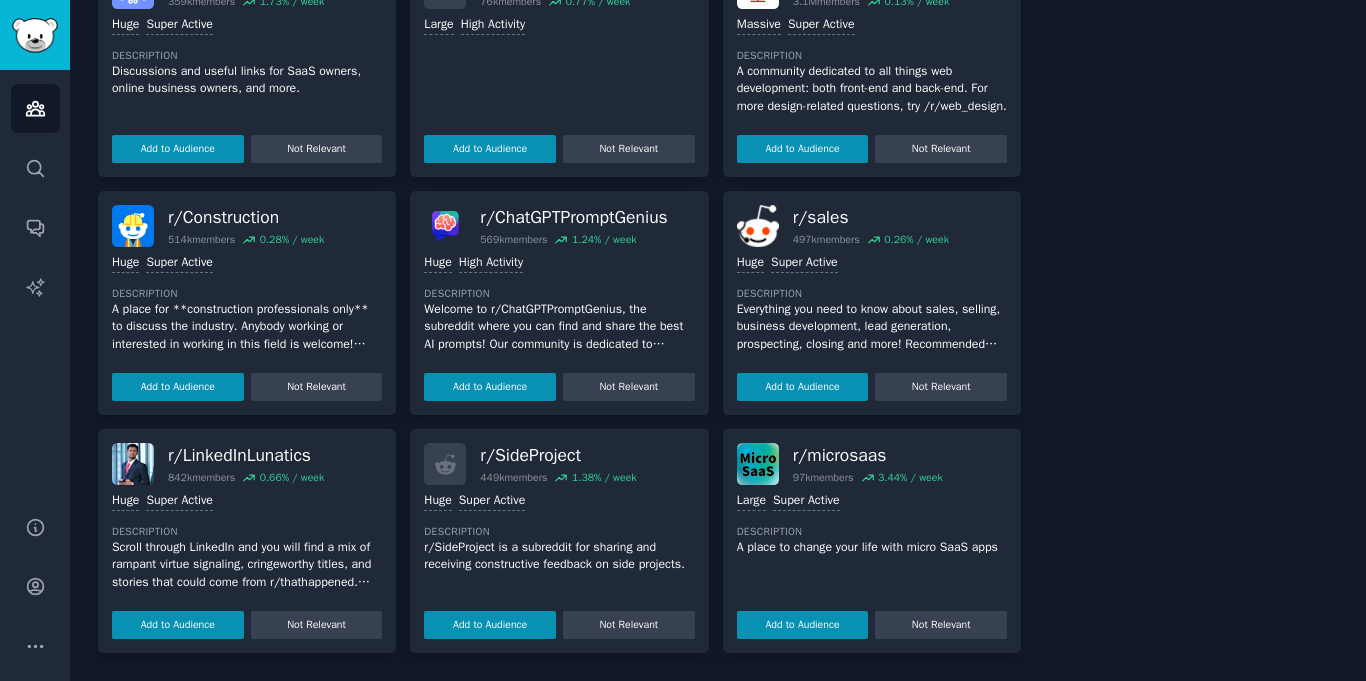click at bounding box center [445, 464] 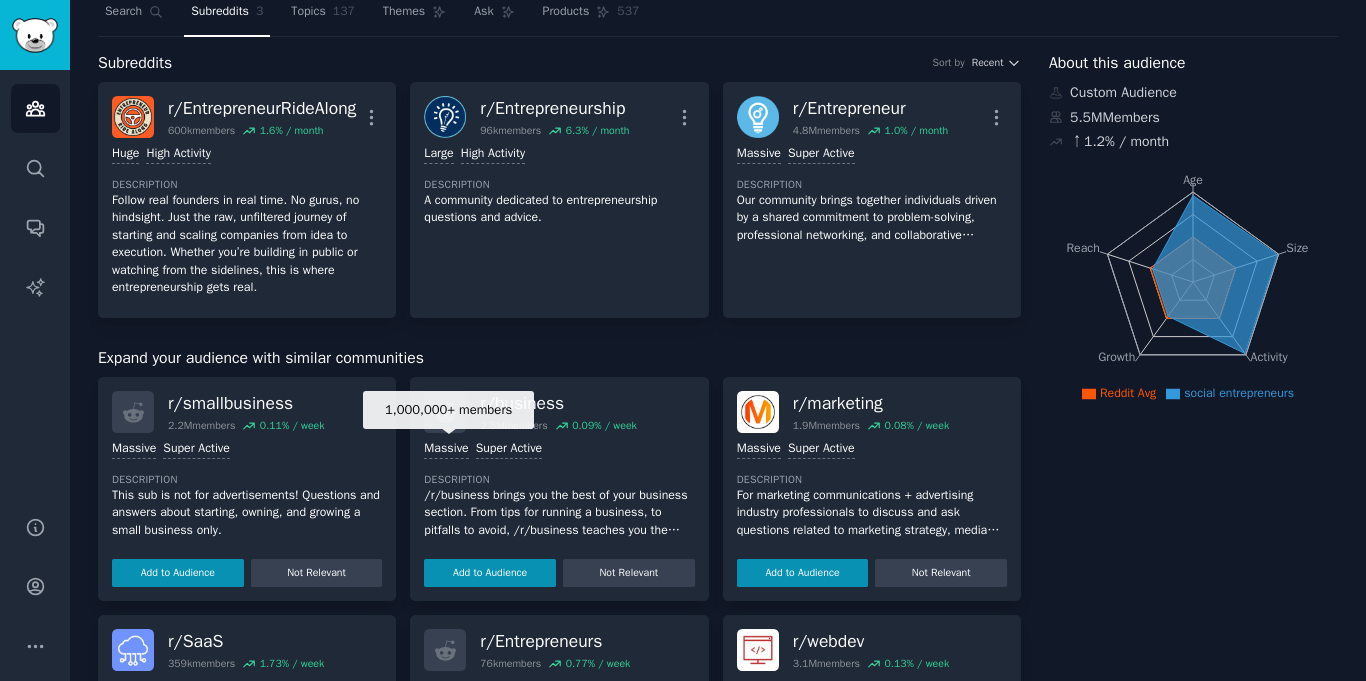 scroll, scrollTop: 0, scrollLeft: 0, axis: both 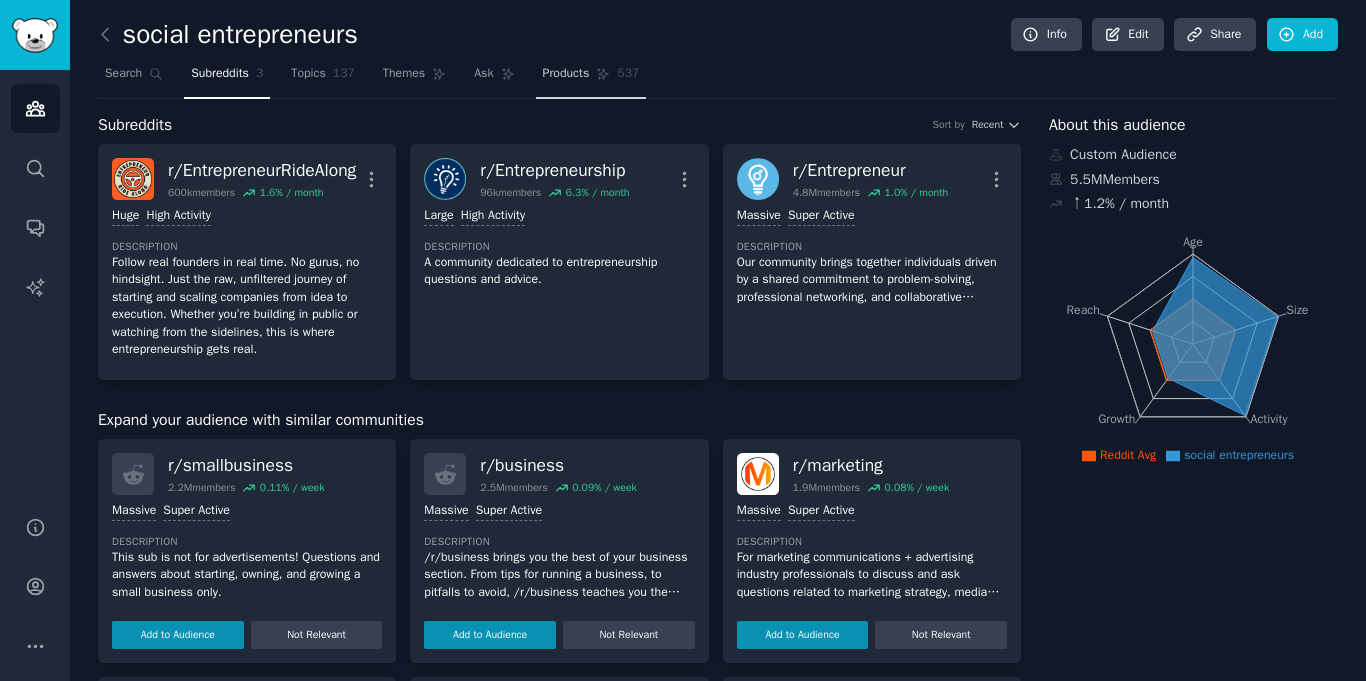 click on "Products 537" at bounding box center [591, 78] 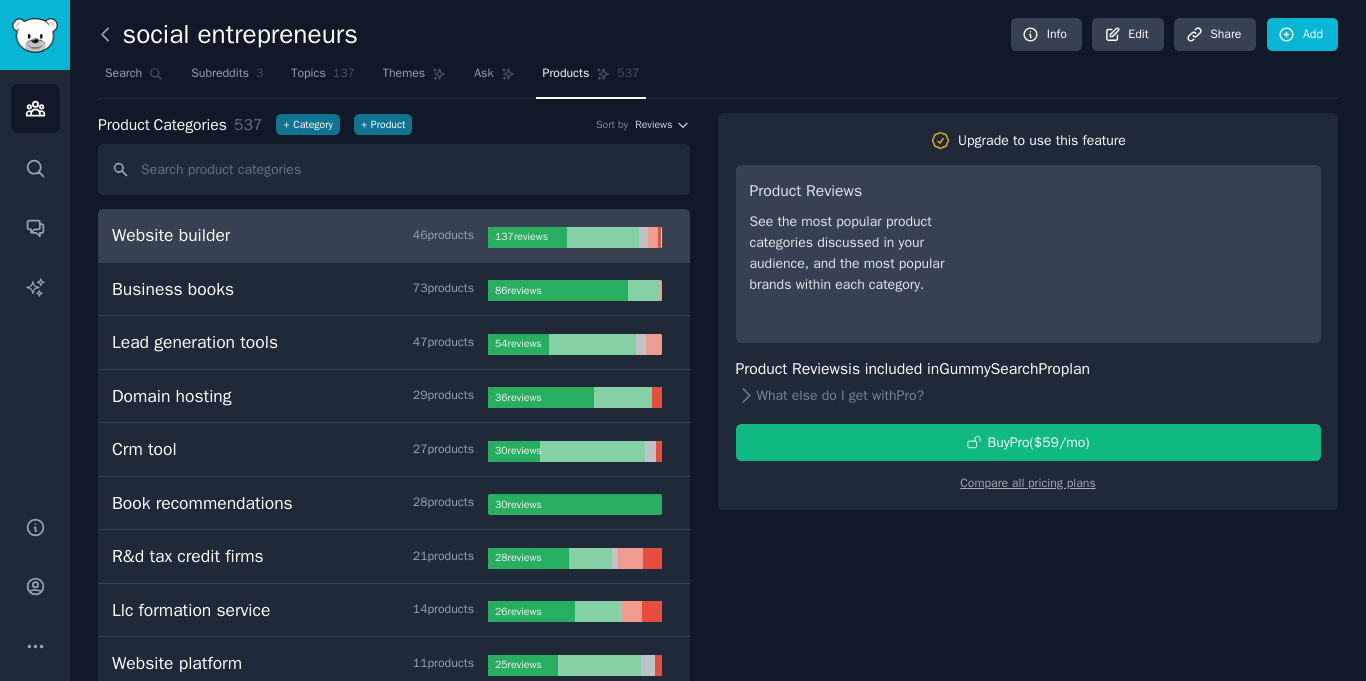 click 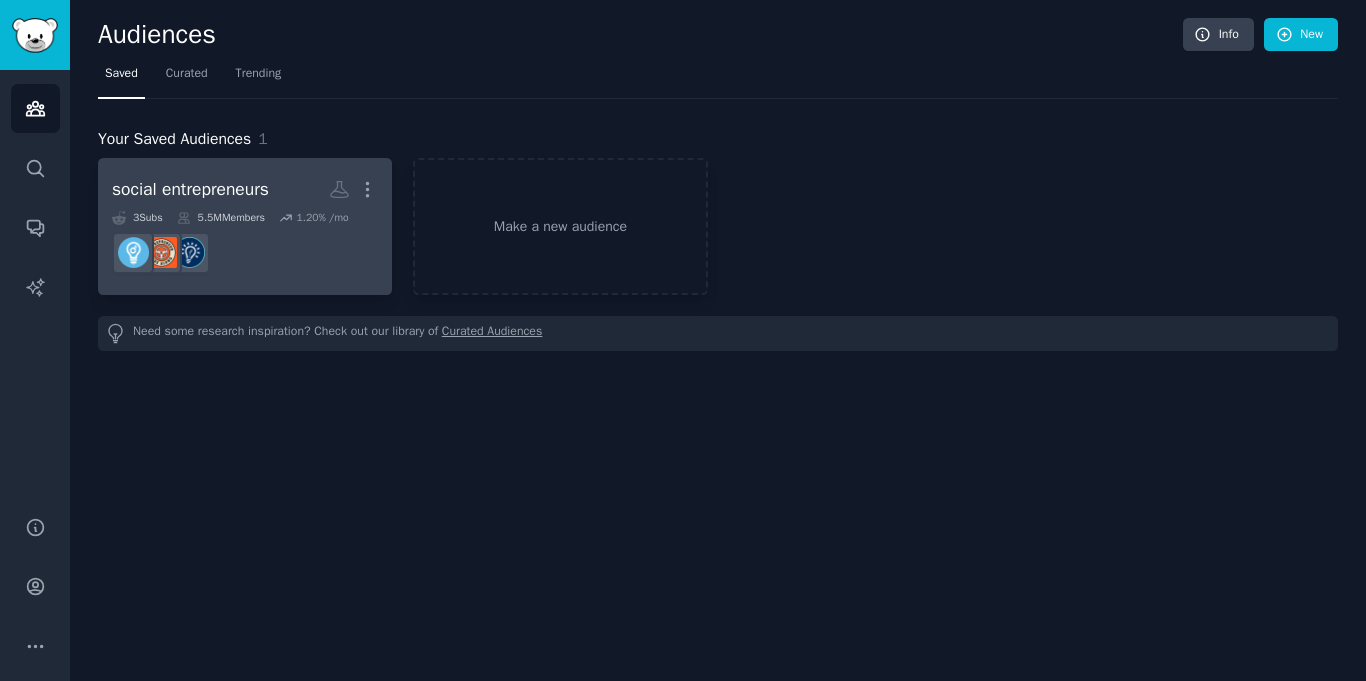 click at bounding box center (245, 253) 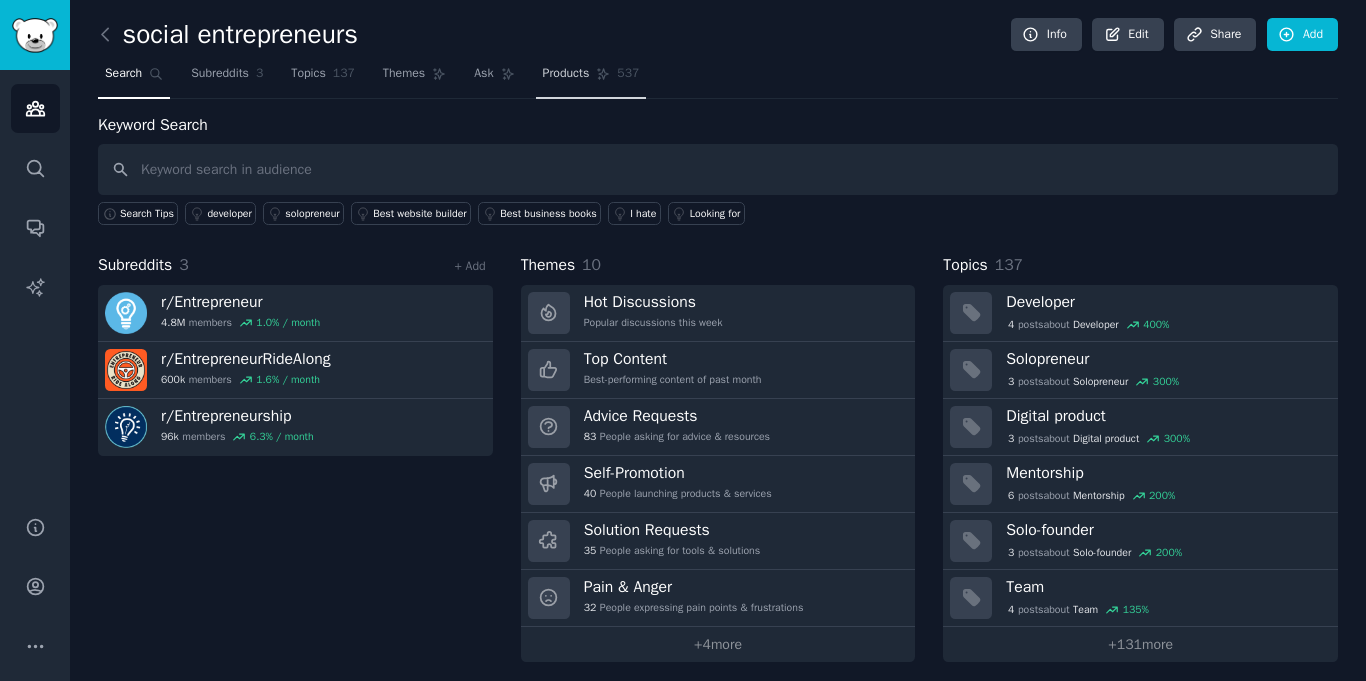 click on "Products 537" at bounding box center (591, 78) 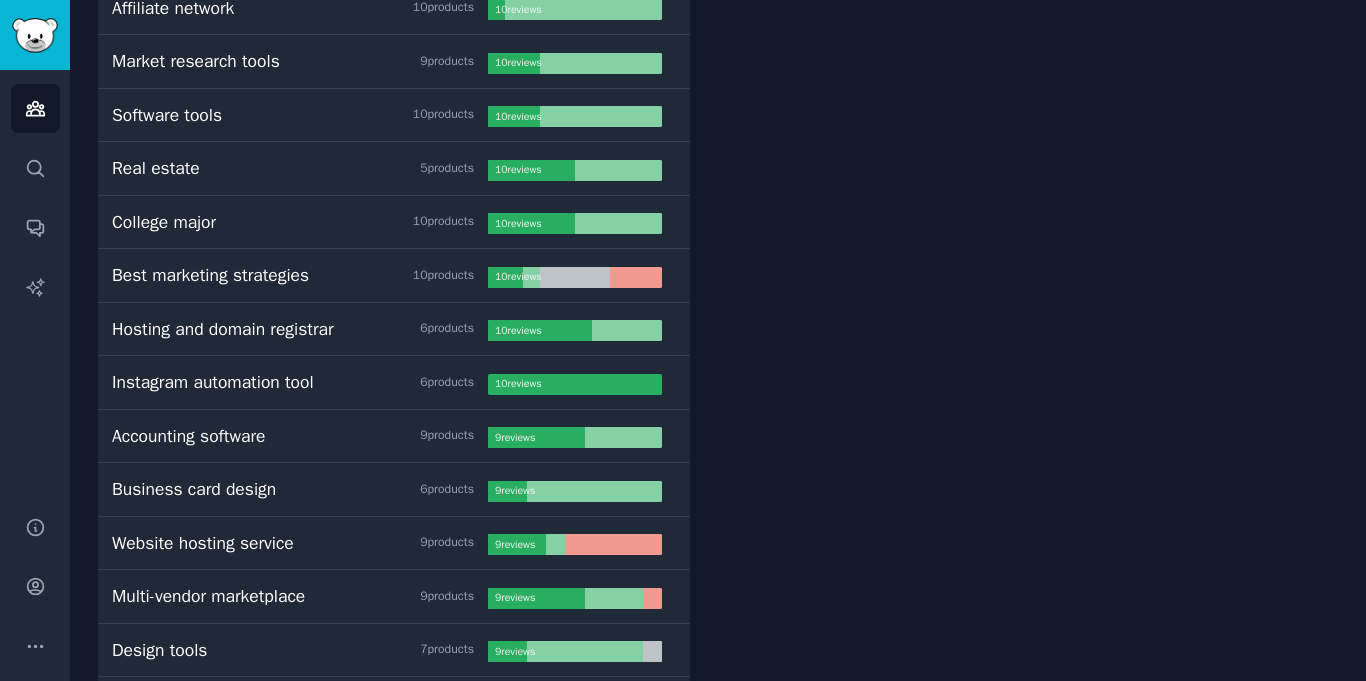 scroll, scrollTop: 0, scrollLeft: 0, axis: both 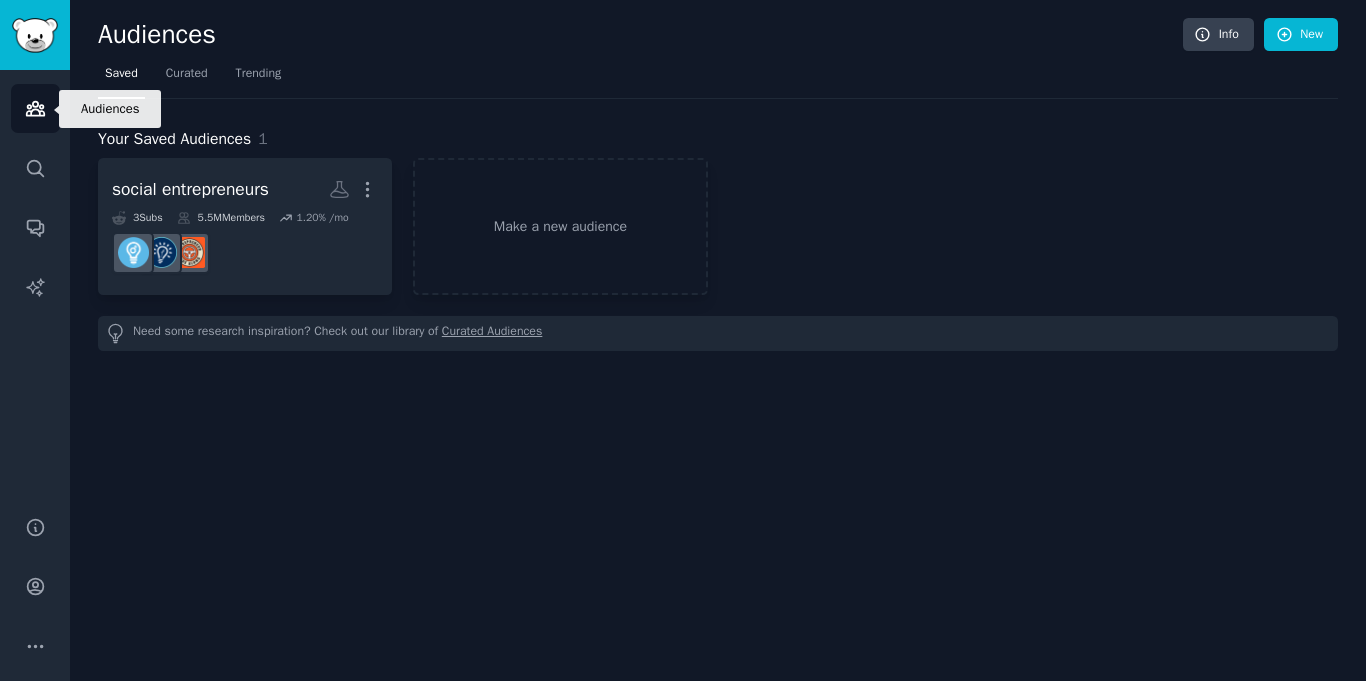 click 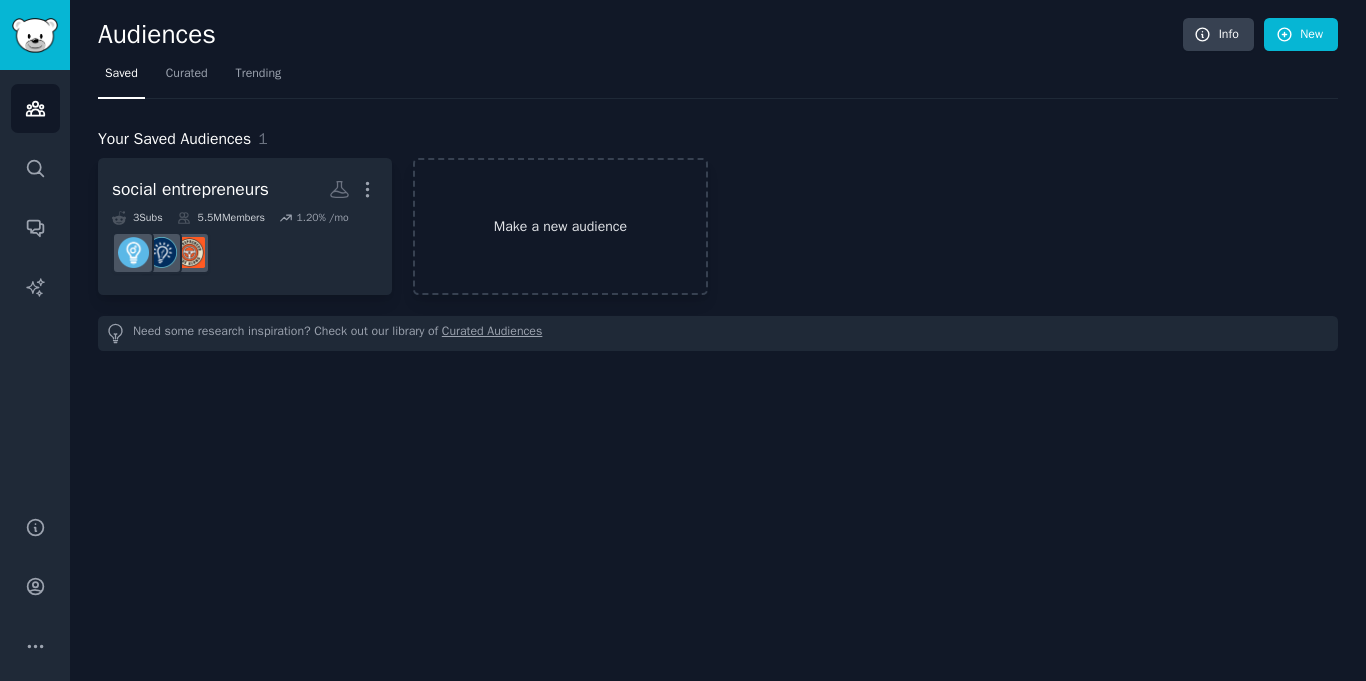 click on "Make a new audience" at bounding box center (560, 226) 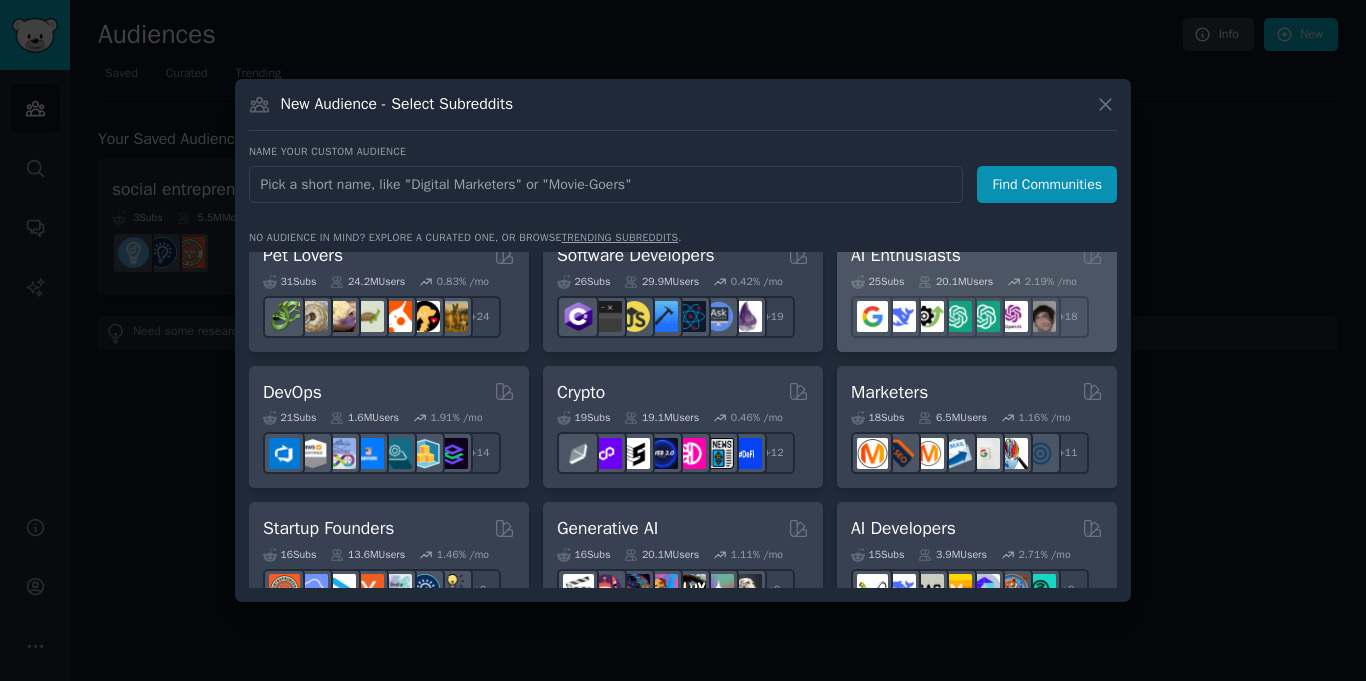 scroll, scrollTop: 0, scrollLeft: 0, axis: both 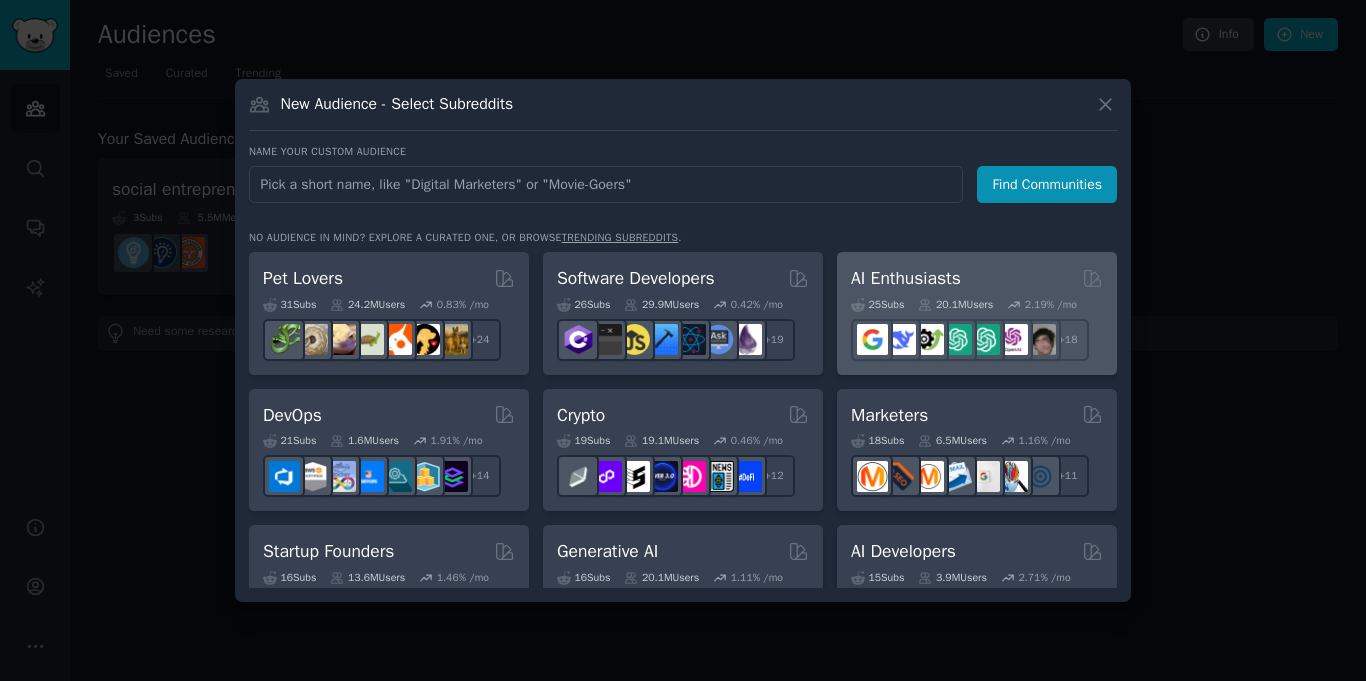 click on "25  Sub s 20.1M  Users 2.19 % /mo r/OpenAIDev + 18" at bounding box center (977, 326) 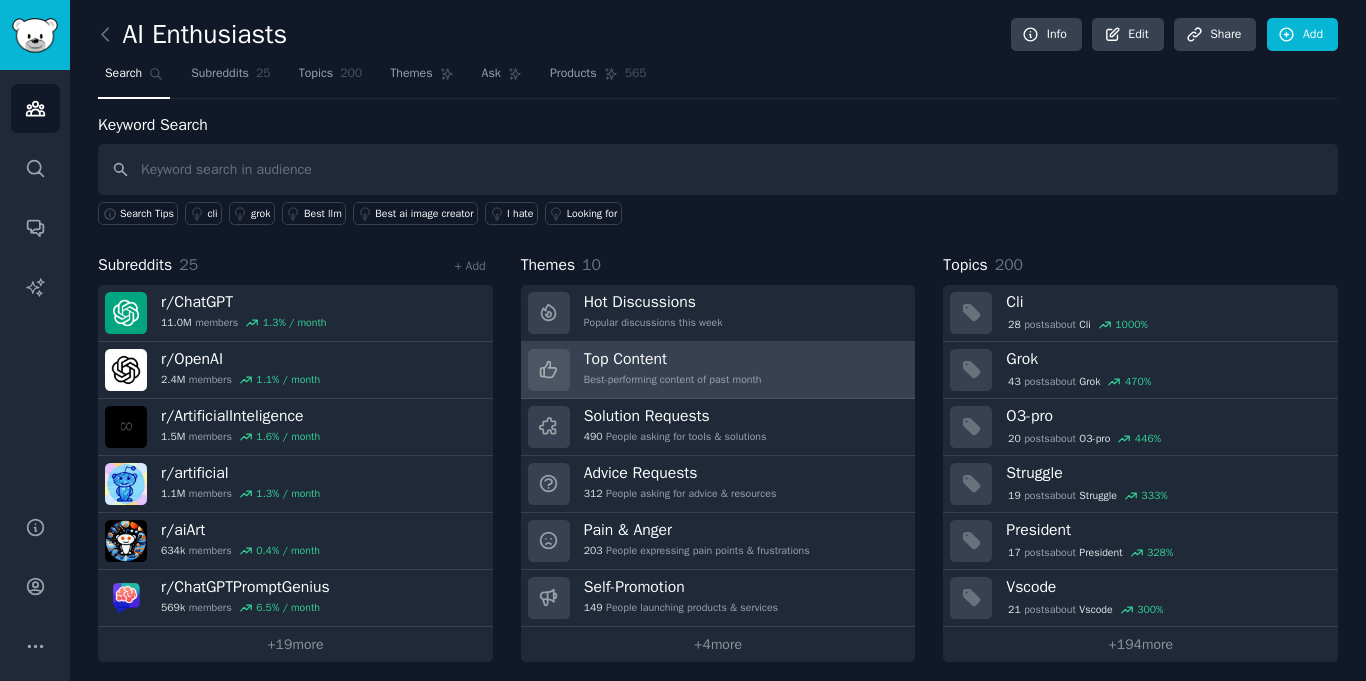 scroll, scrollTop: 9, scrollLeft: 0, axis: vertical 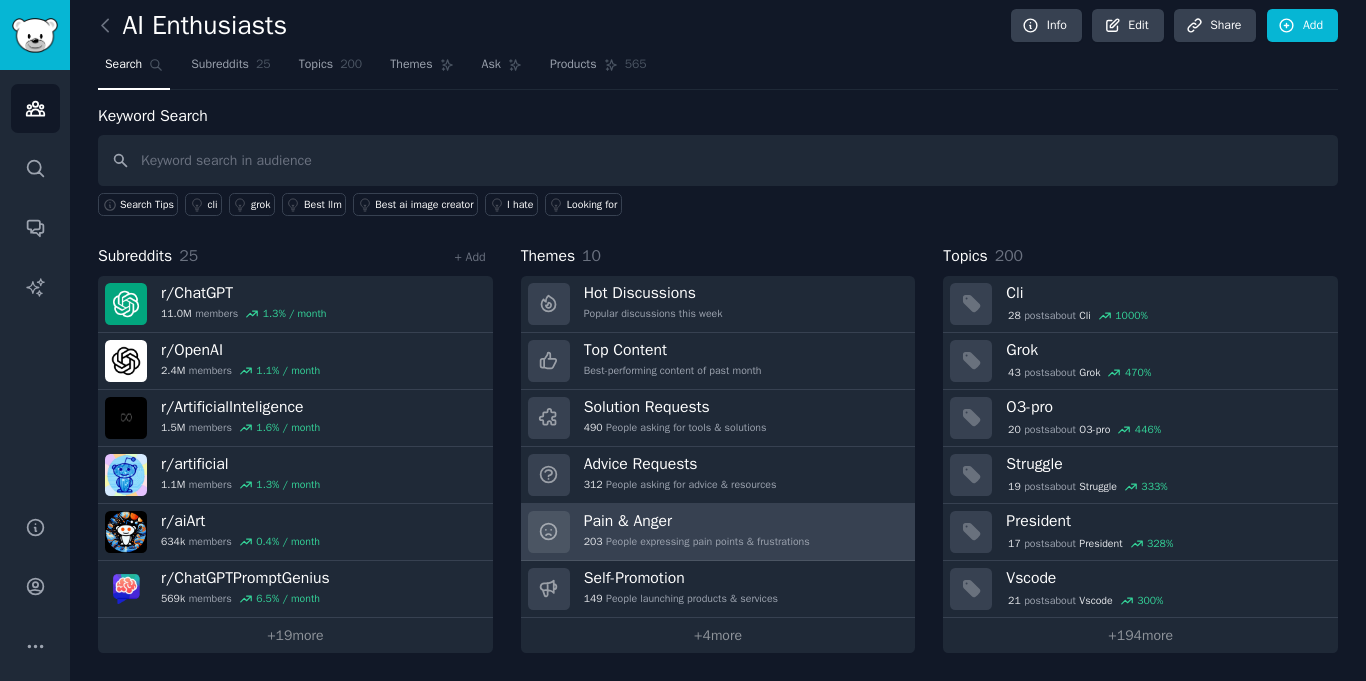 click on "Pain & Anger" at bounding box center (697, 521) 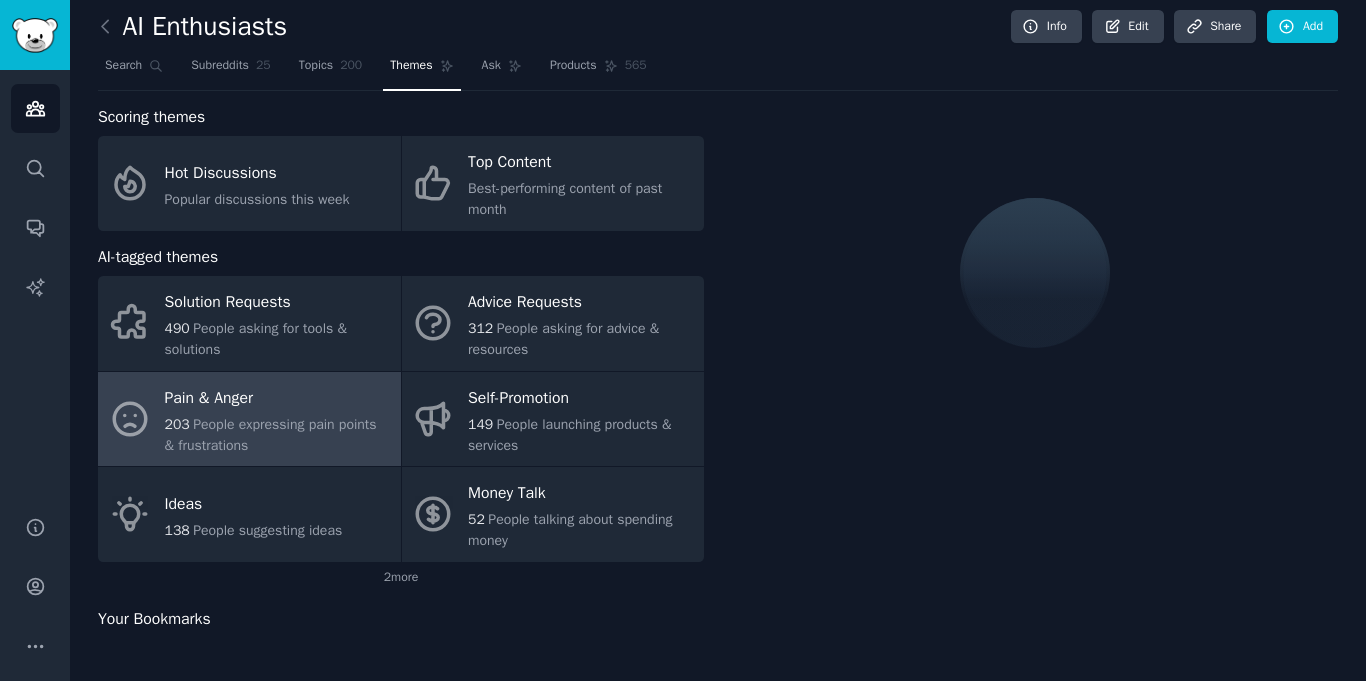 scroll, scrollTop: 9, scrollLeft: 0, axis: vertical 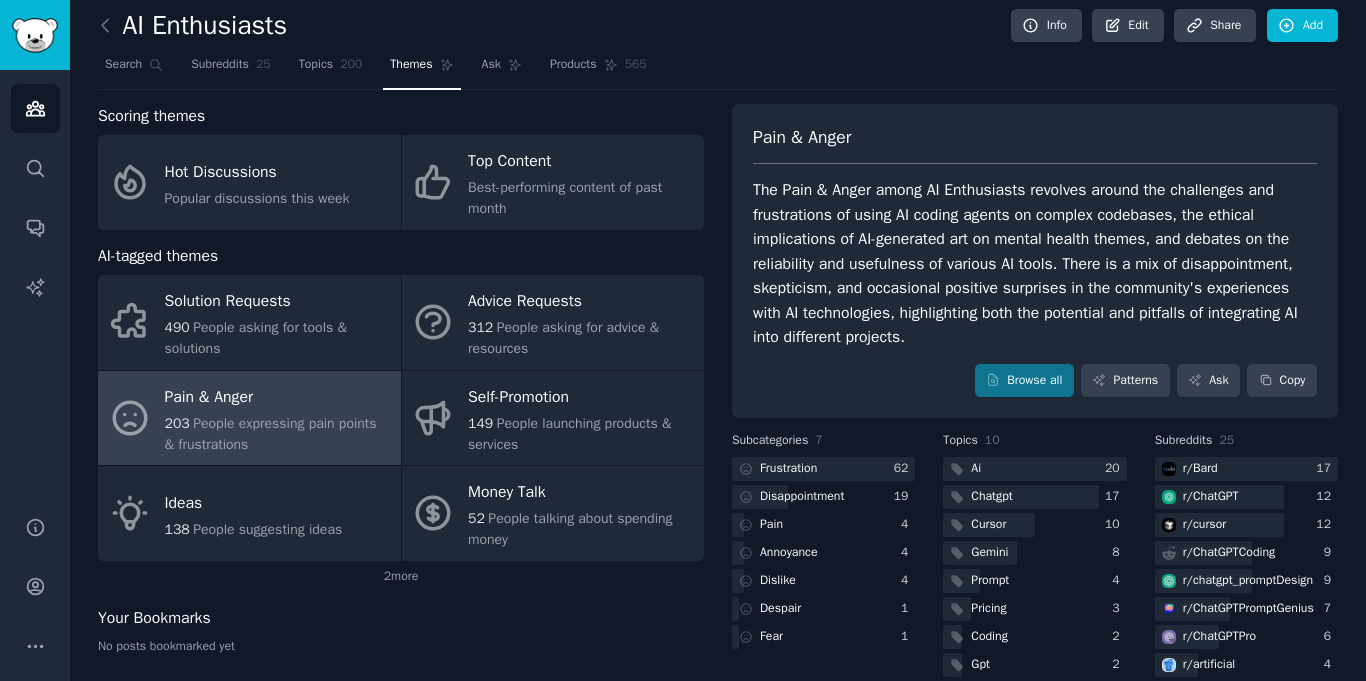 click on "Pain & Anger The Pain & Anger among AI Enthusiasts revolves around the challenges and frustrations of using AI coding agents on complex codebases, the ethical implications of AI-generated art on mental health themes, and debates on the reliability and usefulness of various AI tools. There is a mix of disappointment, skepticism, and occasional positive surprises in the community's experiences with AI technologies, highlighting both the potential and pitfalls of integrating AI into different projects. Browse all Patterns Ask Copy" at bounding box center (1035, 261) 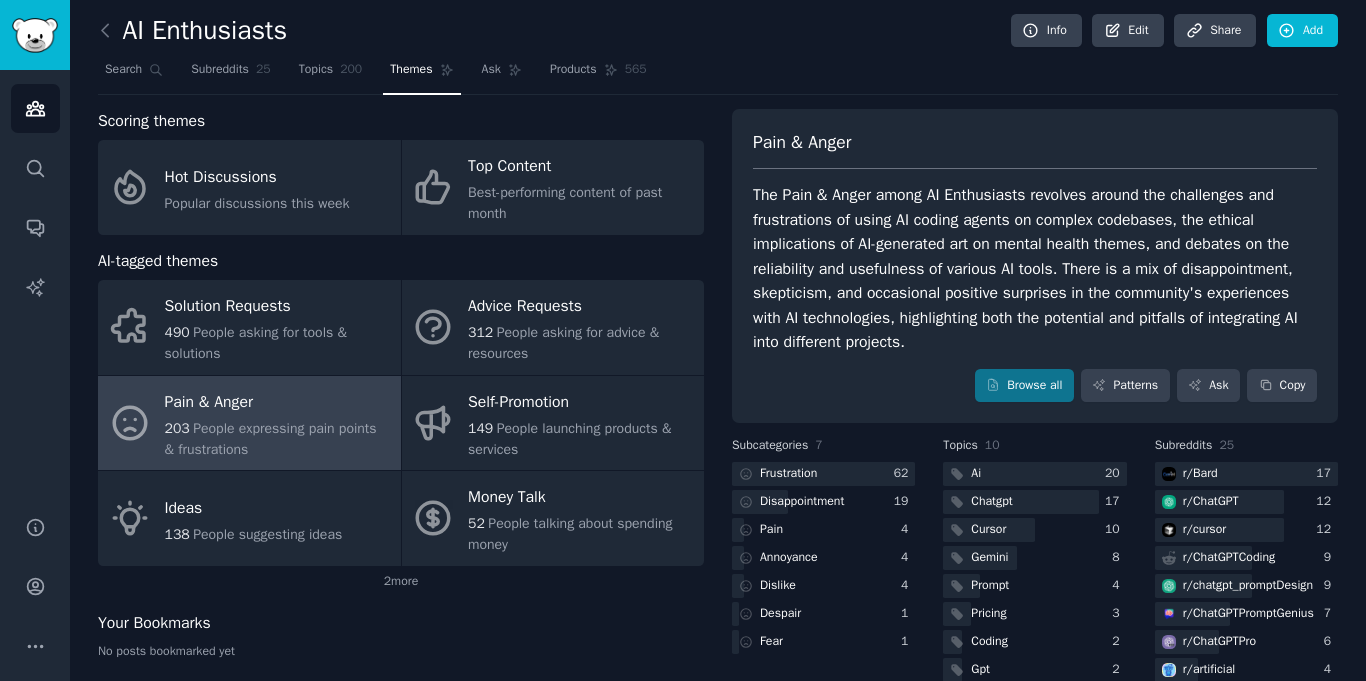 scroll, scrollTop: 3, scrollLeft: 0, axis: vertical 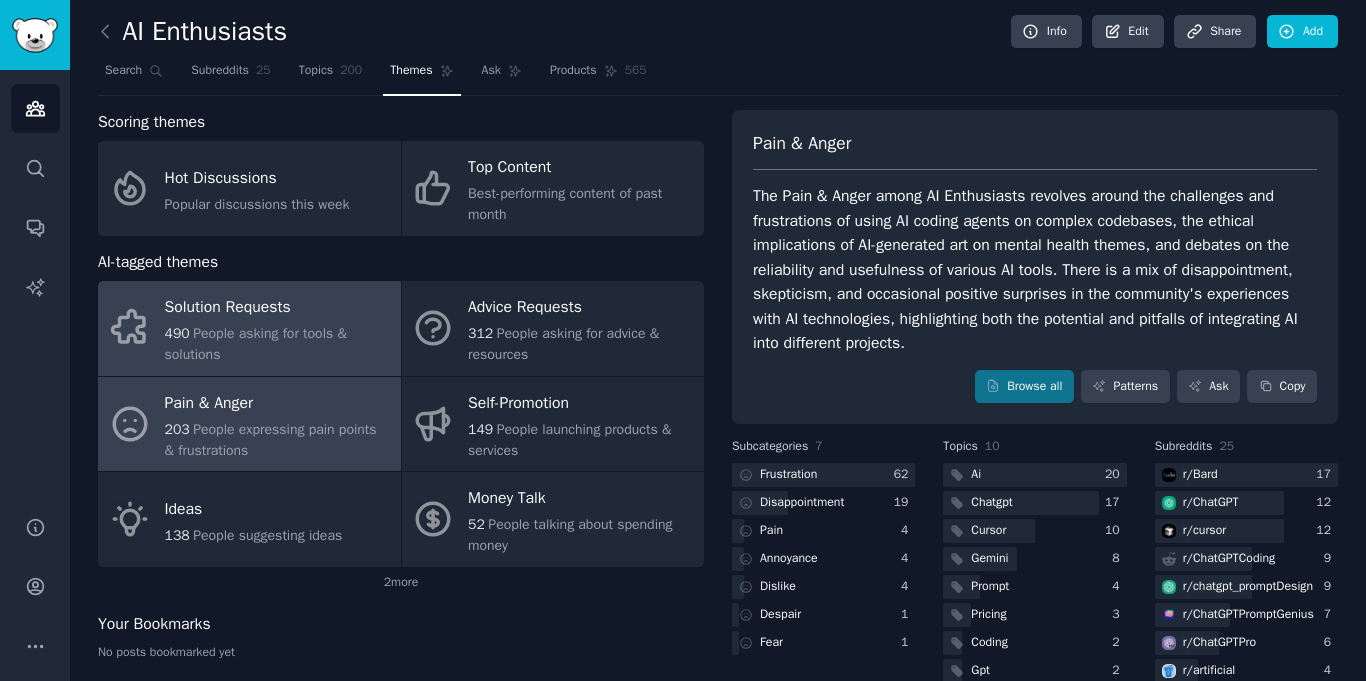 click on "490 People asking for tools & solutions" at bounding box center [278, 344] 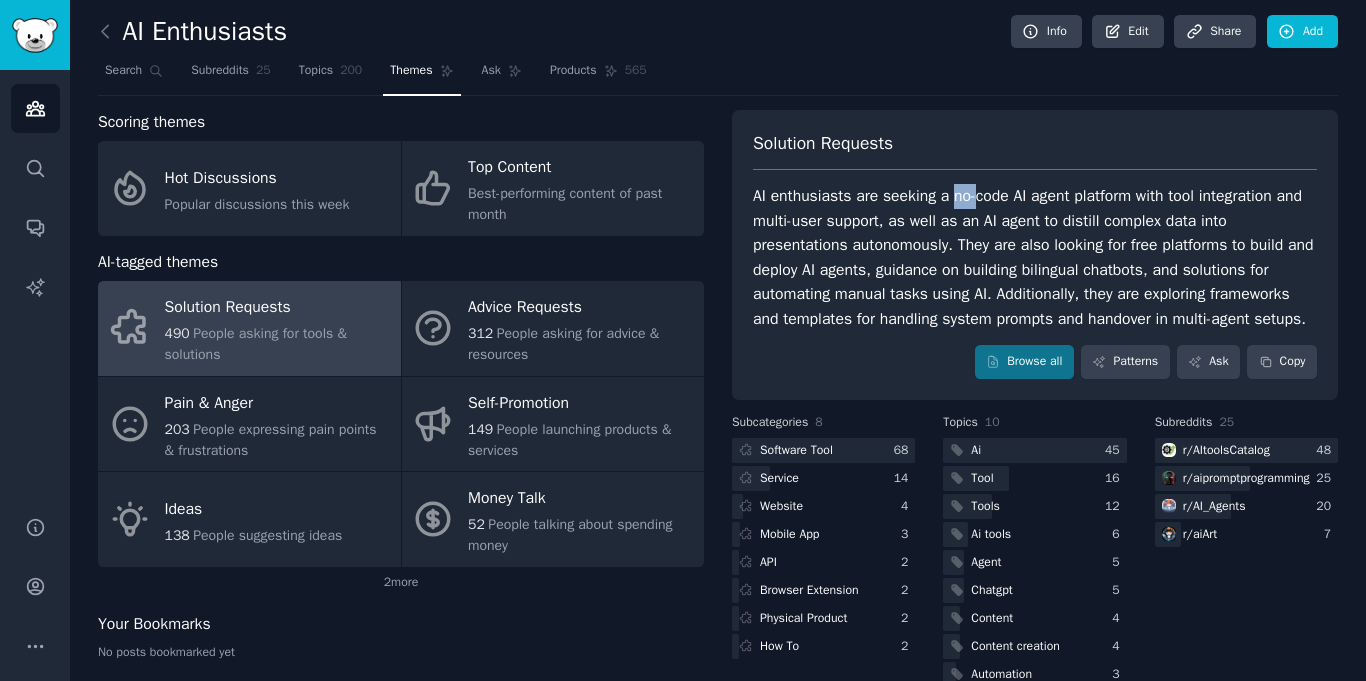 drag, startPoint x: 950, startPoint y: 198, endPoint x: 976, endPoint y: 187, distance: 28.231188 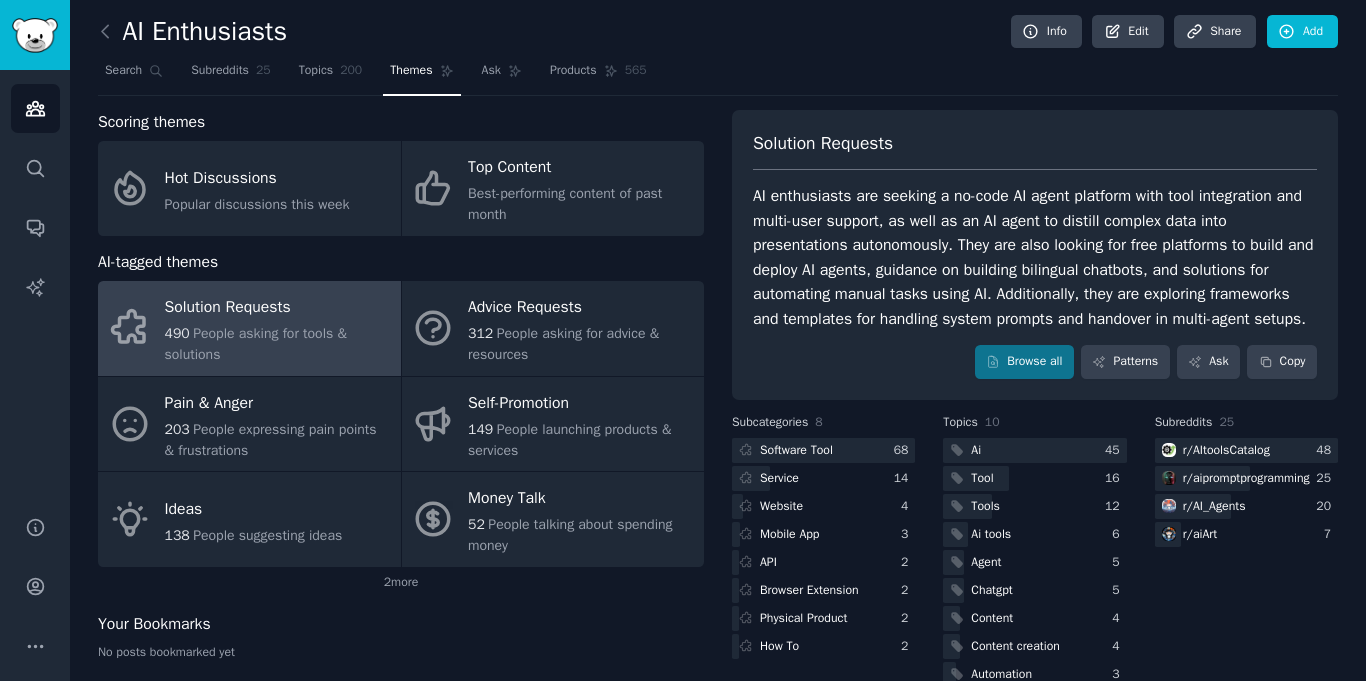 click on "Solution Requests" at bounding box center [823, 143] 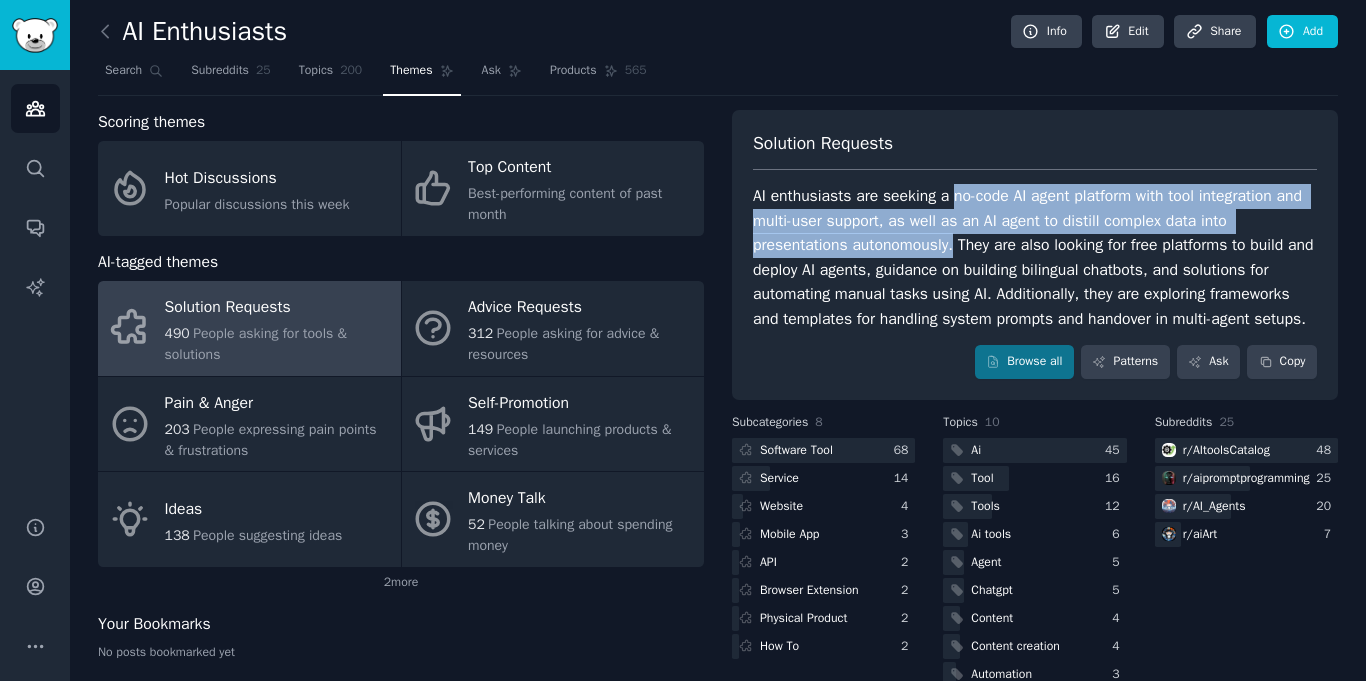 drag, startPoint x: 955, startPoint y: 201, endPoint x: 955, endPoint y: 238, distance: 37 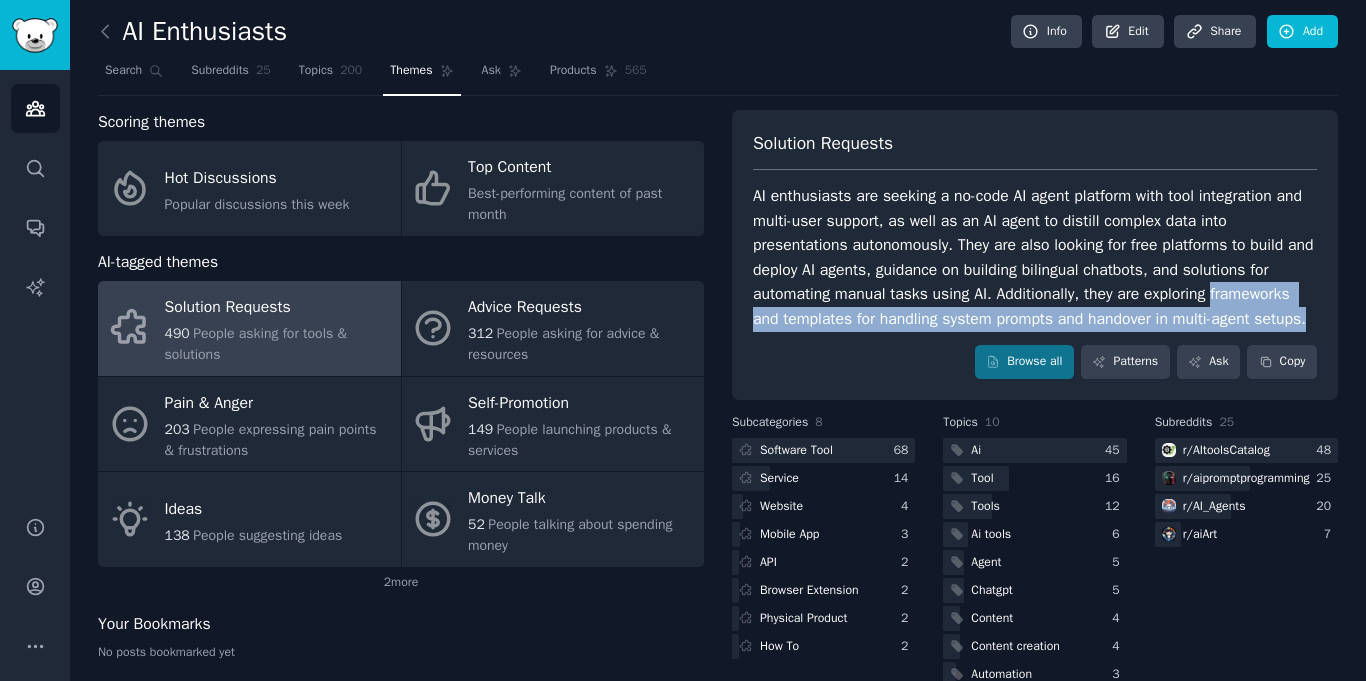 drag, startPoint x: 1221, startPoint y: 292, endPoint x: 1207, endPoint y: 334, distance: 44.27189 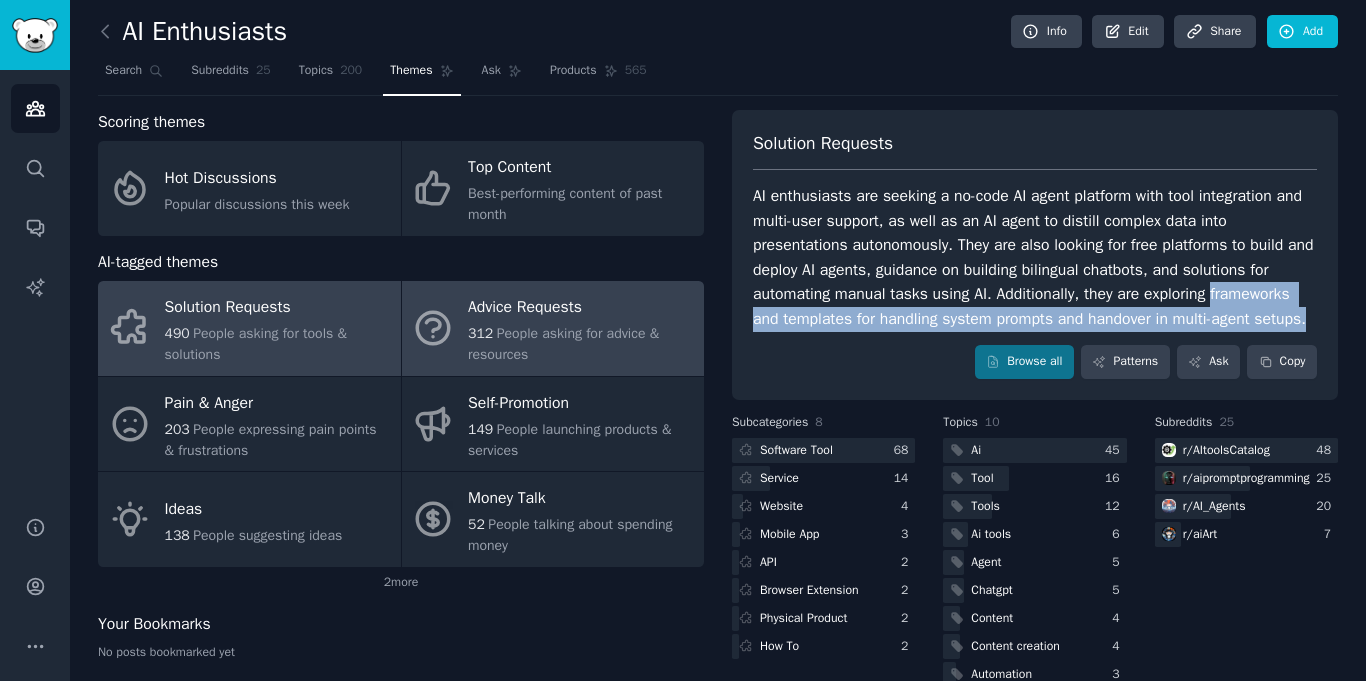 click on "Advice Requests" at bounding box center [581, 308] 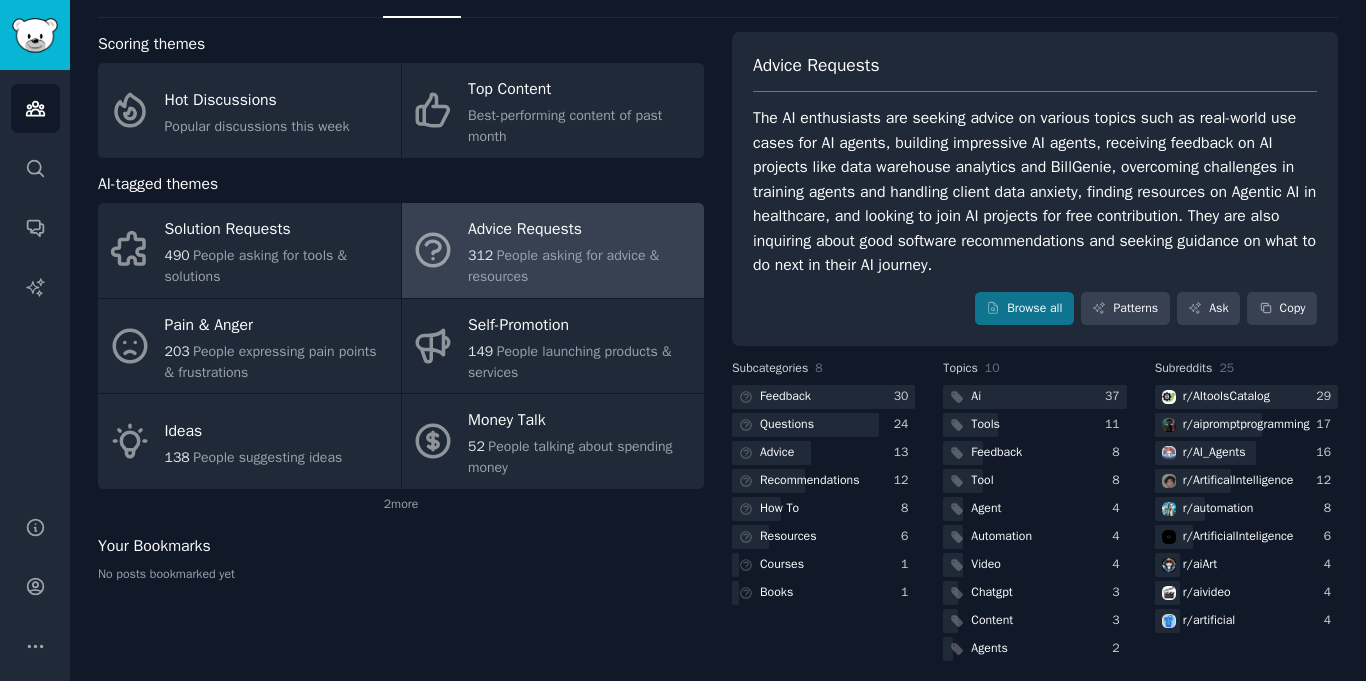 scroll, scrollTop: 82, scrollLeft: 0, axis: vertical 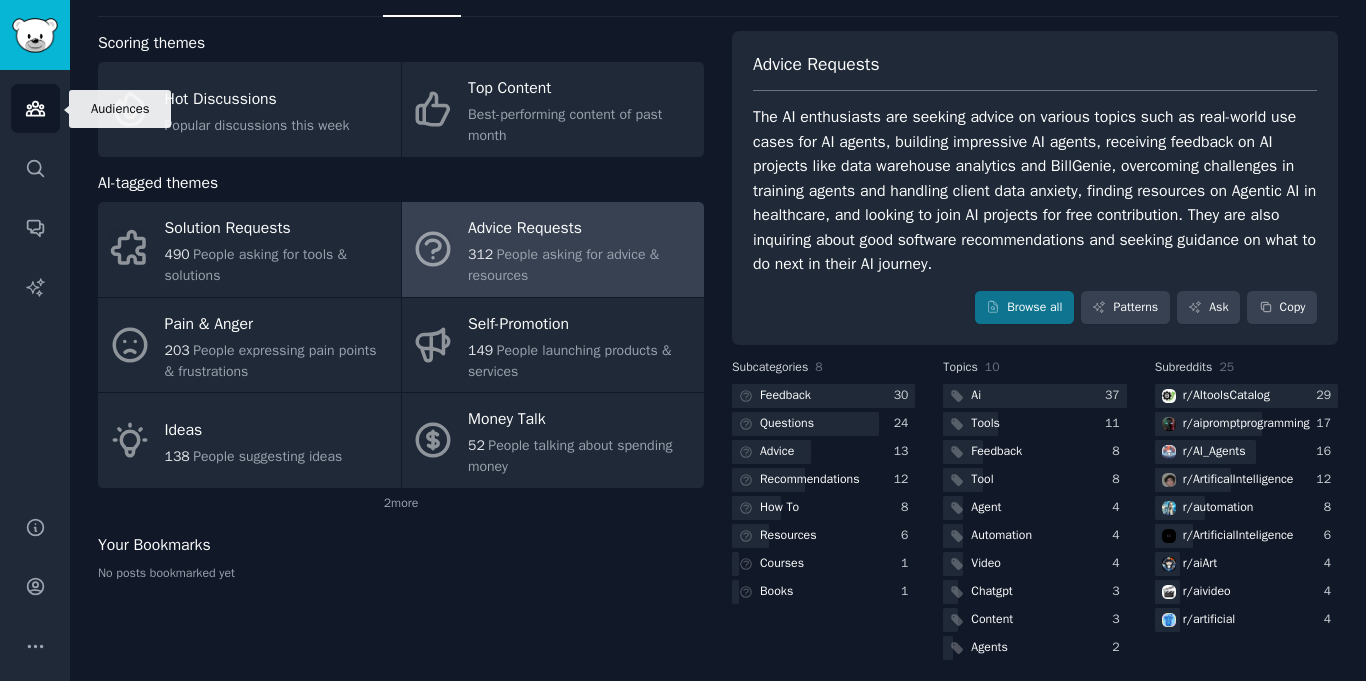 click on "Audiences" at bounding box center [35, 108] 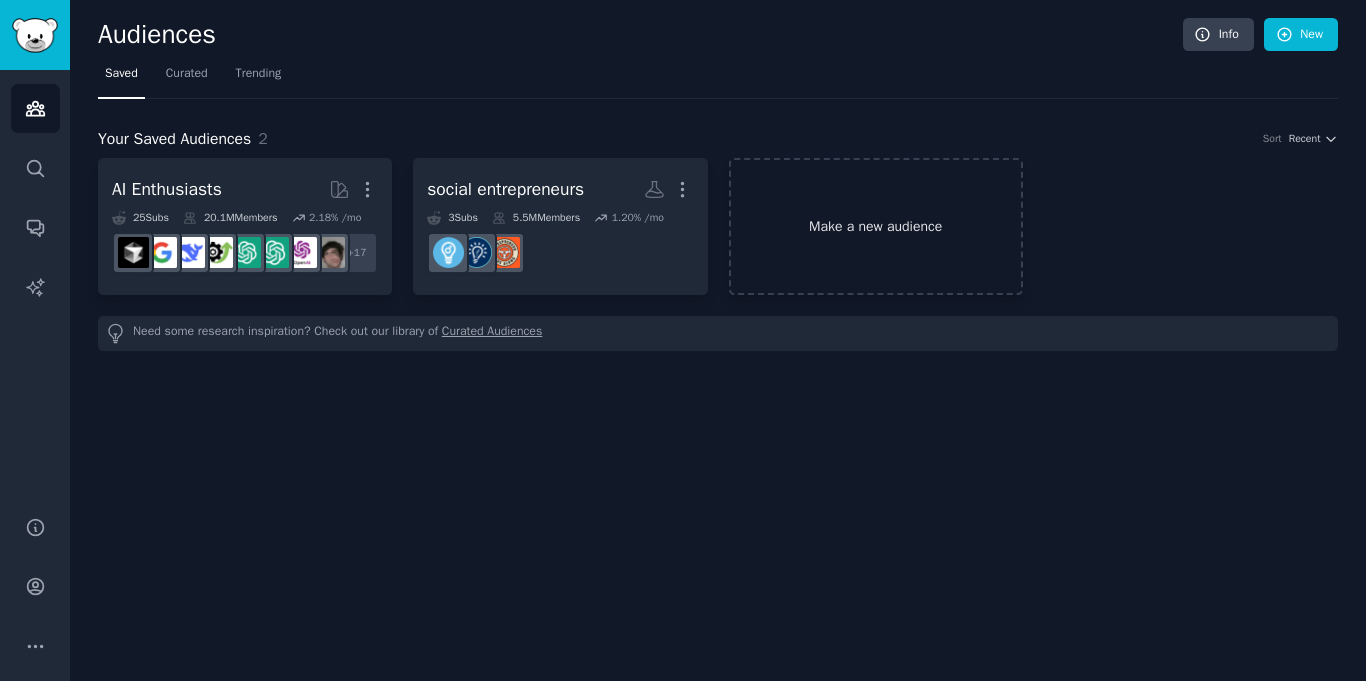 click on "Make a new audience" at bounding box center [876, 226] 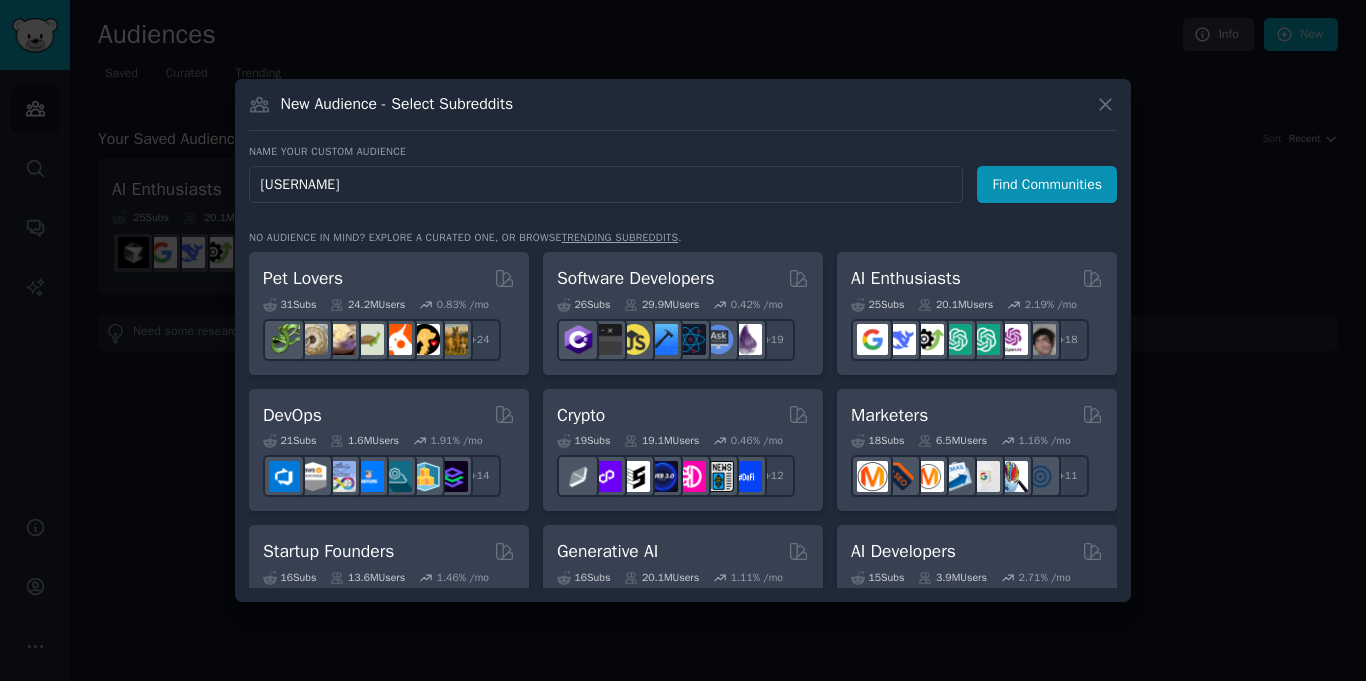 type on "ayurveda" 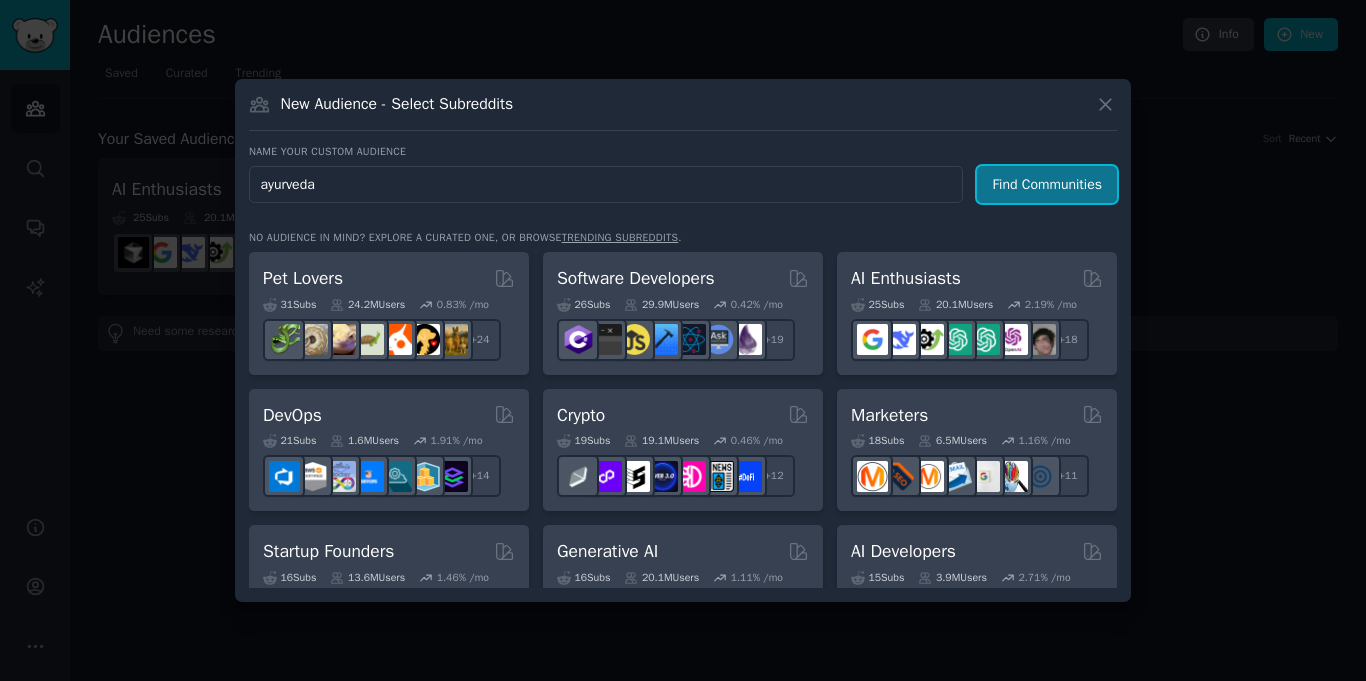 click on "Find Communities" at bounding box center (1047, 184) 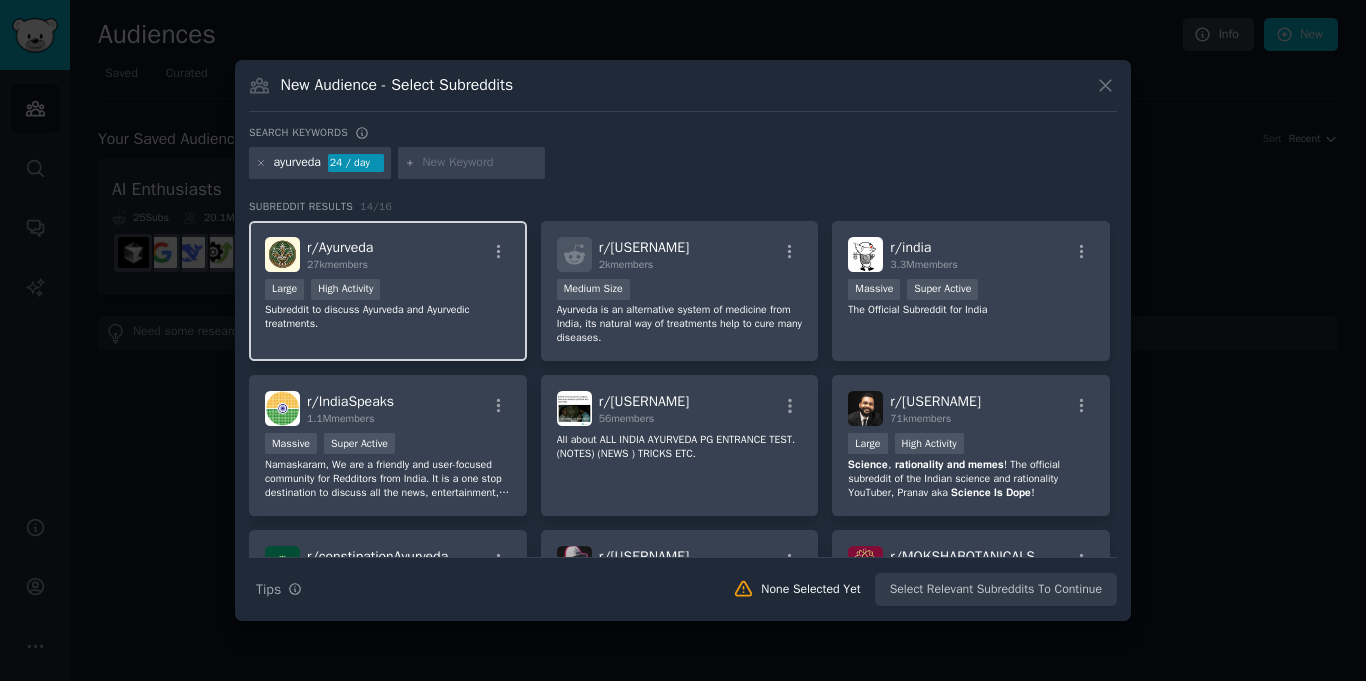 click at bounding box center (498, 255) 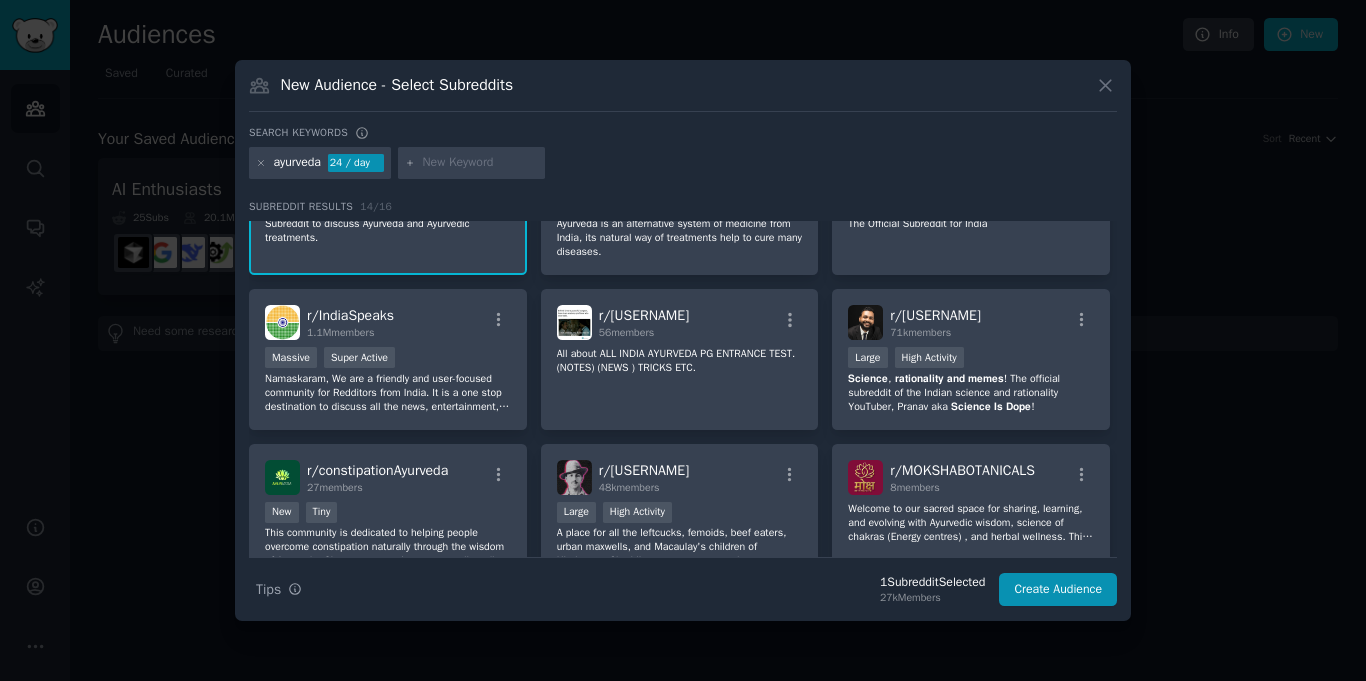 scroll, scrollTop: 0, scrollLeft: 0, axis: both 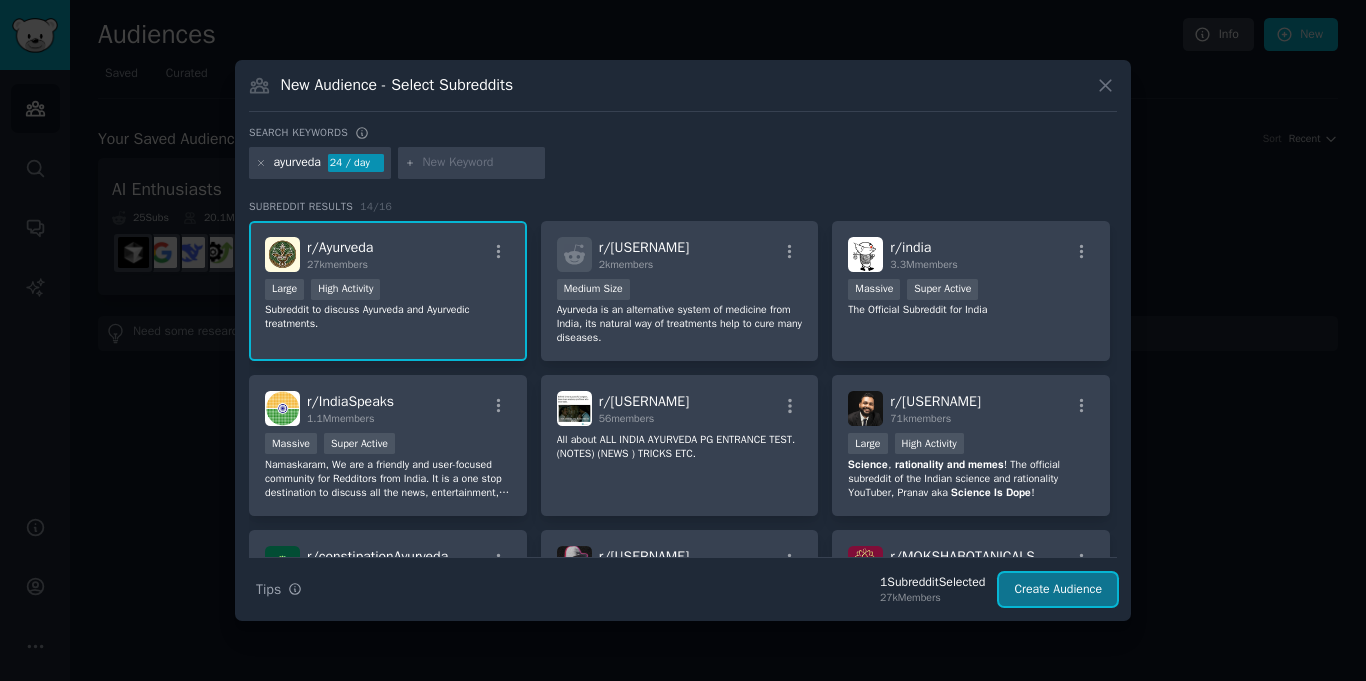click on "Create Audience" at bounding box center (1058, 590) 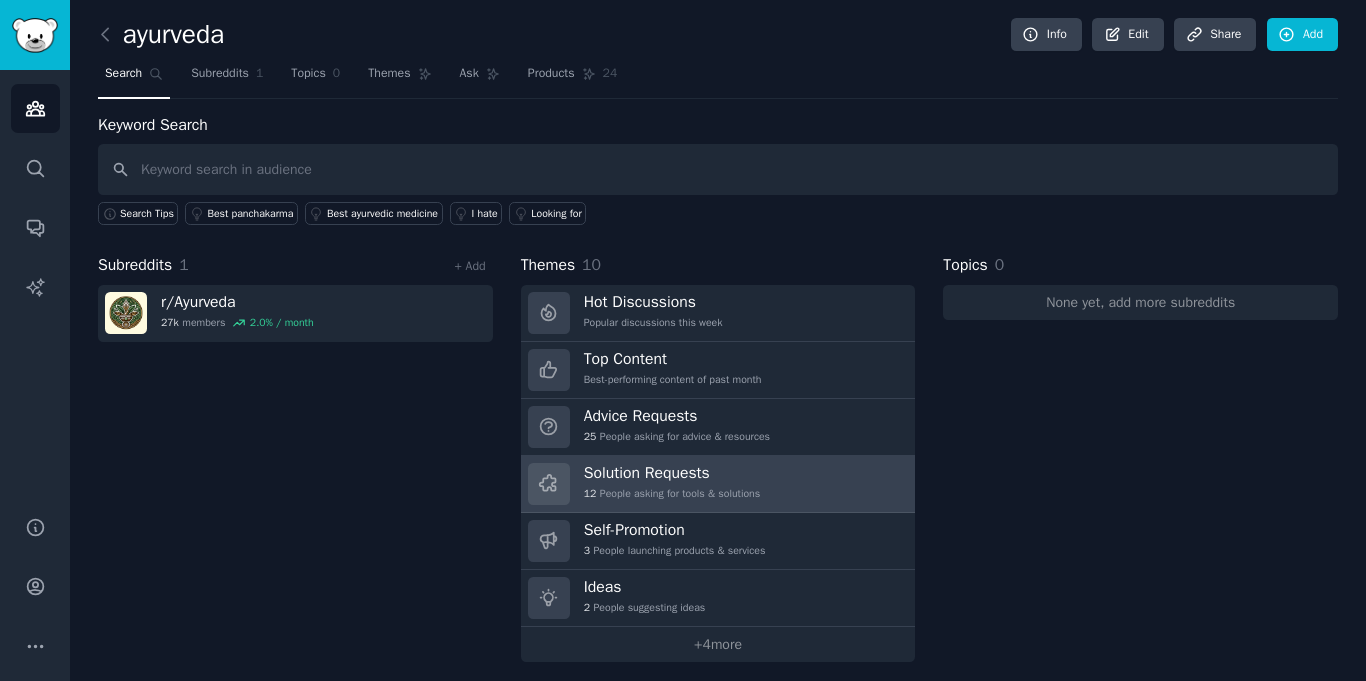 scroll, scrollTop: 9, scrollLeft: 0, axis: vertical 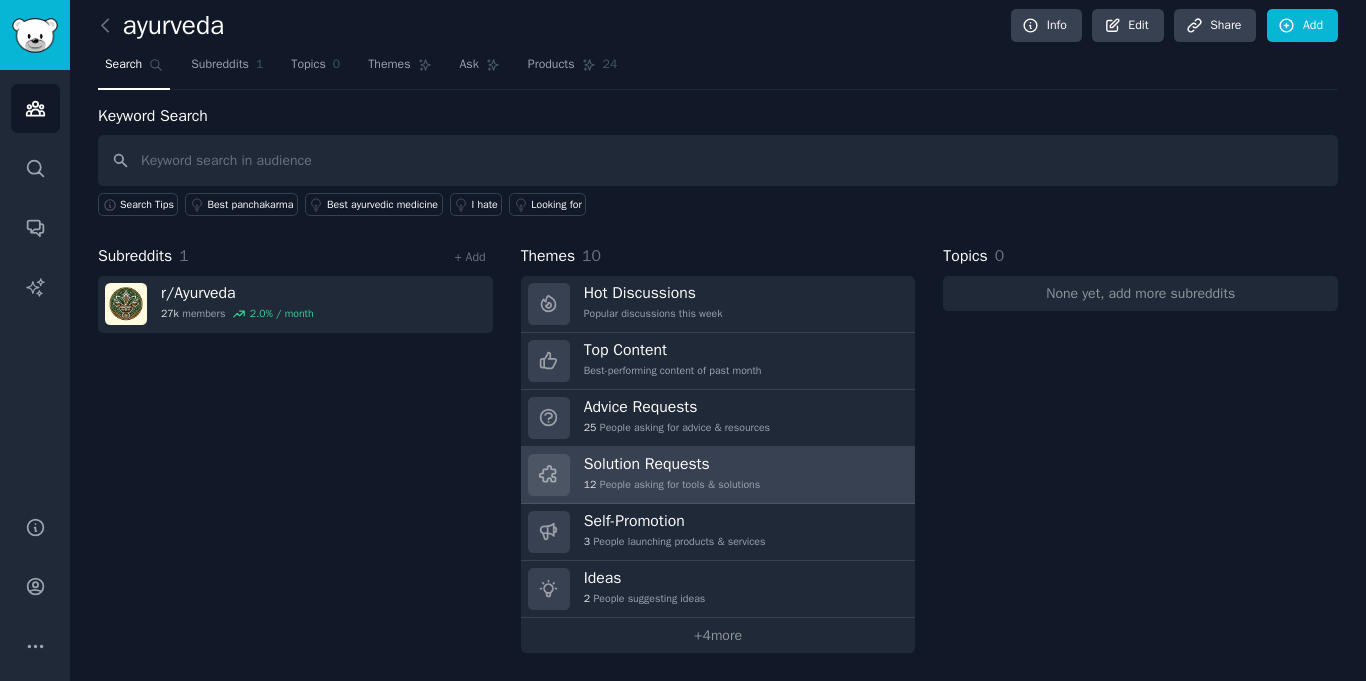 click on "12 People asking for tools & solutions" at bounding box center (672, 485) 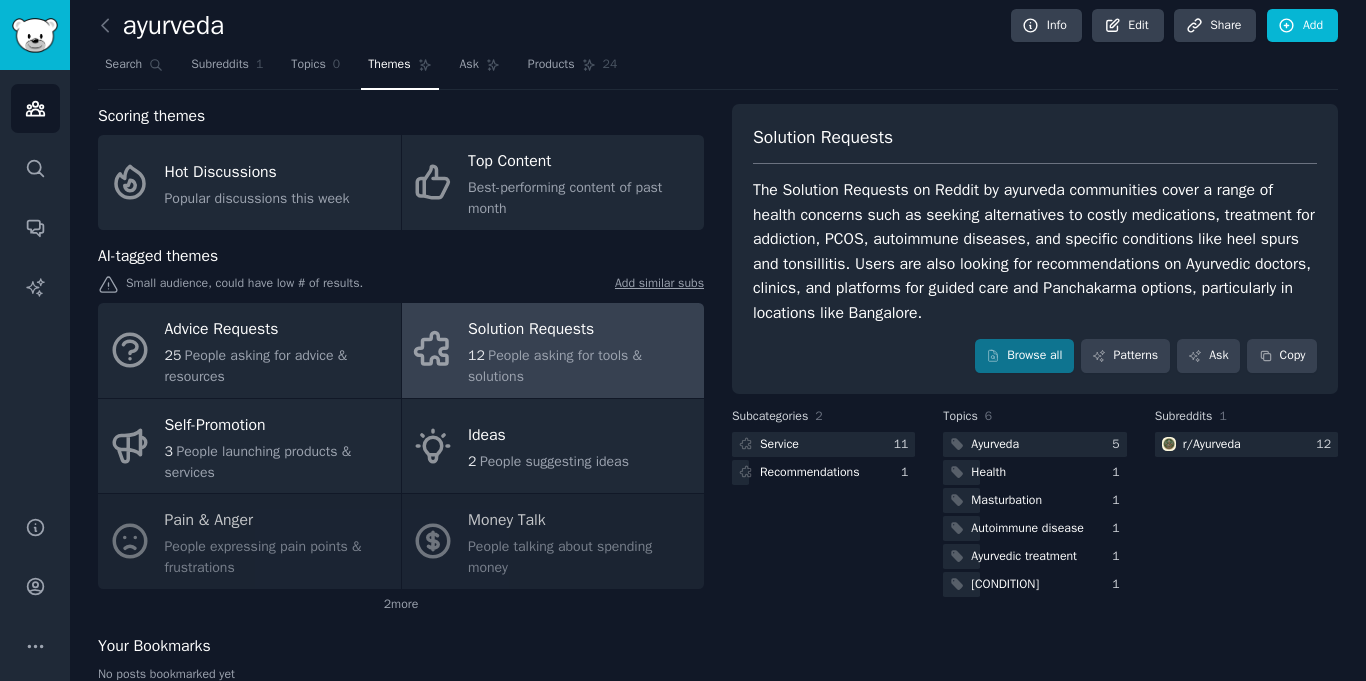 click on "Advice Requests 25 People asking for advice & resources Solution Requests 12 People asking for tools & solutions Self-Promotion 3 People launching products & services Ideas 2 People suggesting ideas Pain & Anger People expressing pain points & frustrations Money Talk People talking about spending money" at bounding box center [401, 446] 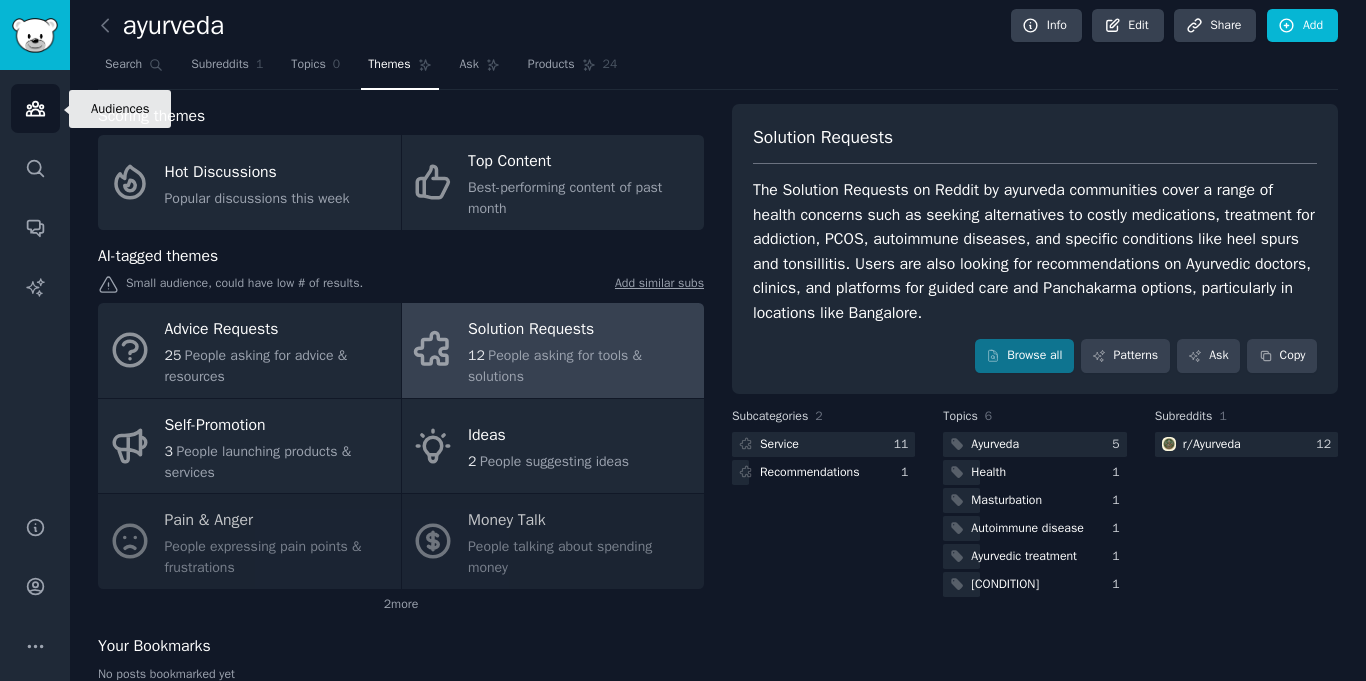 click 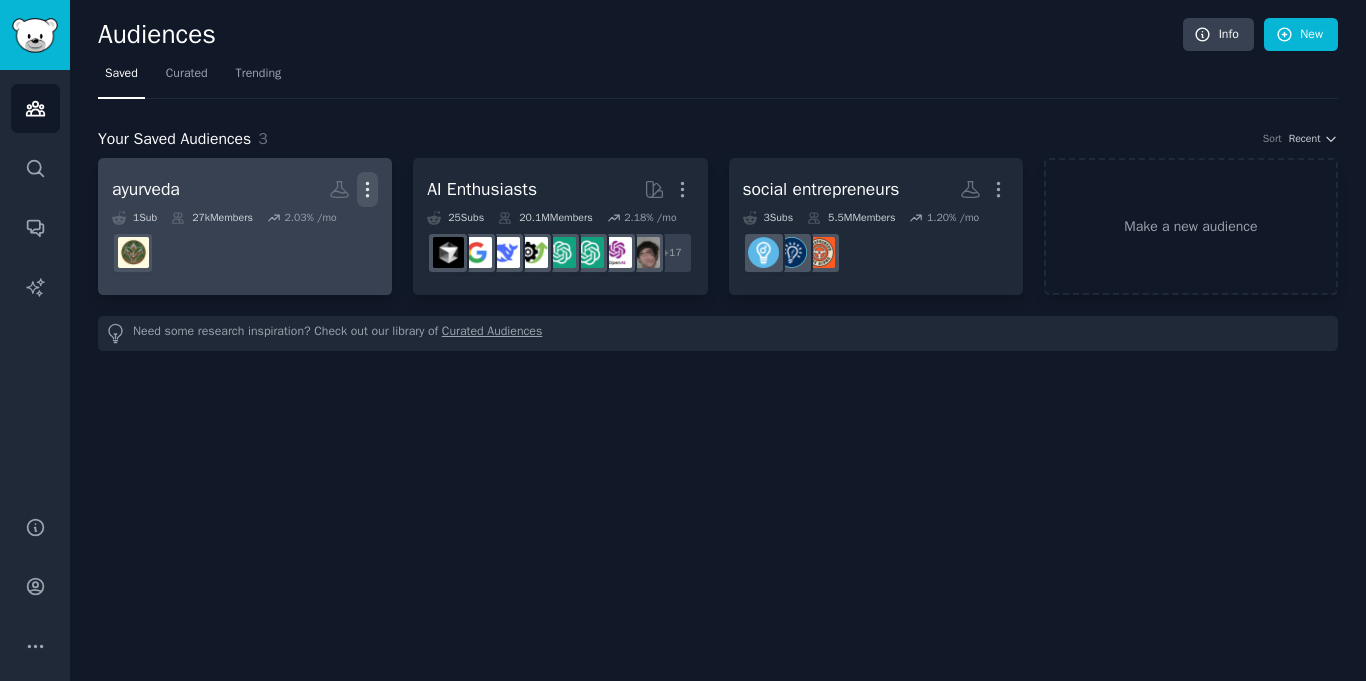 click 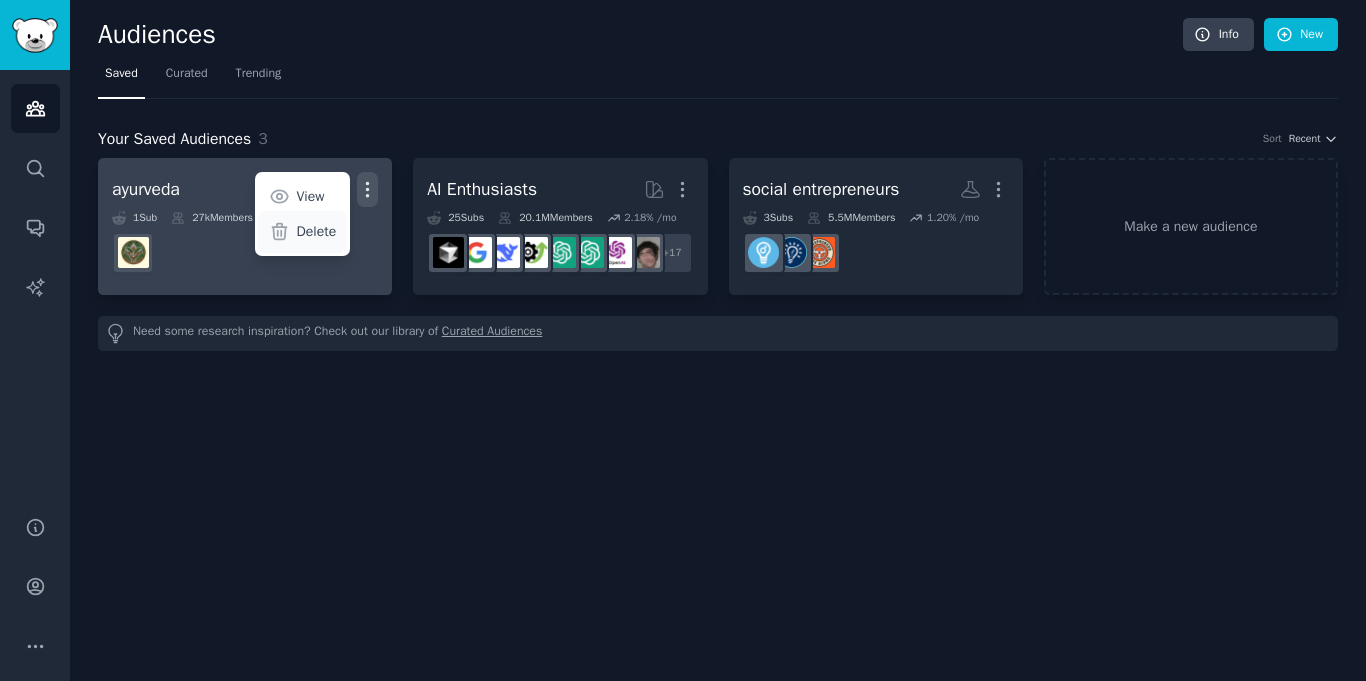 click on "Delete" at bounding box center [317, 231] 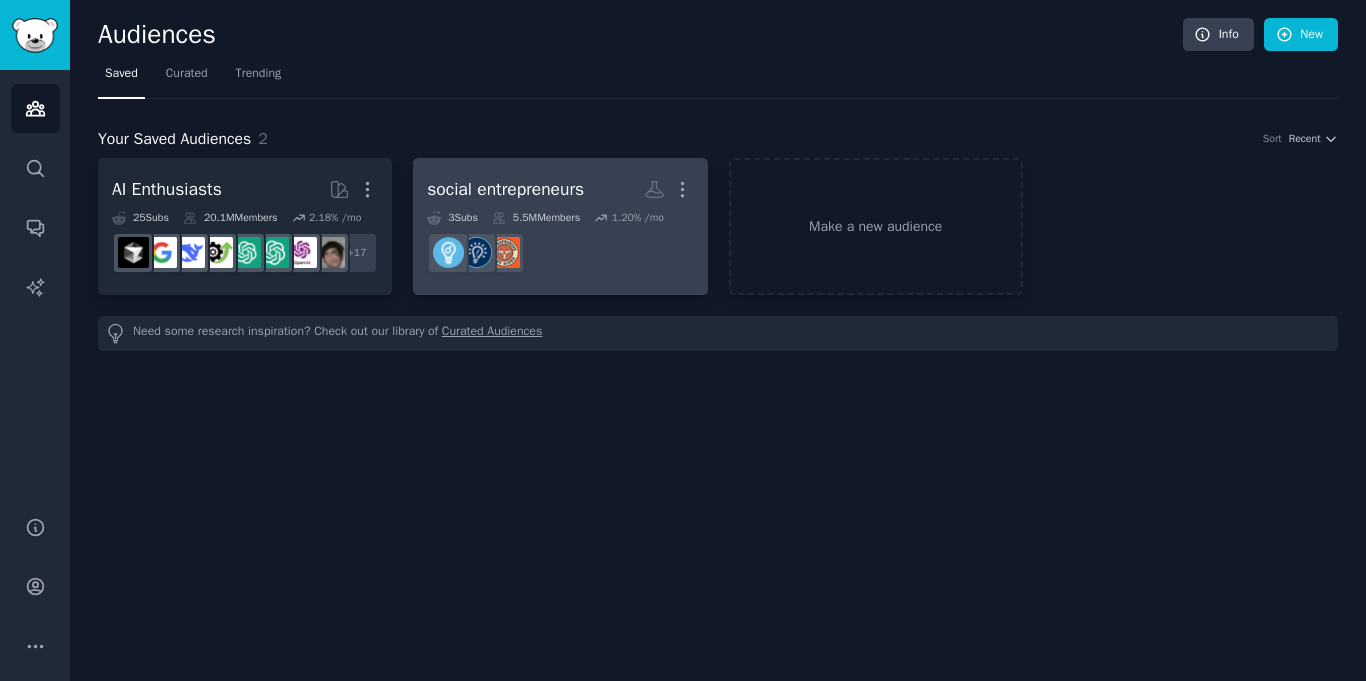 click at bounding box center (560, 253) 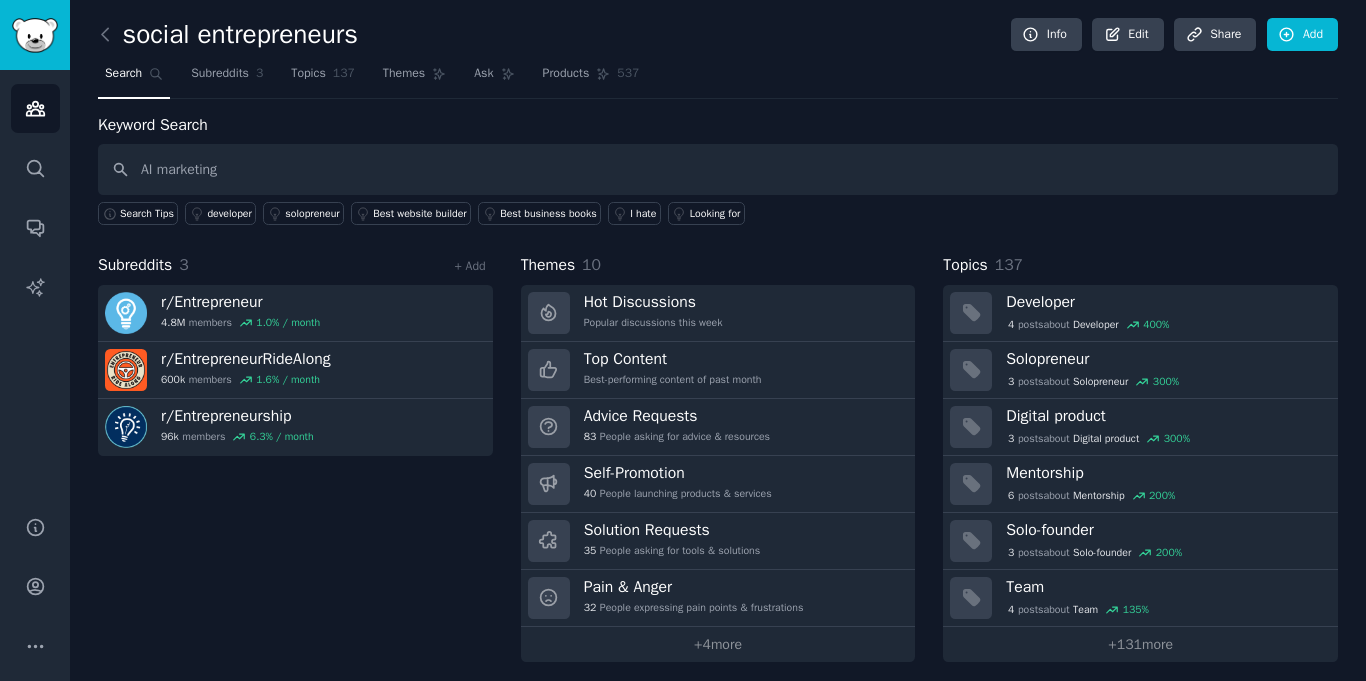 type on "AI marketing" 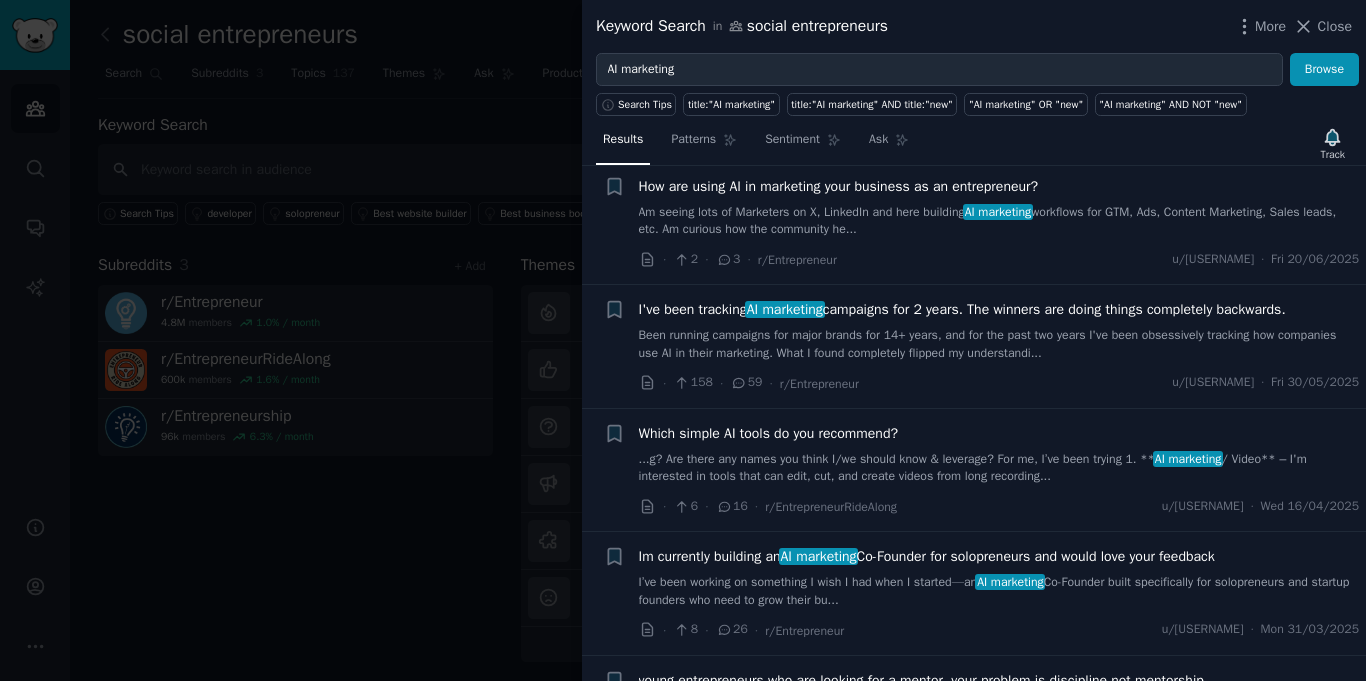 scroll, scrollTop: 270, scrollLeft: 0, axis: vertical 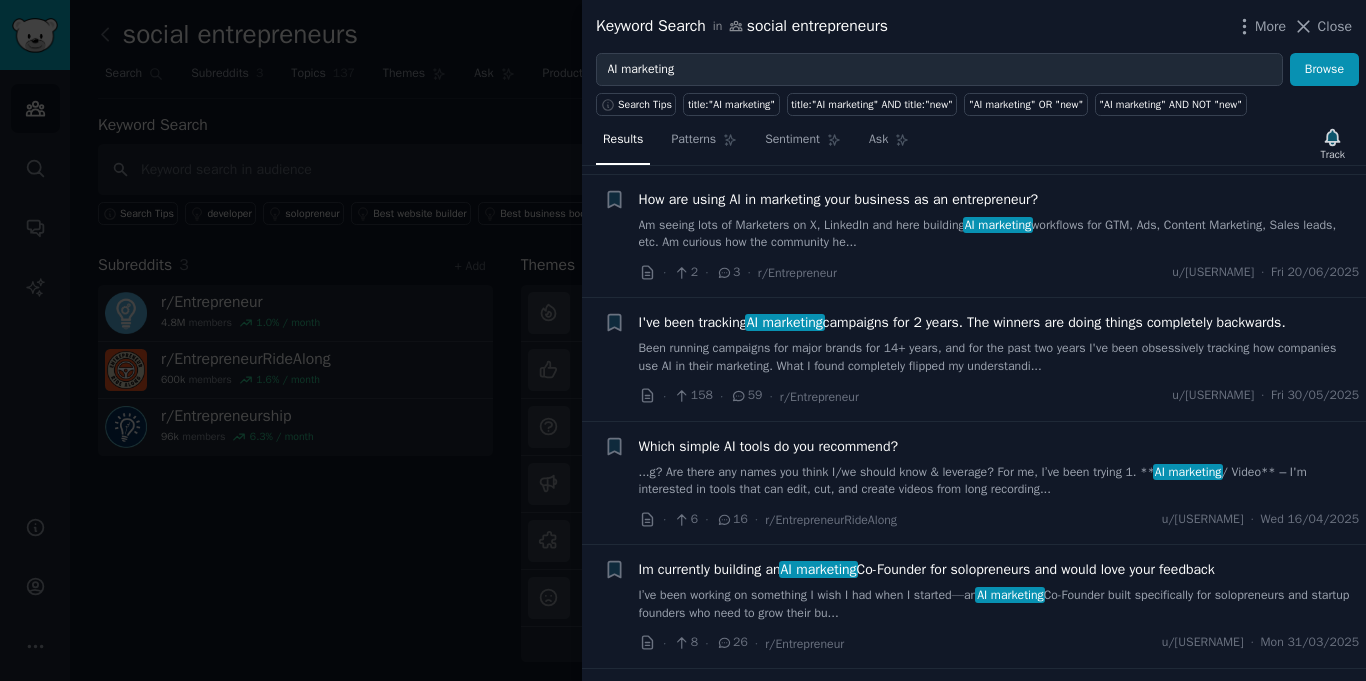 click on "How are using AI in marketing your business as an entrepreneur?" at bounding box center [839, 199] 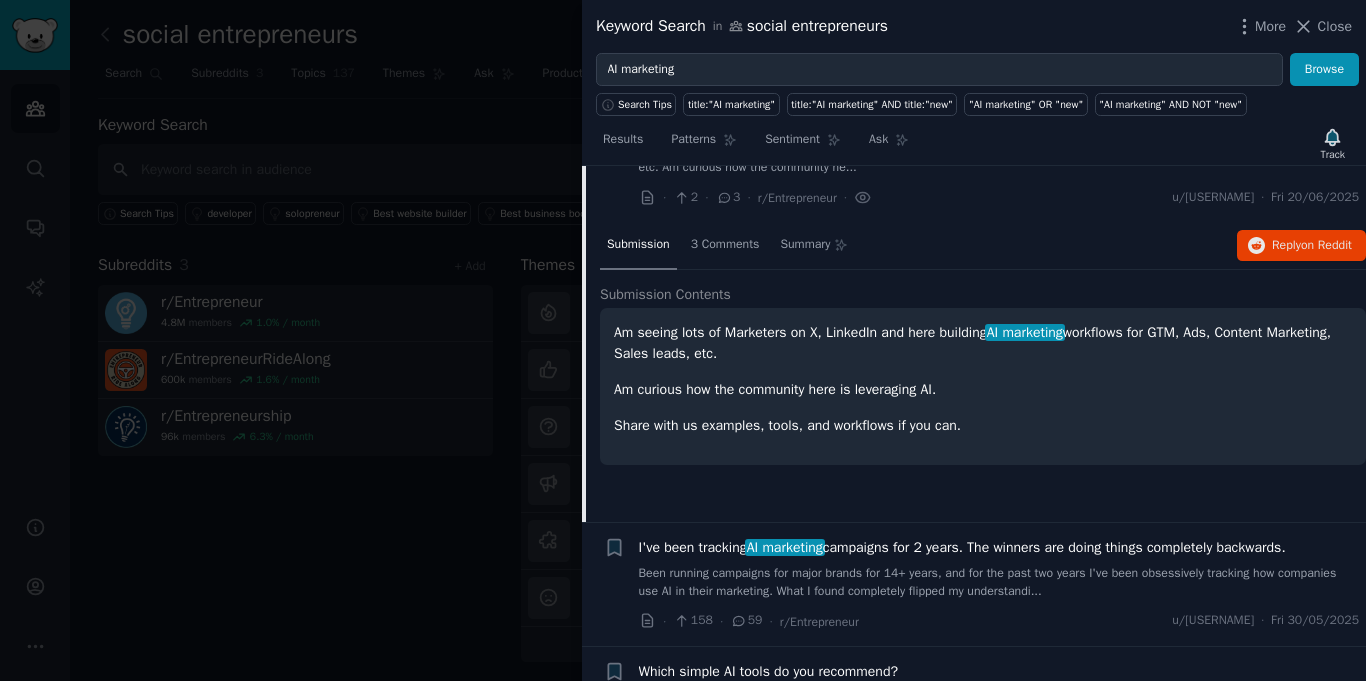 scroll, scrollTop: 349, scrollLeft: 0, axis: vertical 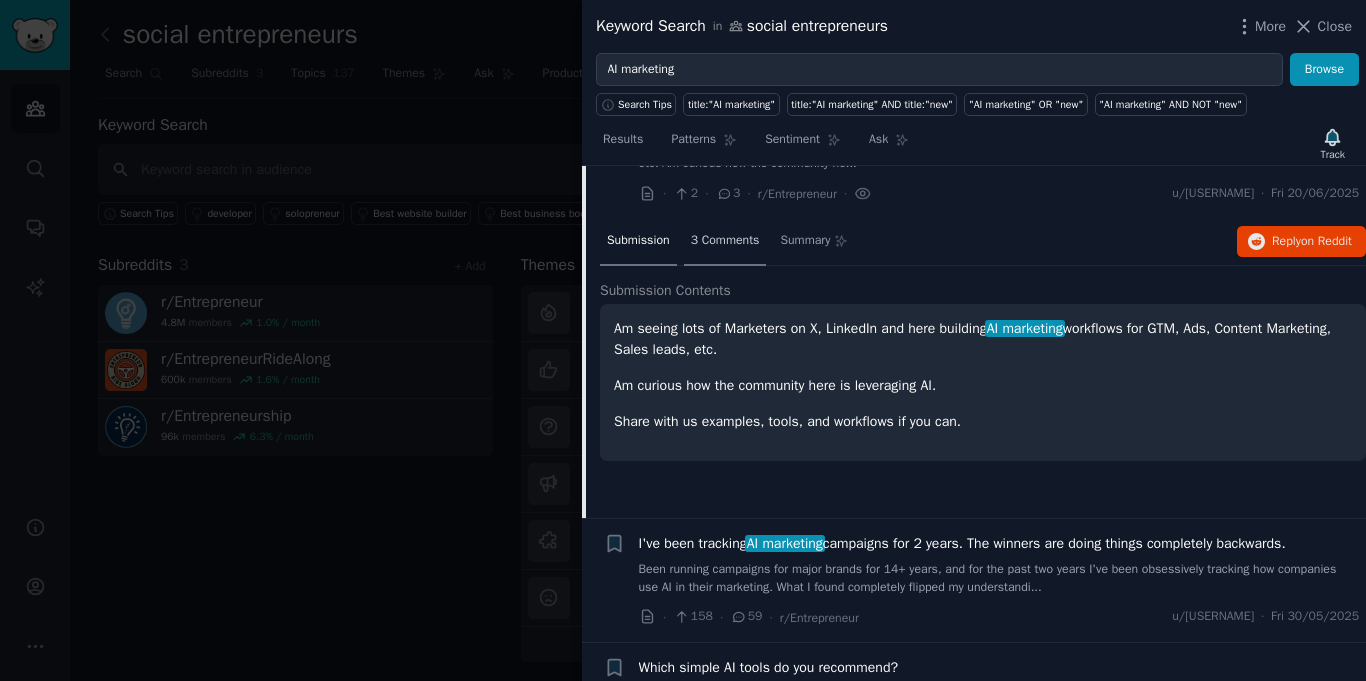 click on "3 Comments" at bounding box center (725, 241) 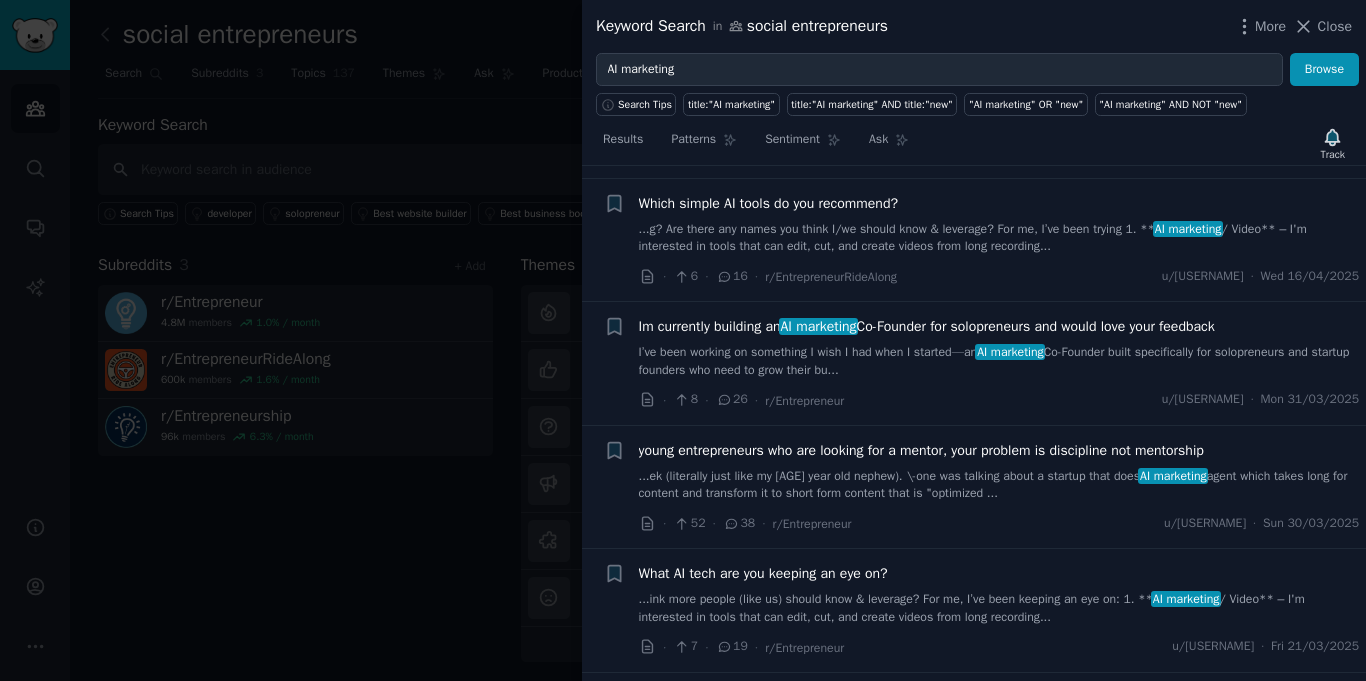 scroll, scrollTop: 816, scrollLeft: 0, axis: vertical 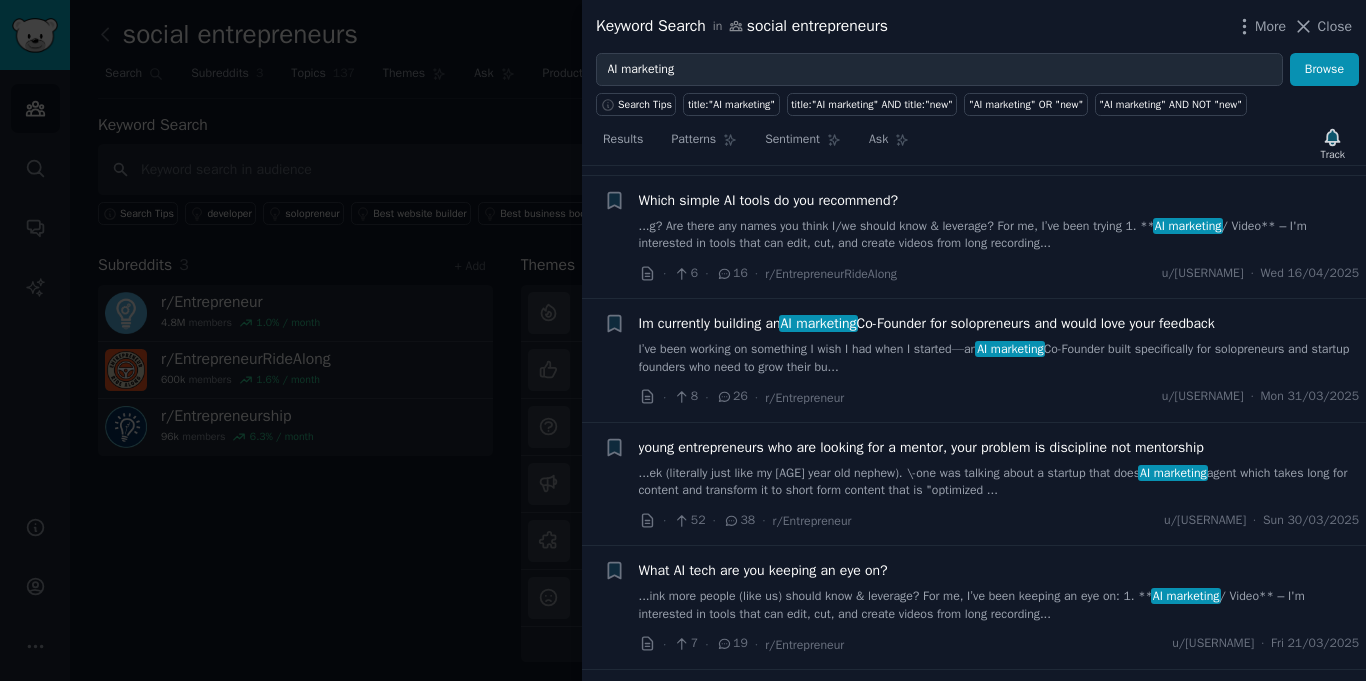 click on "I’ve been working on something I wish I had when I started—an  AI marketing  Co-Founder built specifically for solopreneurs and startup founders who need to grow their bu..." at bounding box center (999, 358) 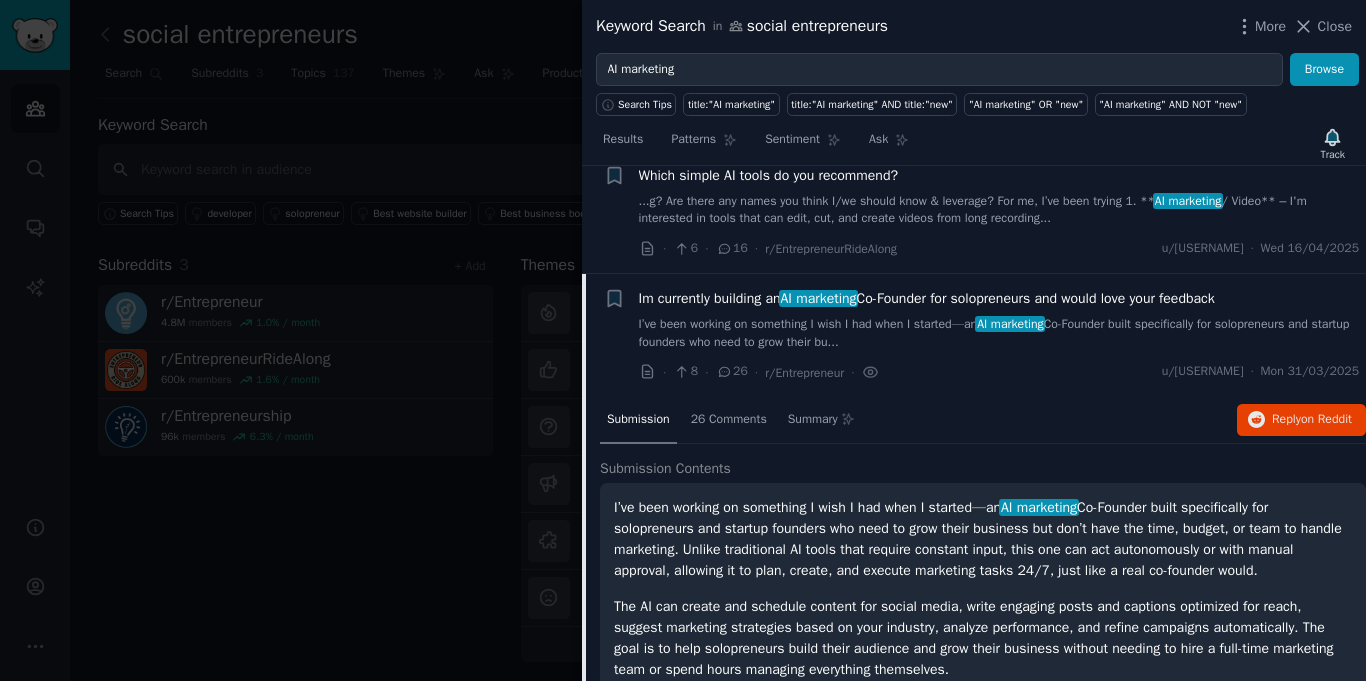 scroll, scrollTop: 539, scrollLeft: 0, axis: vertical 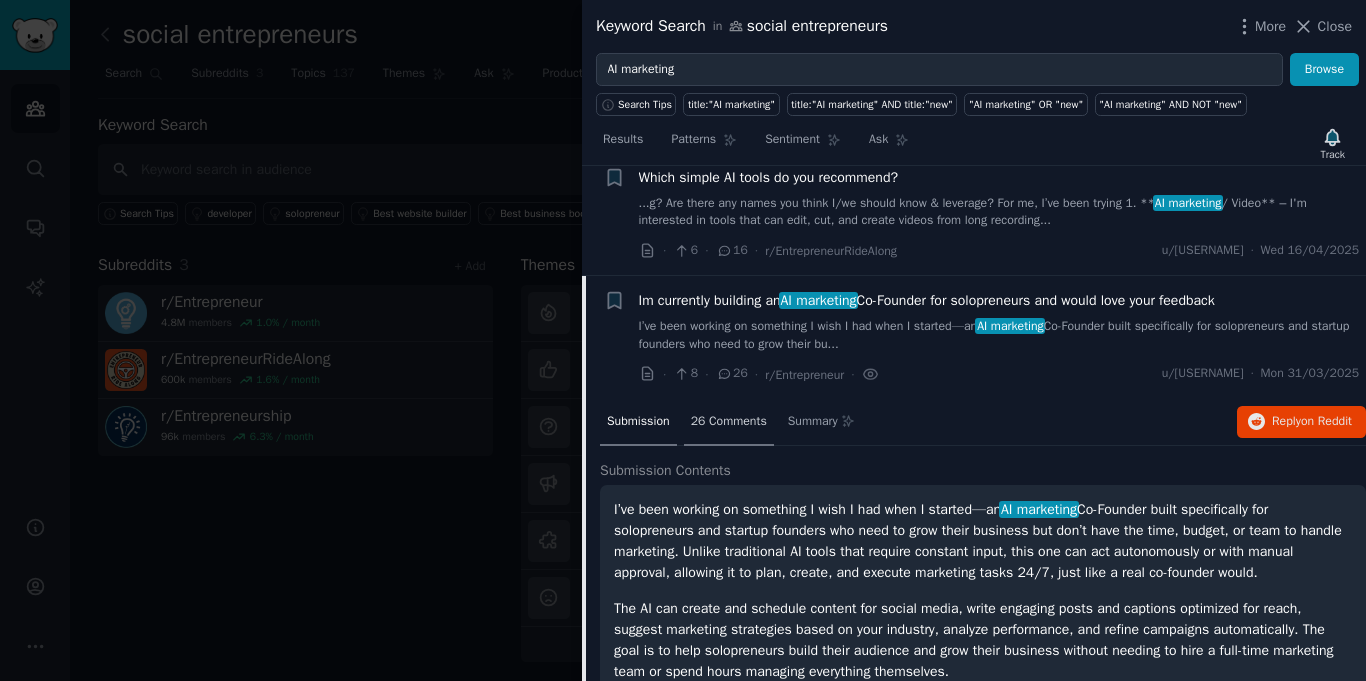 click on "26 Comments" at bounding box center [729, 422] 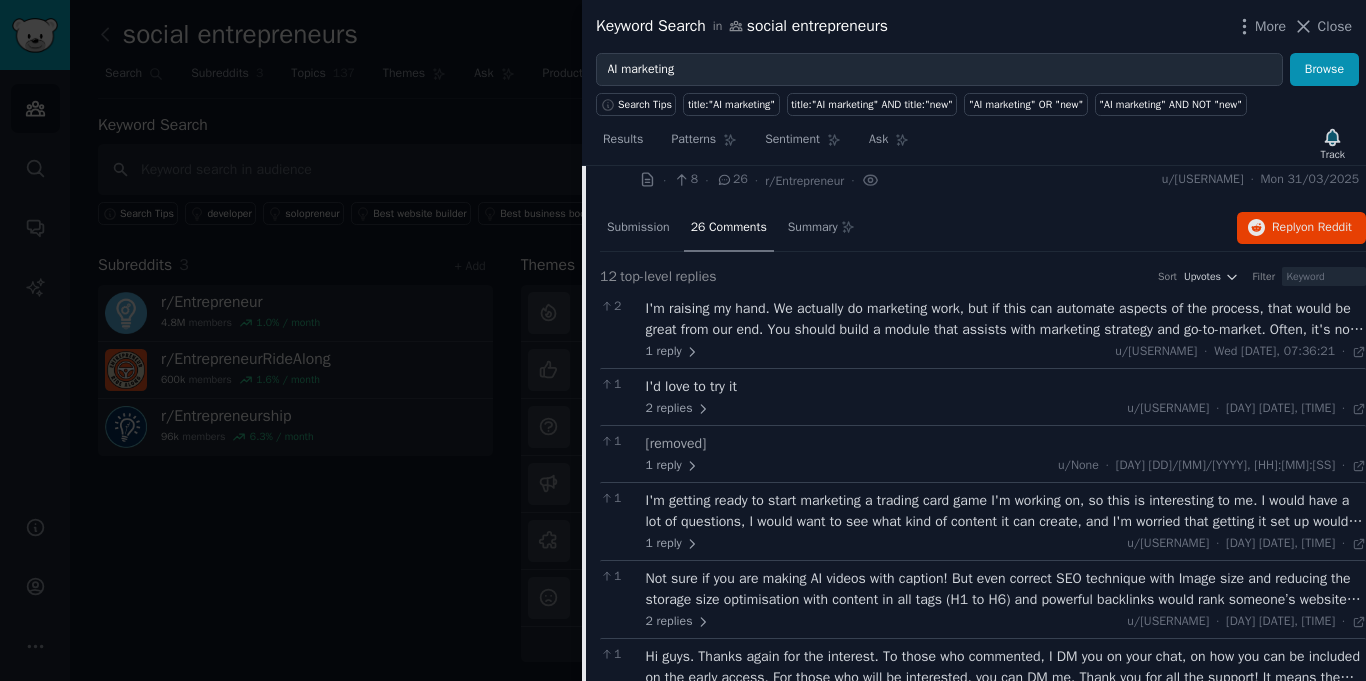 scroll, scrollTop: 736, scrollLeft: 0, axis: vertical 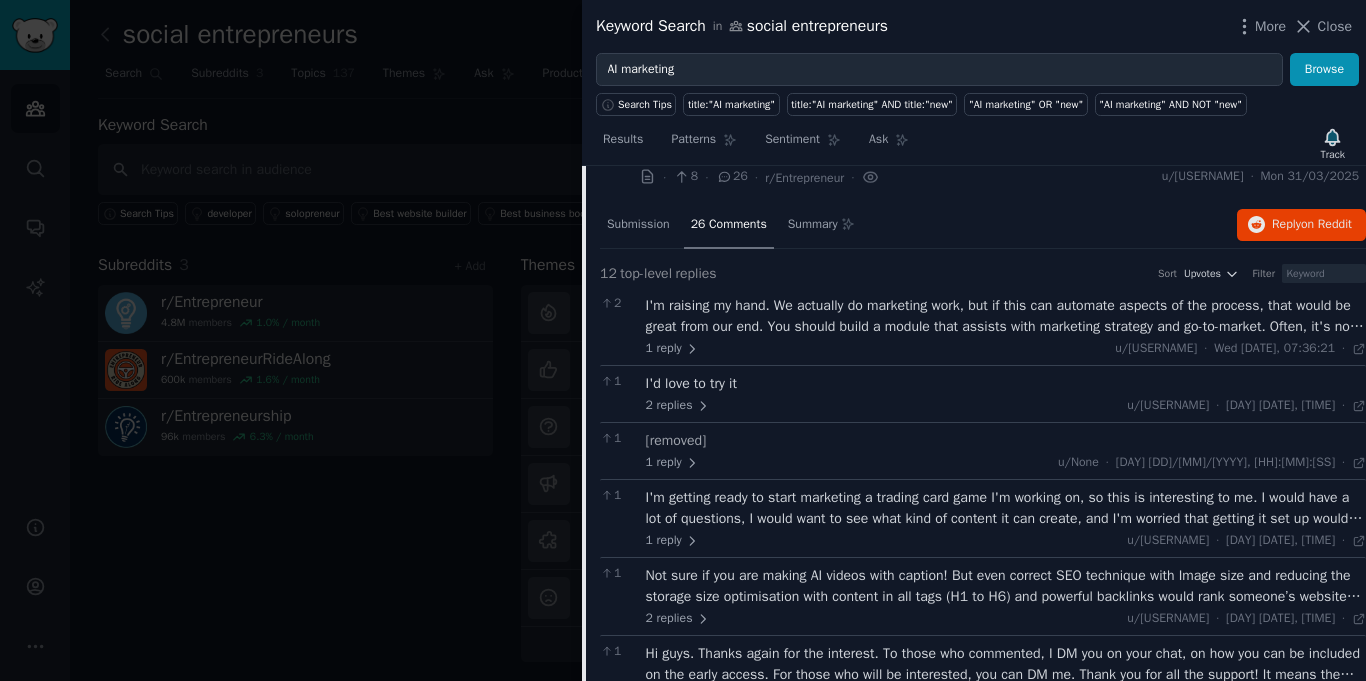 click on "I'm raising my hand. We actually do marketing work, but if this can automate aspects of the process, that would be great from our end. You should build a module that assists with marketing strategy and go-to-market. Often, it's not the execution but the underlying plan that is the issue." at bounding box center (1006, 316) 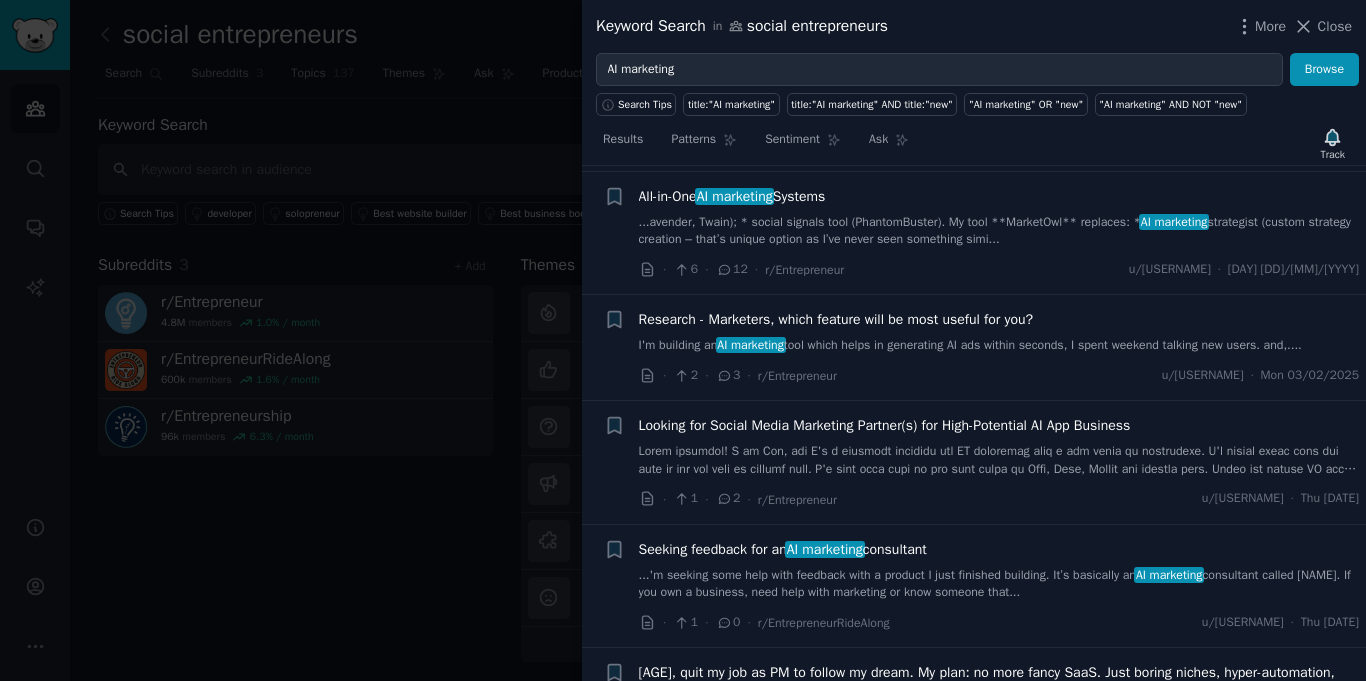 scroll, scrollTop: 2758, scrollLeft: 0, axis: vertical 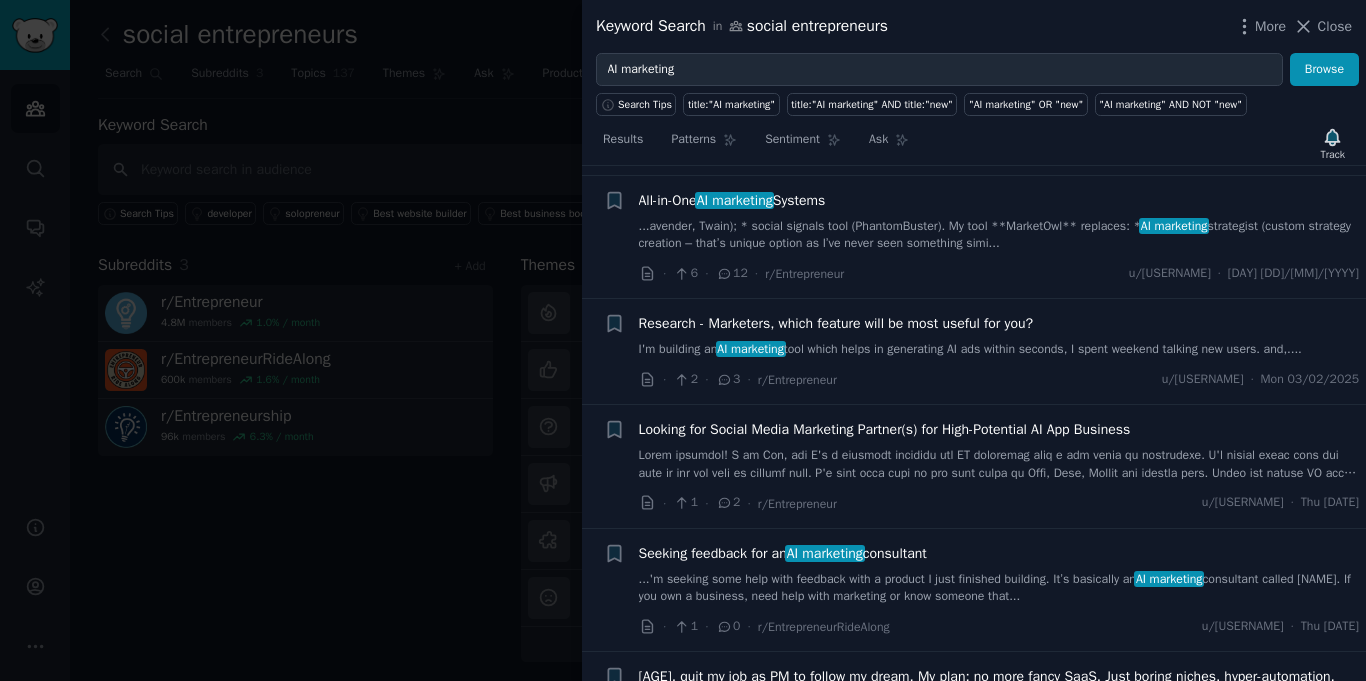 click on "Research - Marketers, which feature will be most useful for you? I'm building an  AI marketing  tool which helps in generating AI ads within seconds, I spent weekend talking new users. and,..." at bounding box center [999, 336] 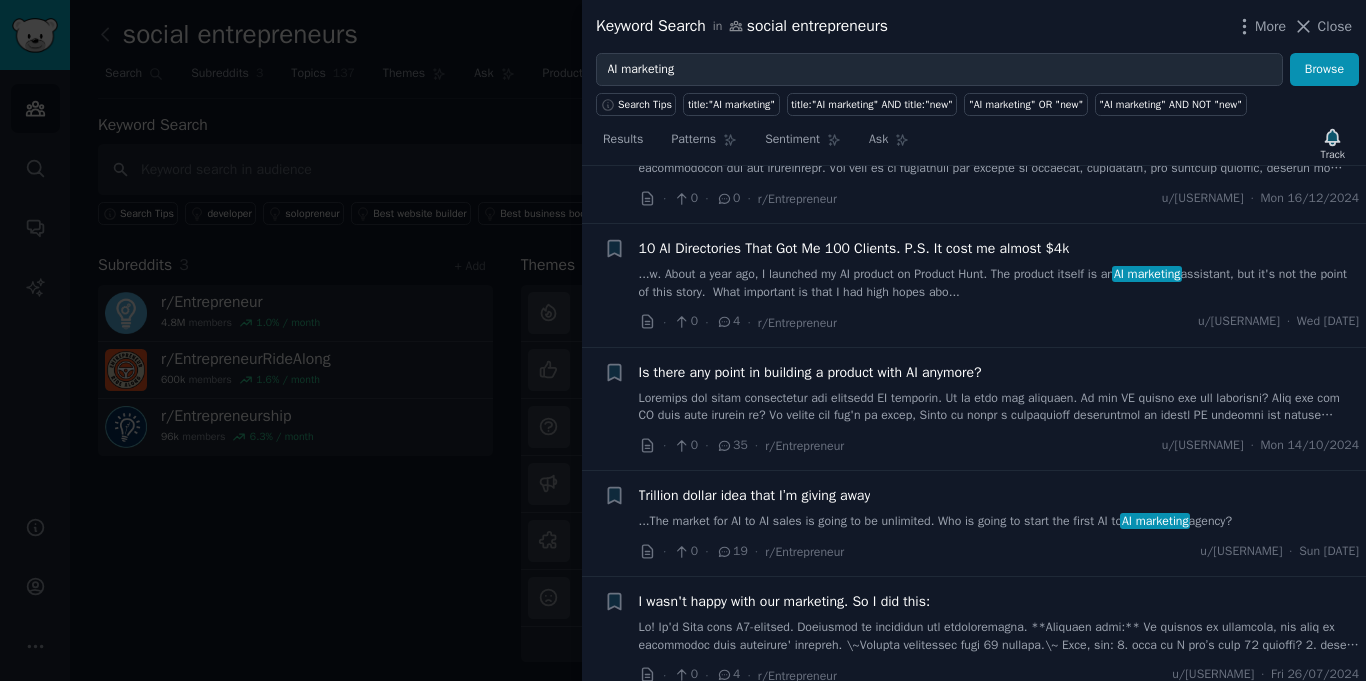 scroll, scrollTop: 0, scrollLeft: 0, axis: both 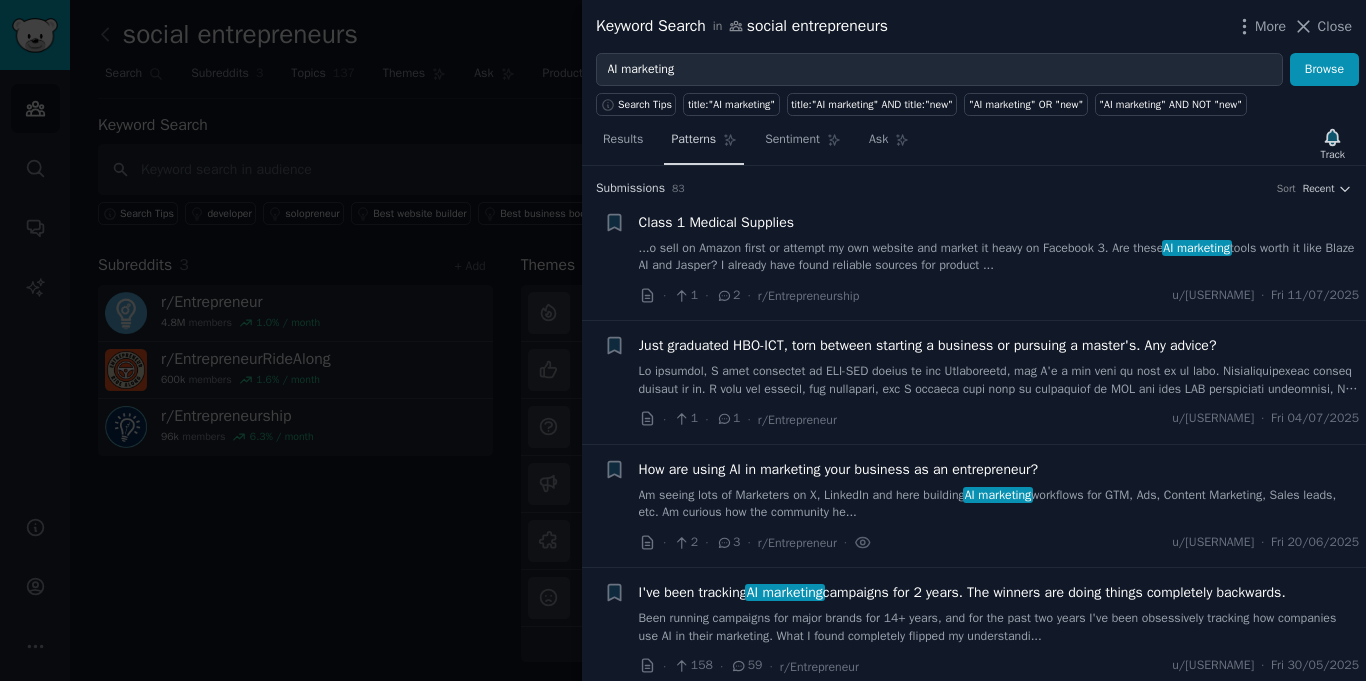 click on "Patterns" at bounding box center [693, 140] 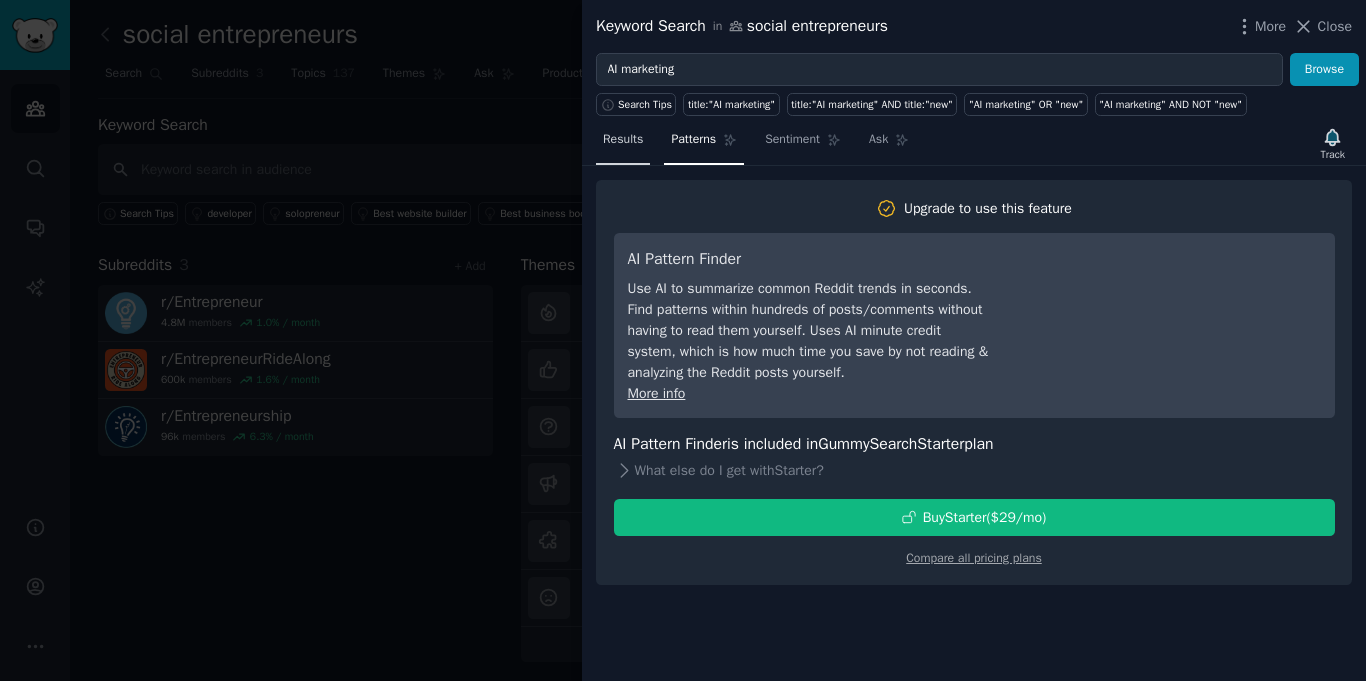 click on "Results" at bounding box center (623, 140) 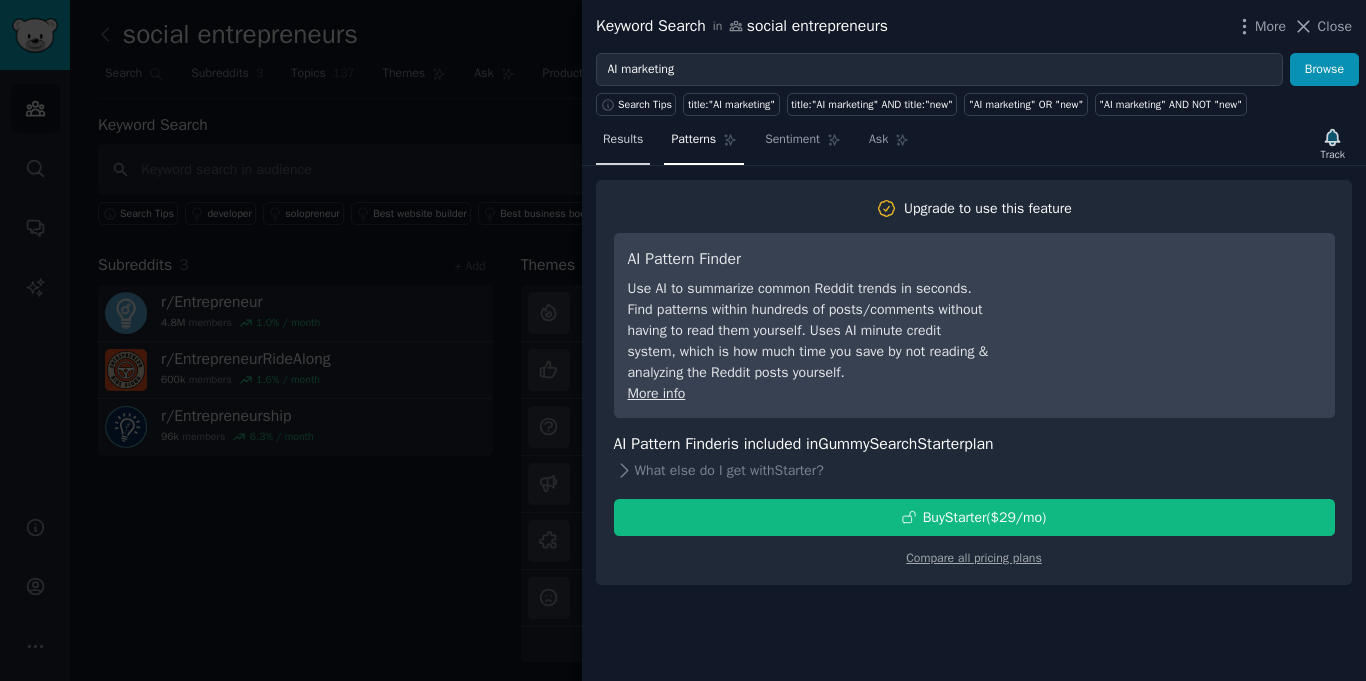 click on "Results" at bounding box center [623, 140] 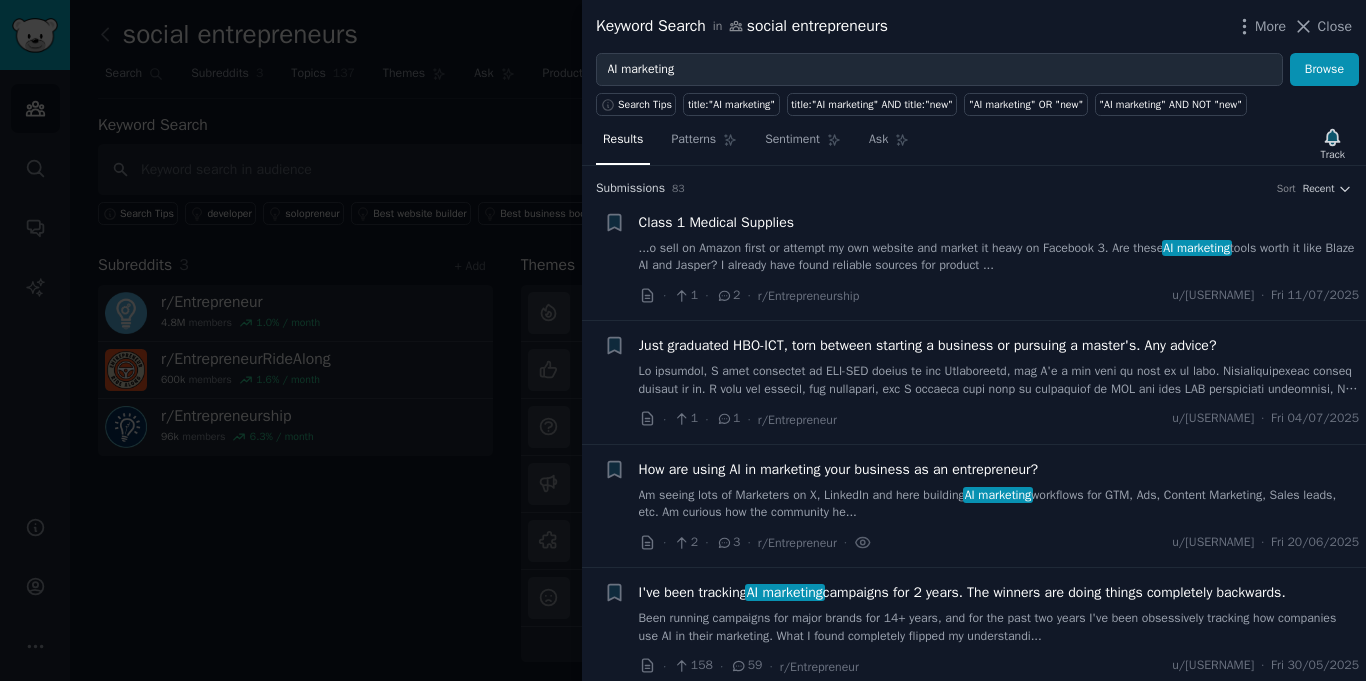 click on "Results" at bounding box center (623, 140) 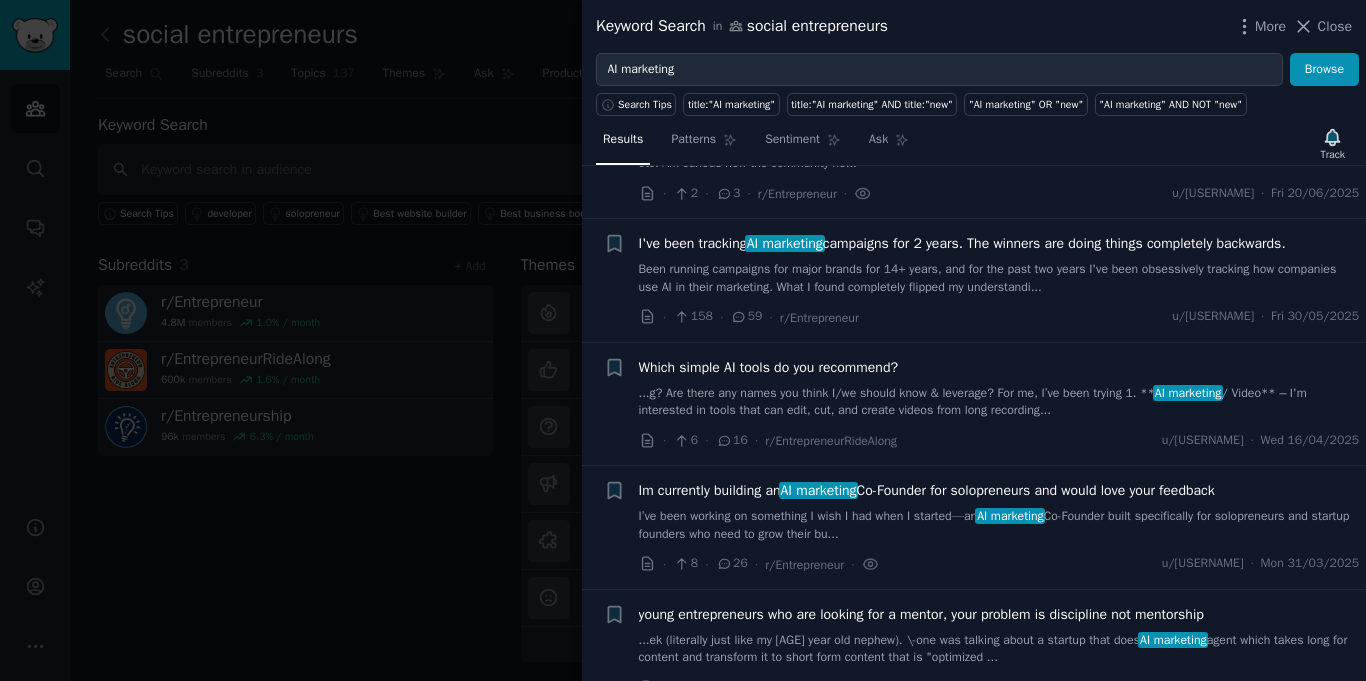 scroll, scrollTop: 335, scrollLeft: 0, axis: vertical 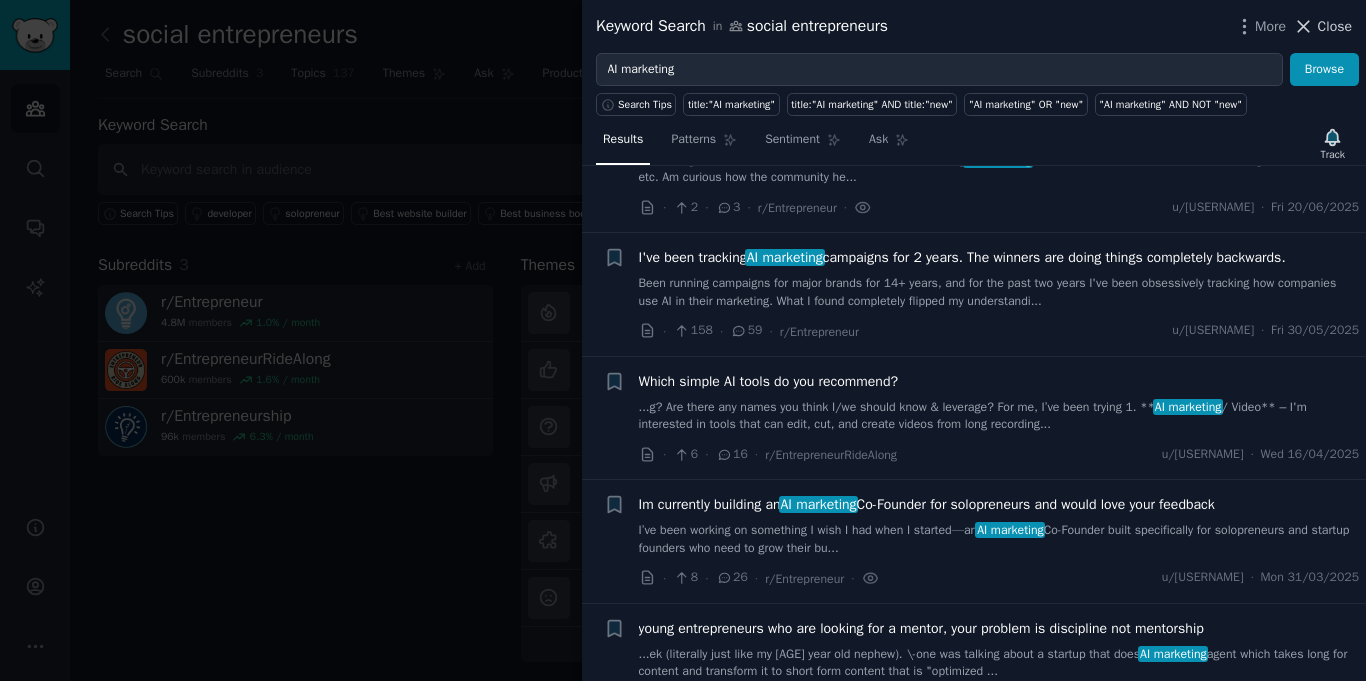 click 